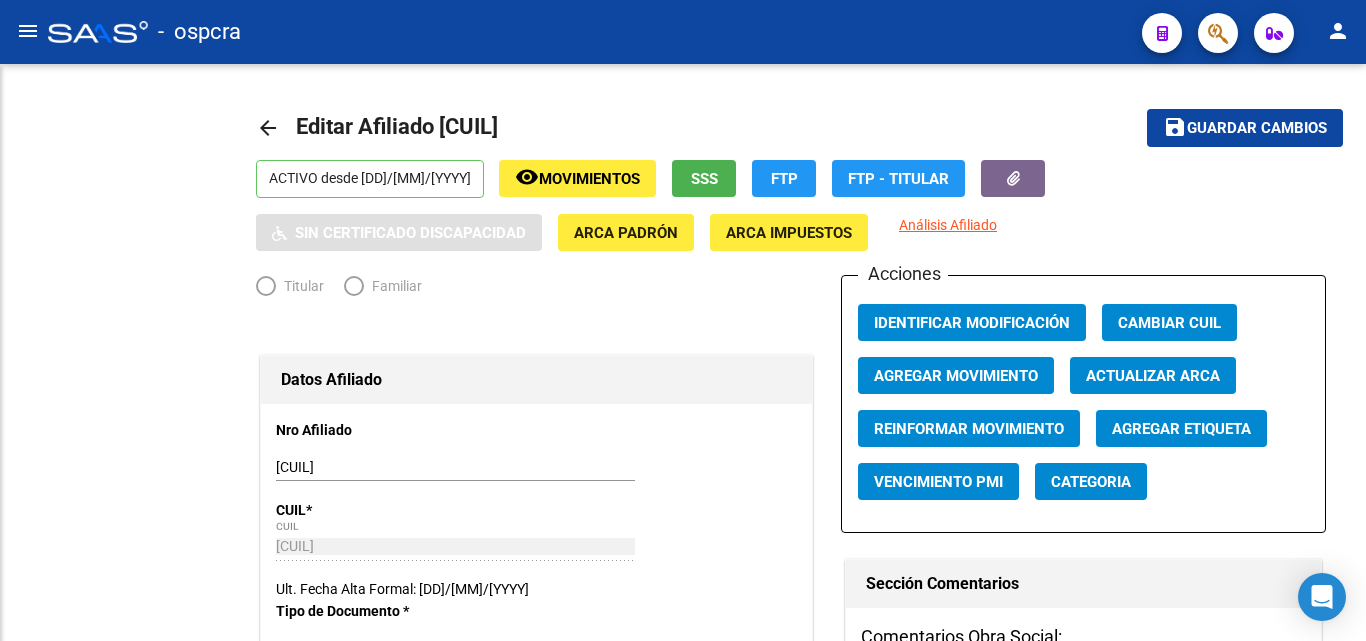 radio on "true" 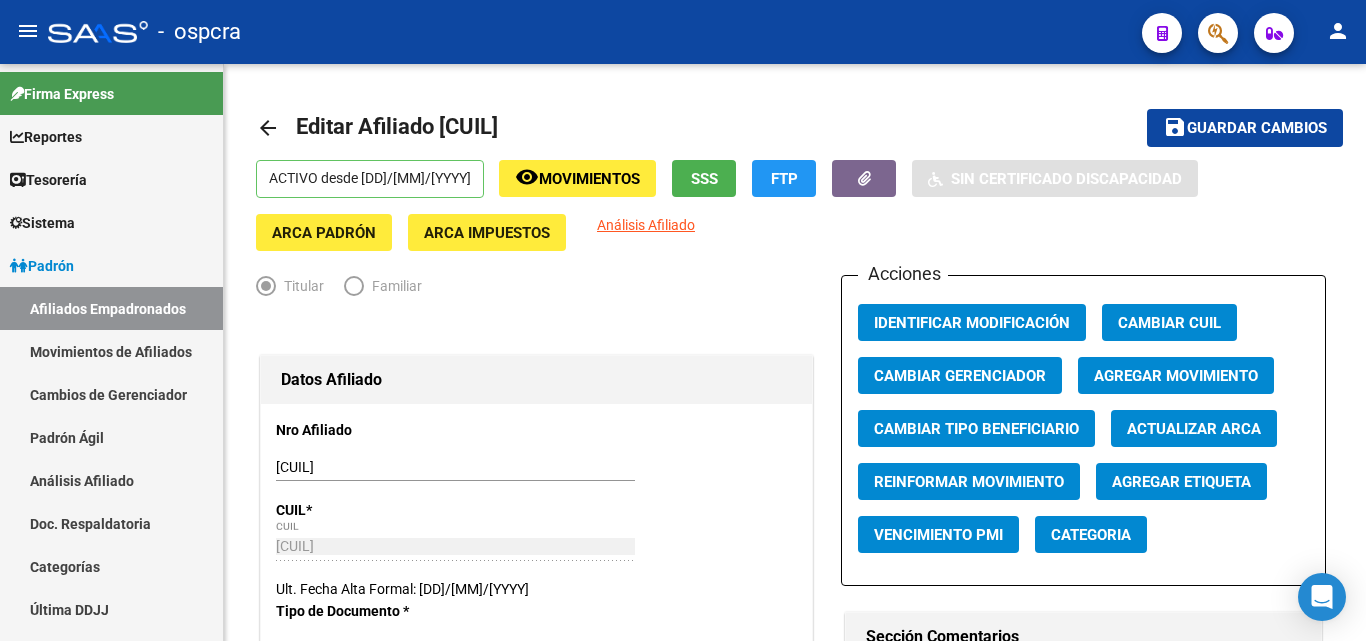 scroll, scrollTop: 0, scrollLeft: 0, axis: both 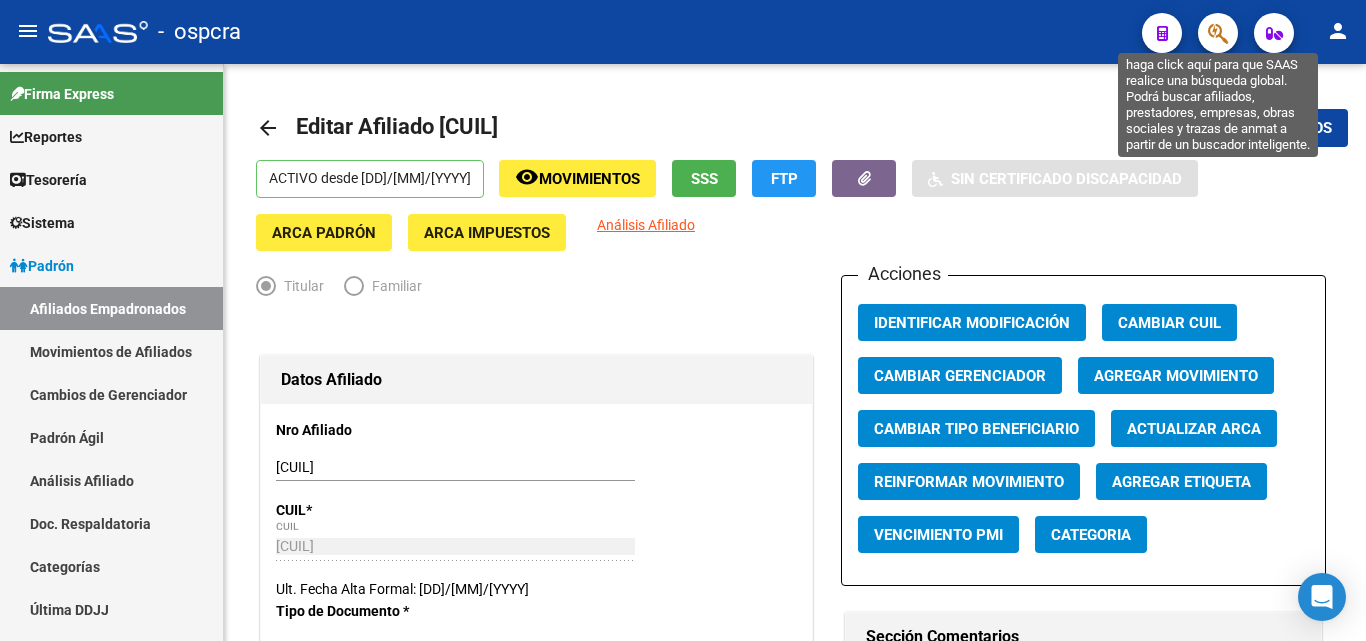 click 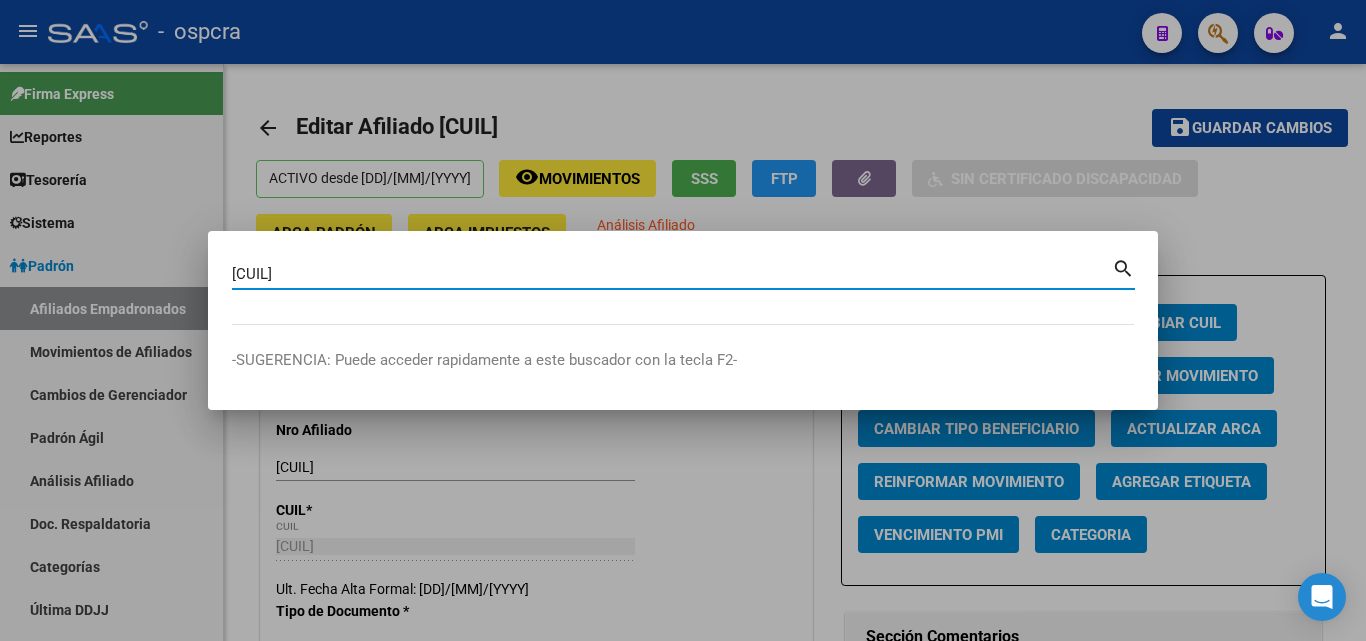 type on "[CUIL]" 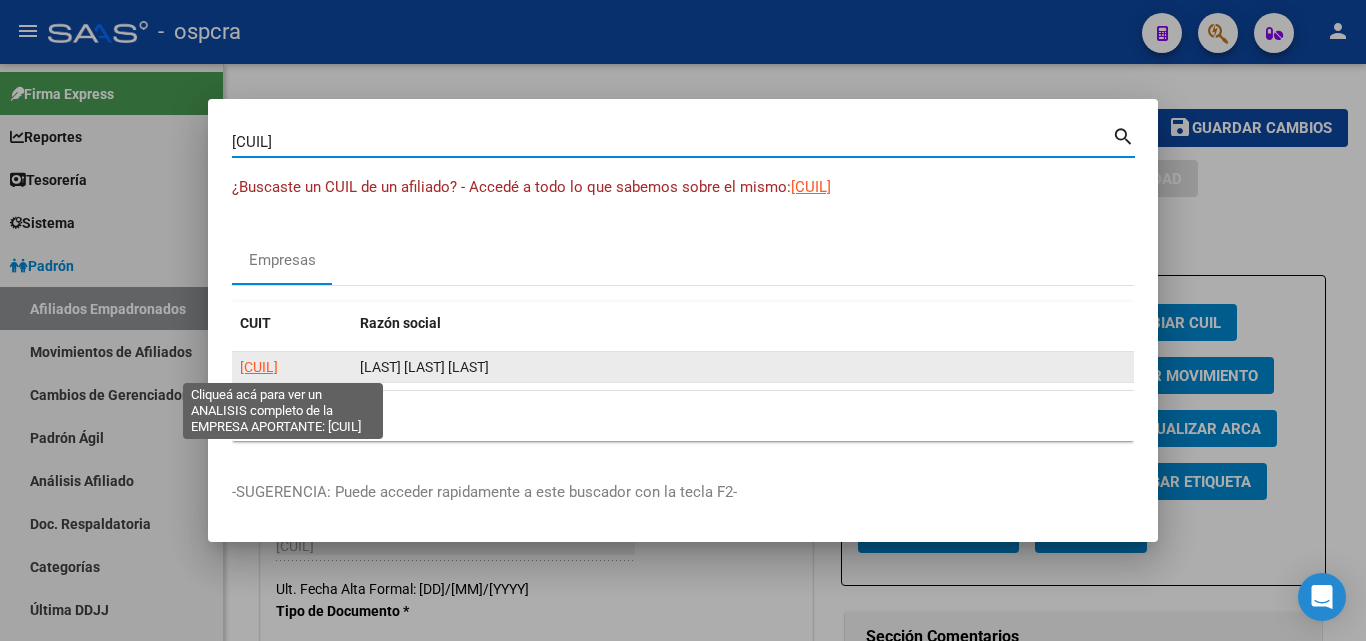 click on "[CUIL]" 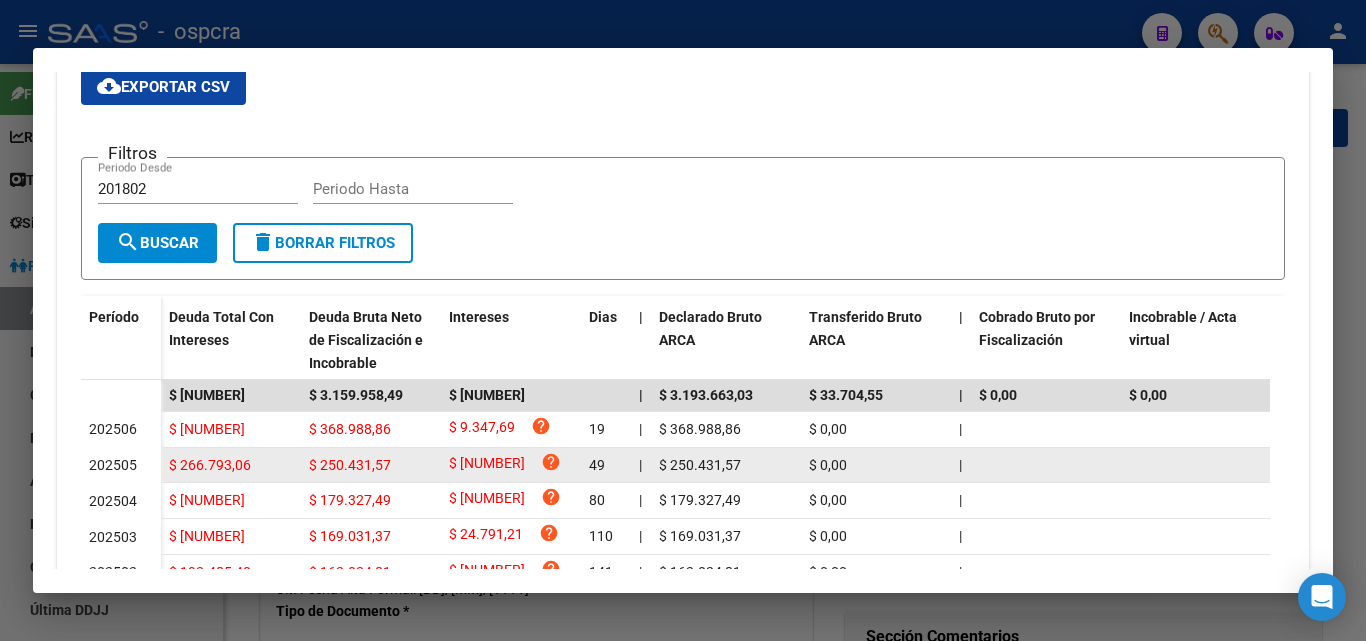 scroll, scrollTop: 0, scrollLeft: 0, axis: both 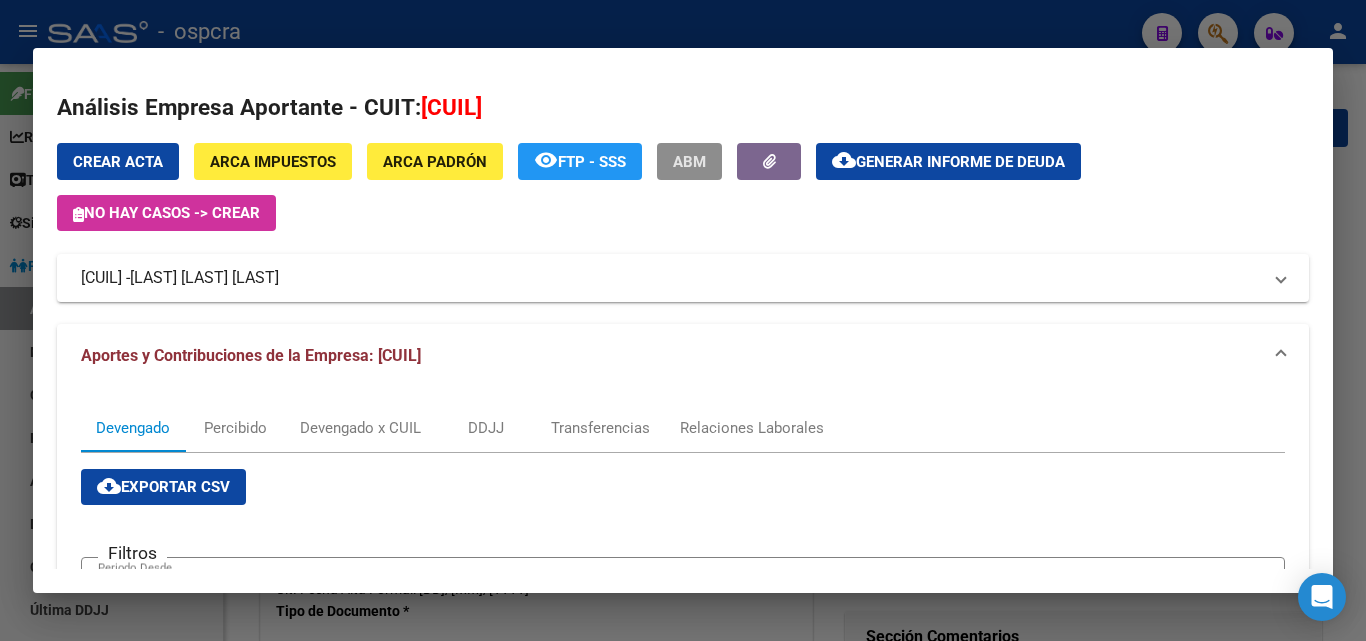 click on "ABM" at bounding box center [689, 161] 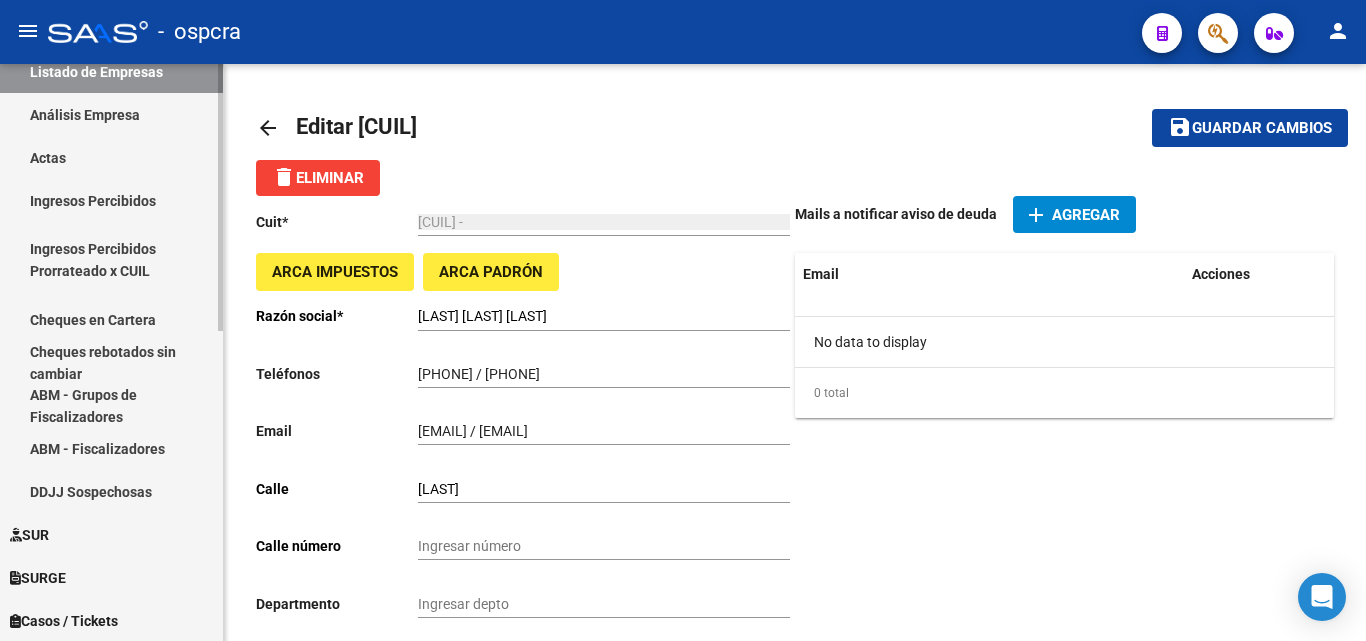 scroll, scrollTop: 500, scrollLeft: 0, axis: vertical 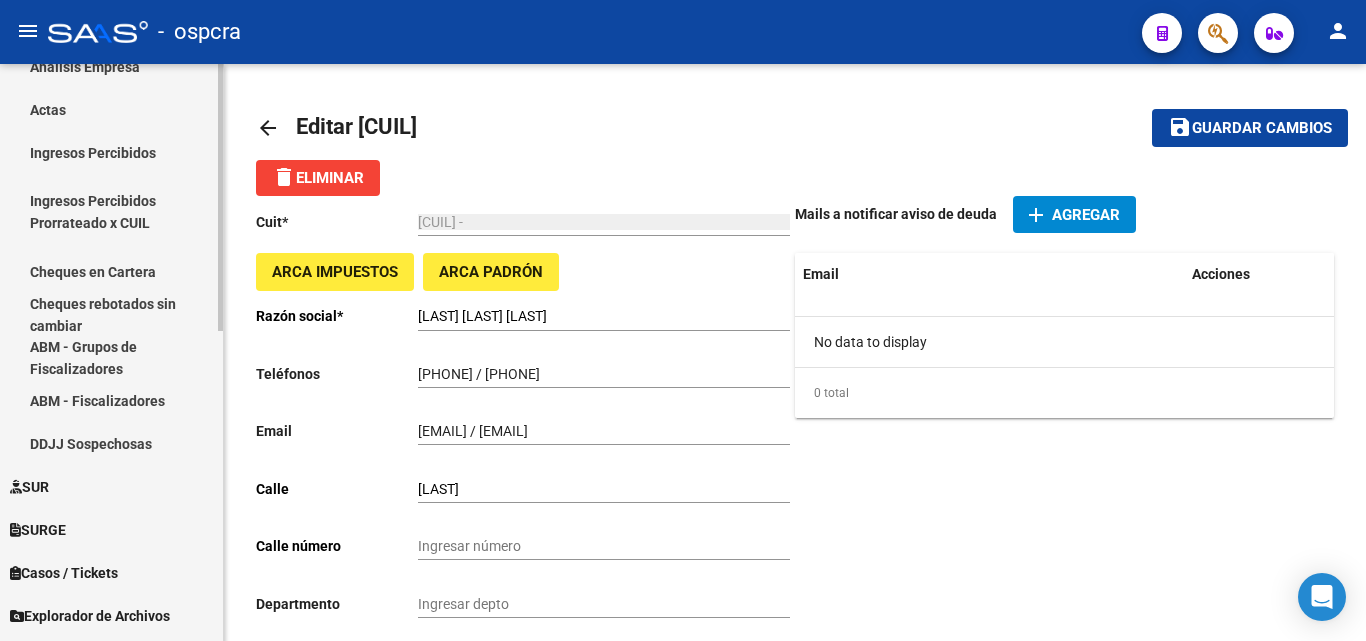 click on "Actas" at bounding box center (111, 109) 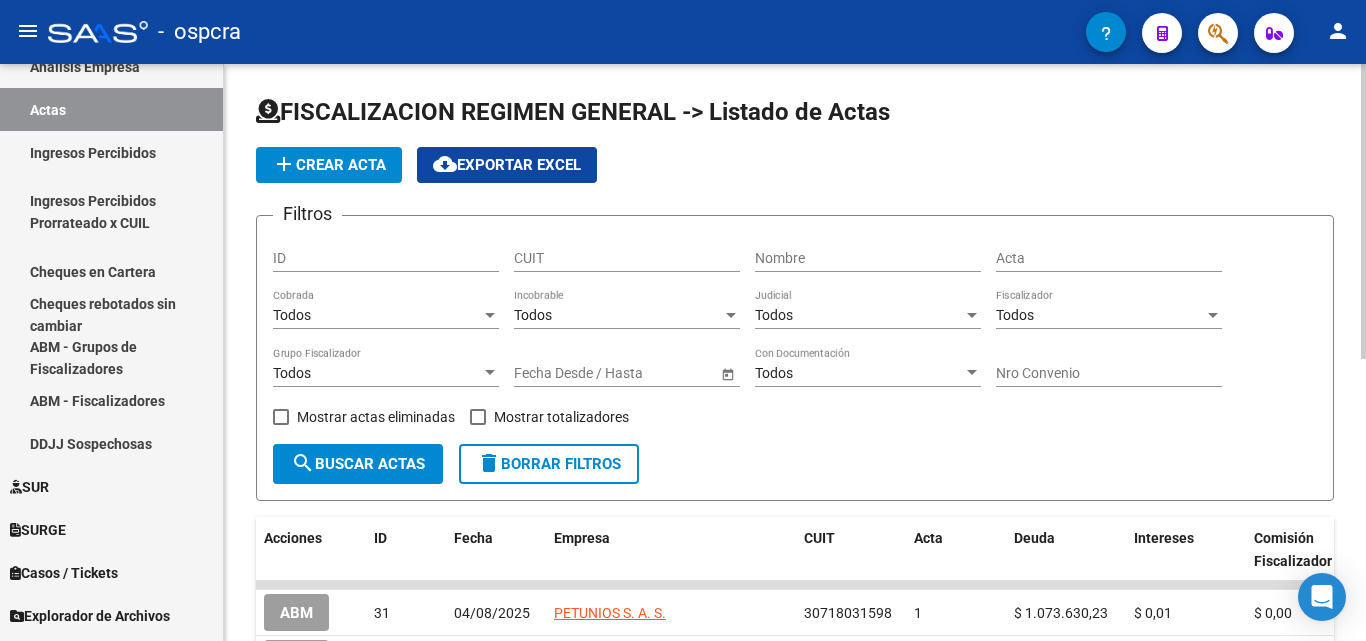 click on "add  Crear Acta" 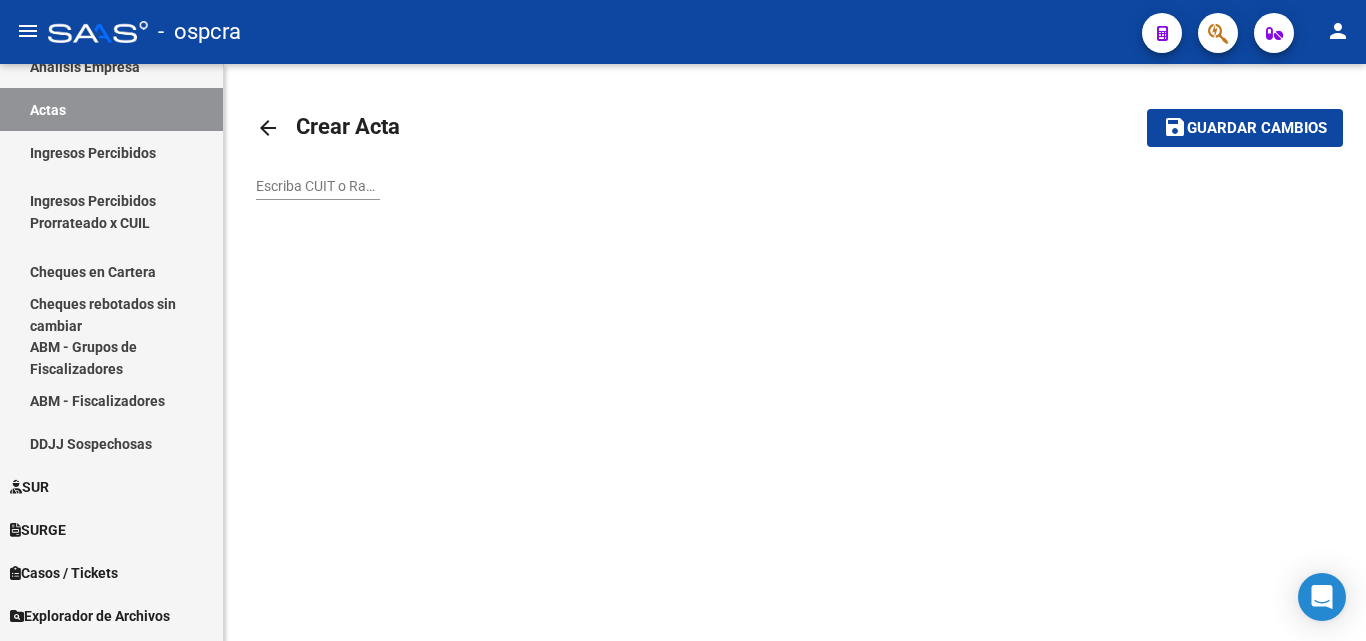 click on "arrow_back" 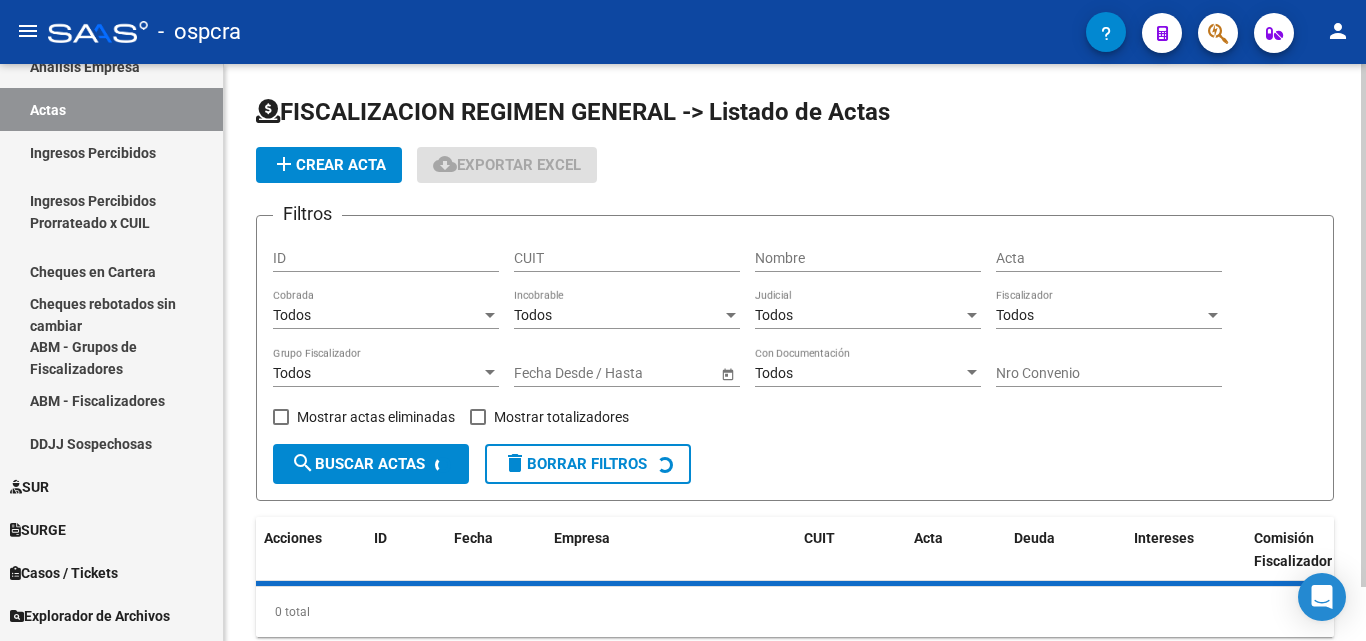 click on "add  Crear Acta" 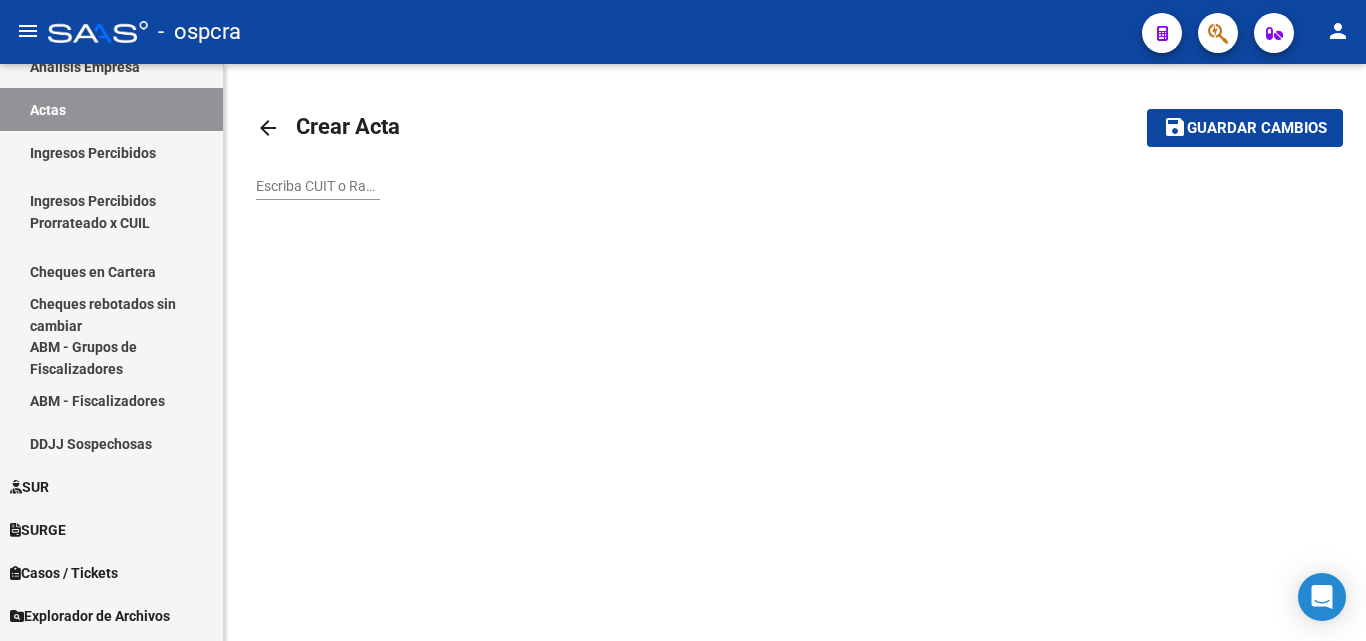 click on "arrow_back" 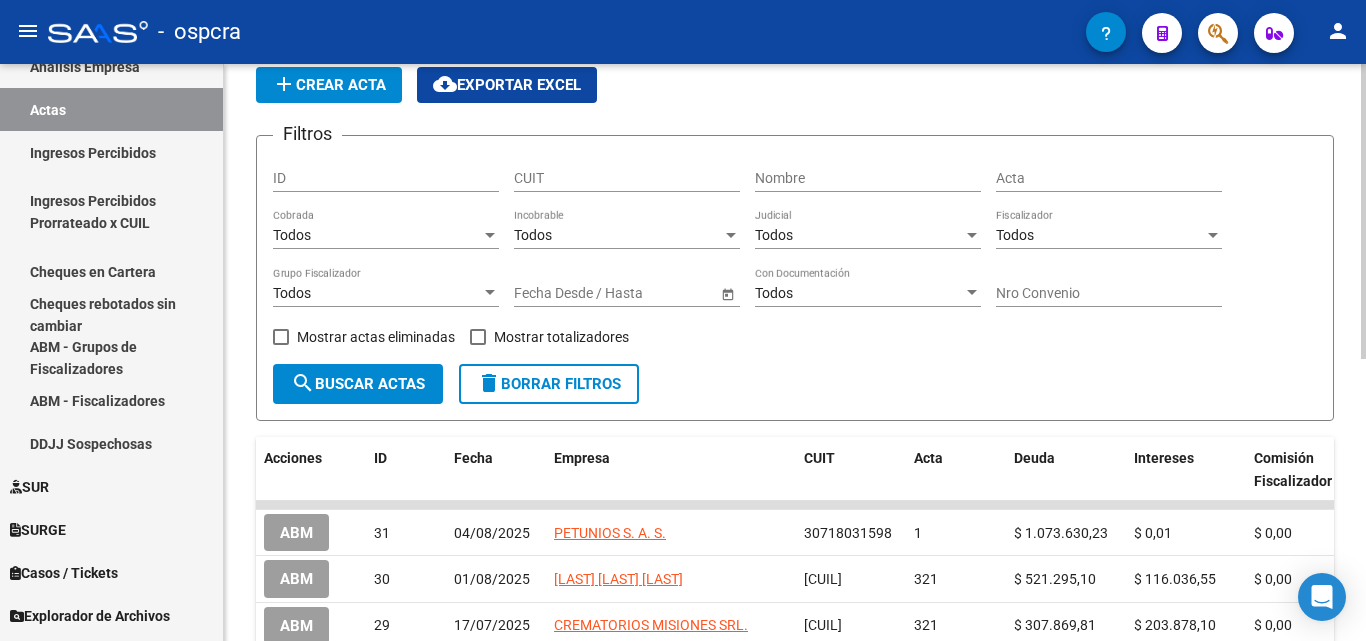 scroll, scrollTop: 0, scrollLeft: 0, axis: both 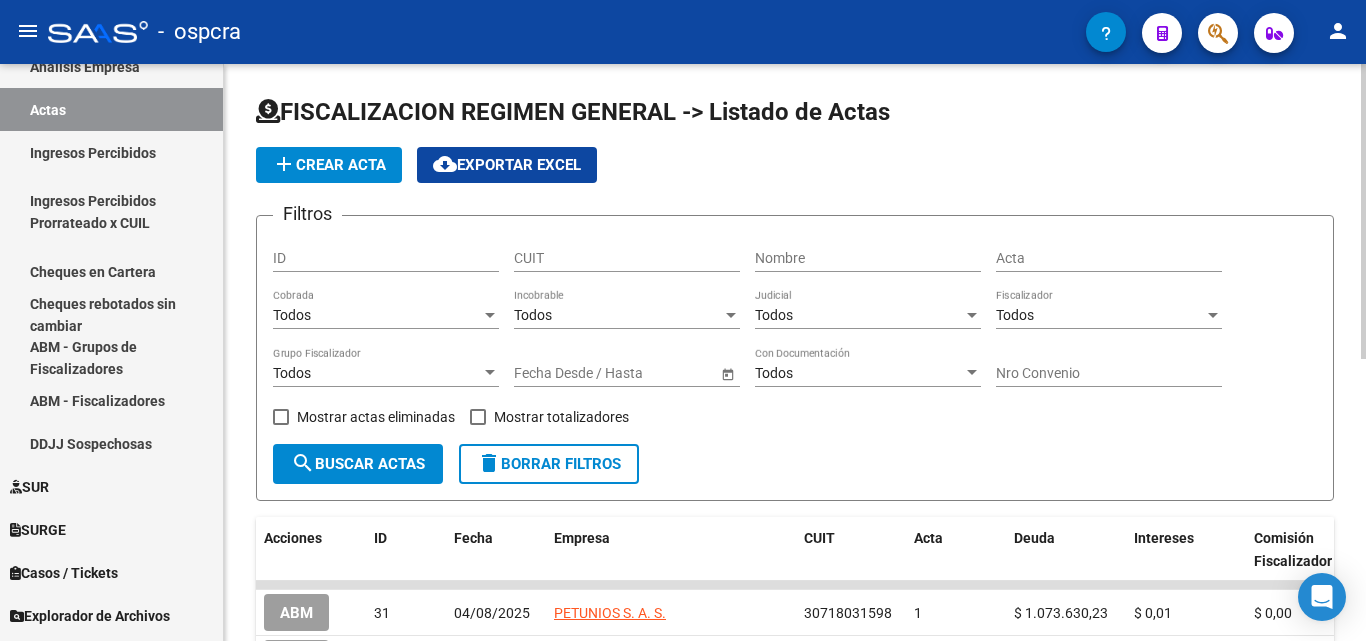 click on "add  Crear Acta" 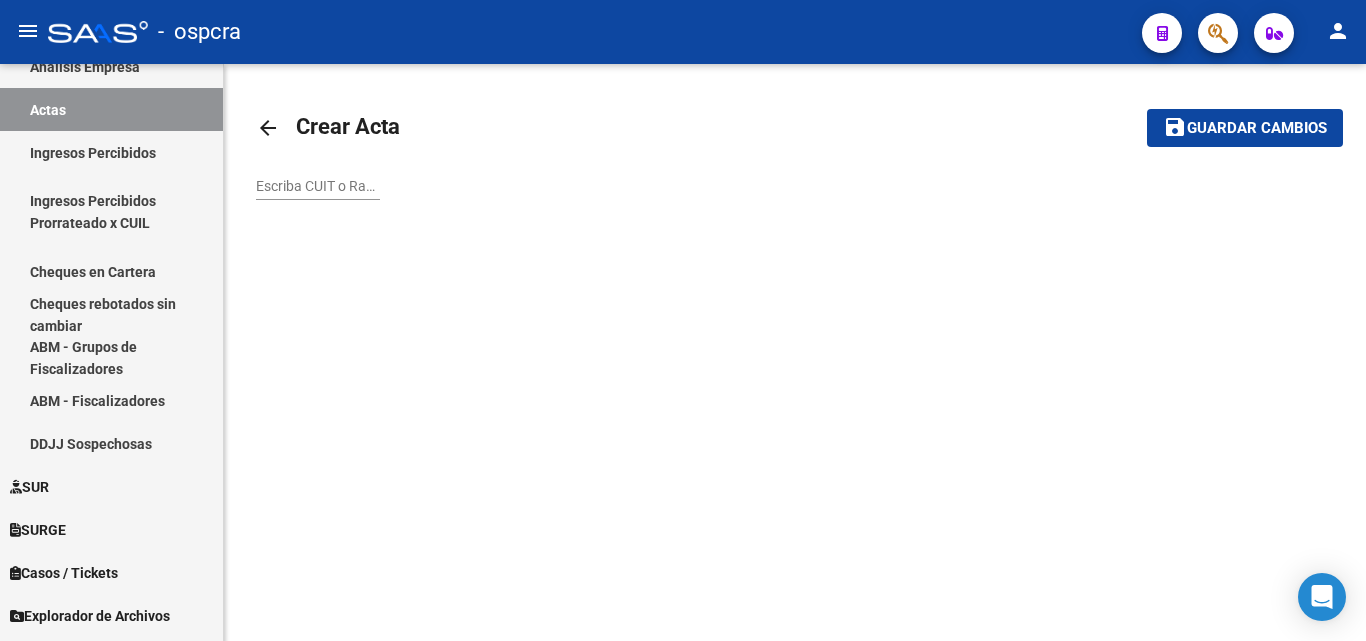 click on "Escriba CUIT o Razón Social para buscar" at bounding box center [318, 186] 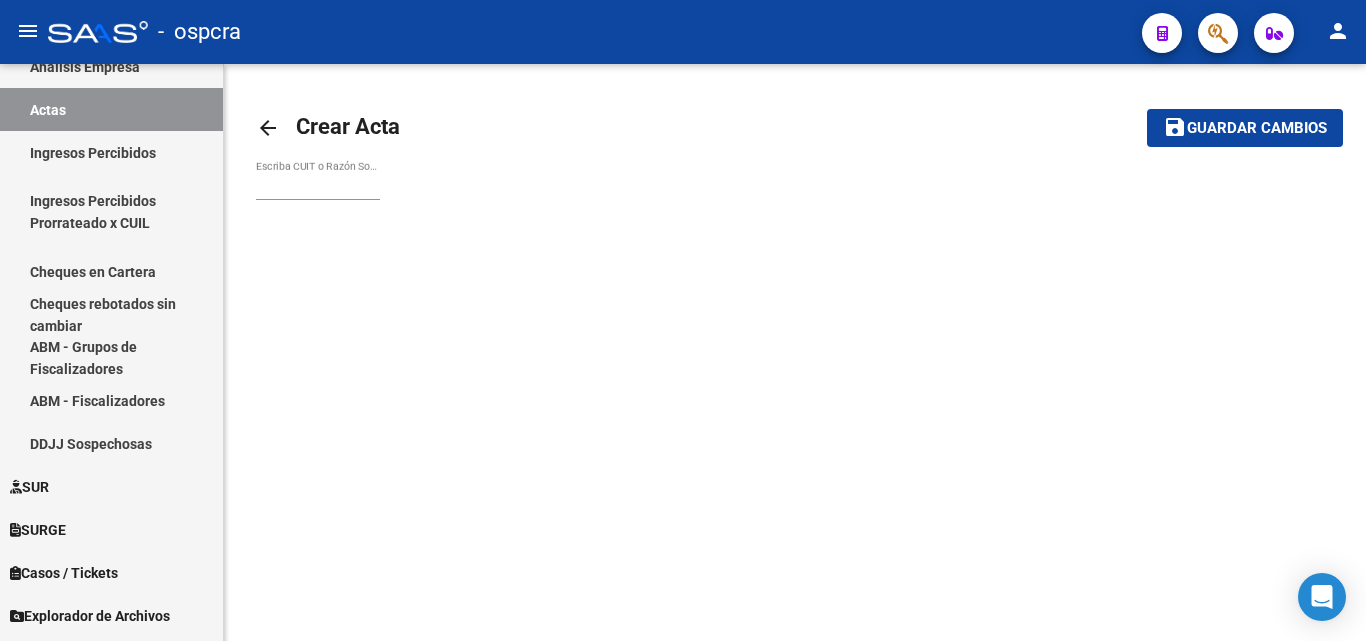 click on "arrow_back" 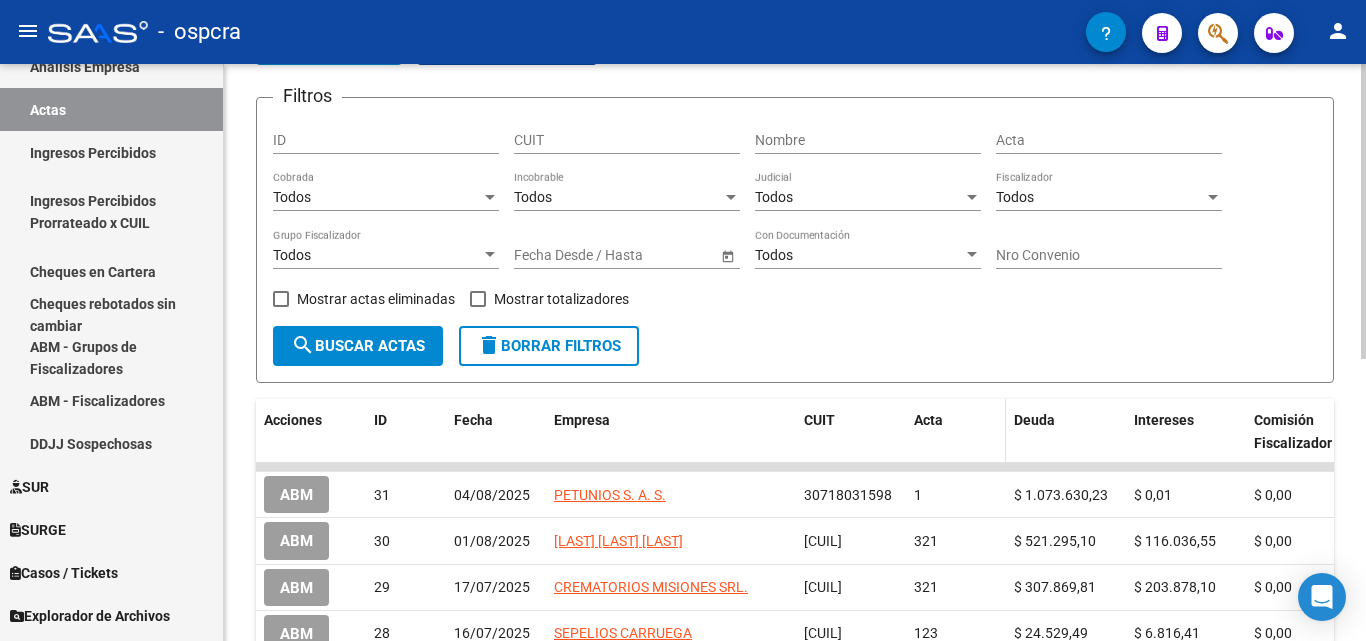 scroll, scrollTop: 0, scrollLeft: 0, axis: both 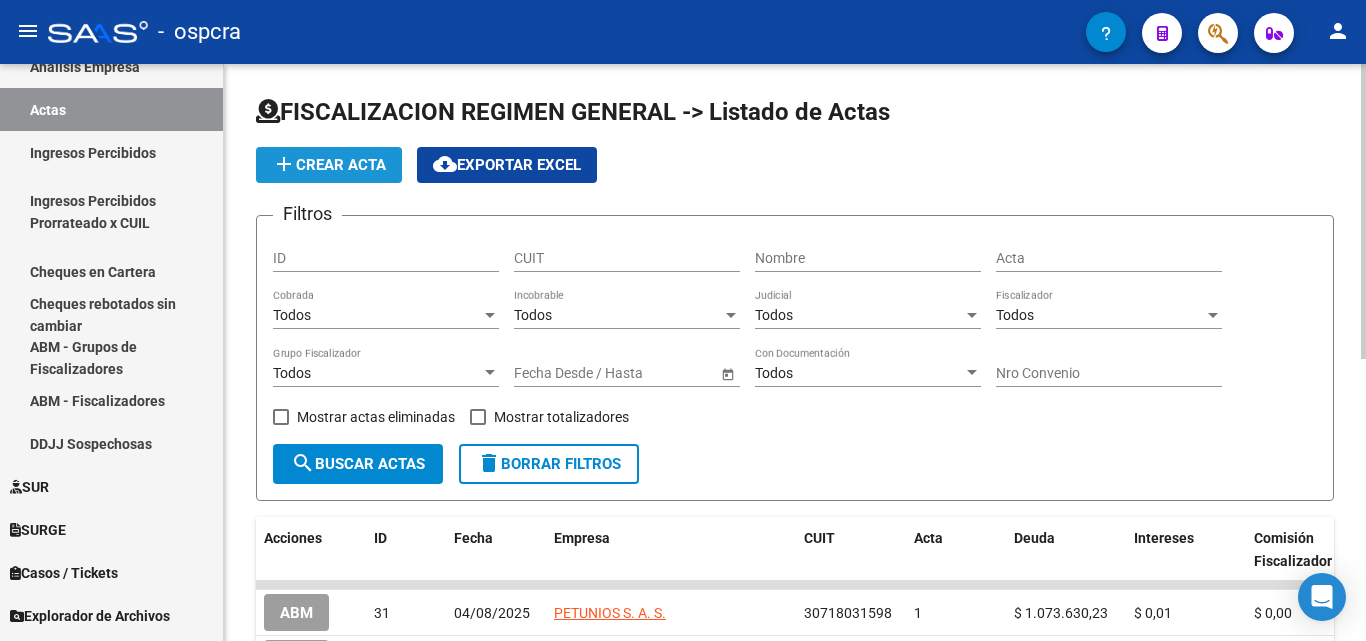 click on "add  Crear Acta" 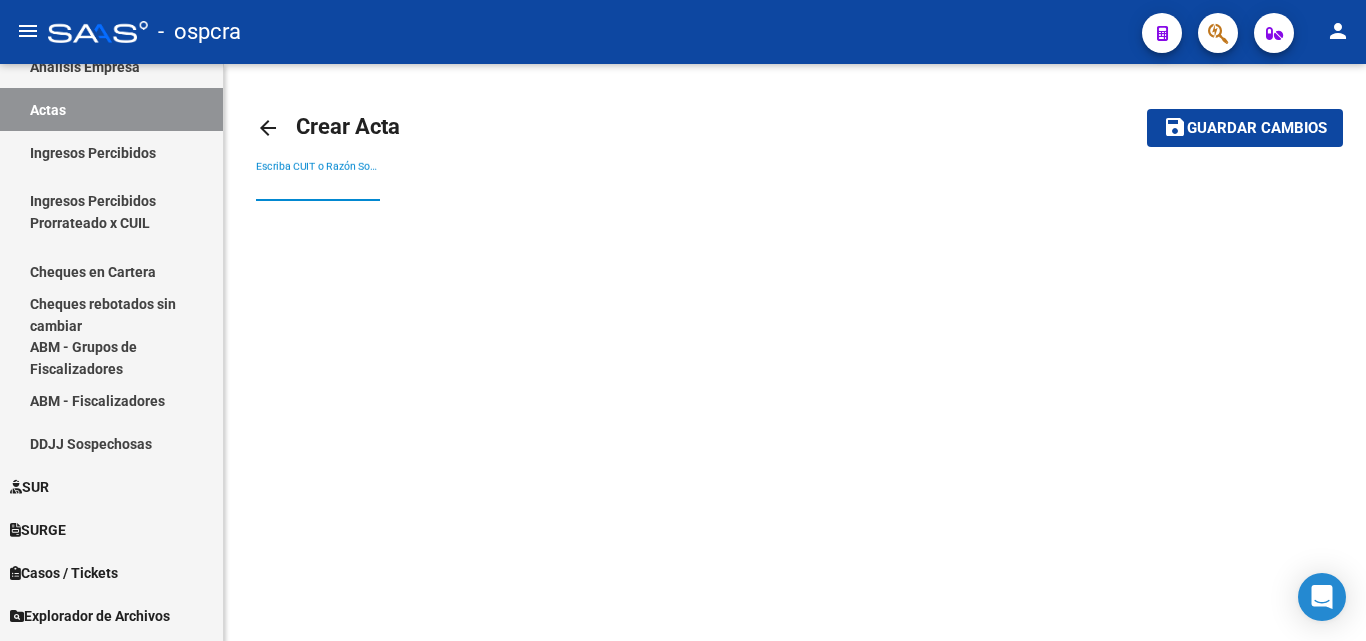 click on "Escriba CUIT o Razón Social para buscar" at bounding box center [318, 186] 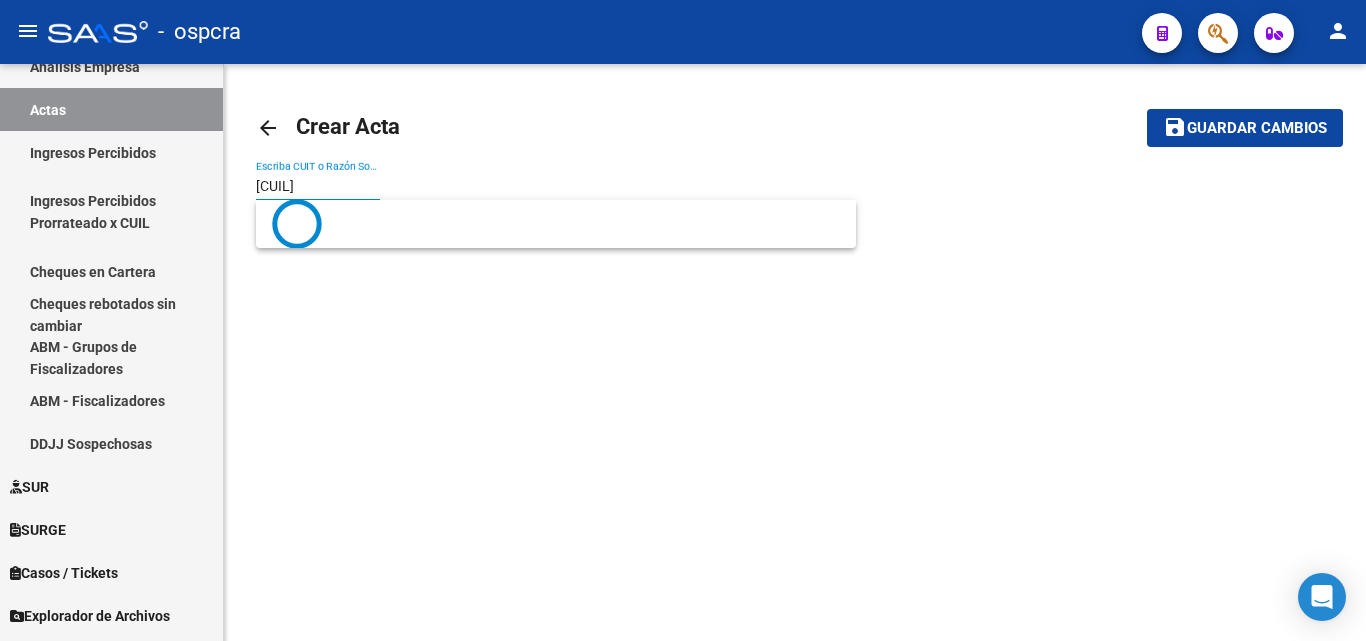 type on "[CUIL]" 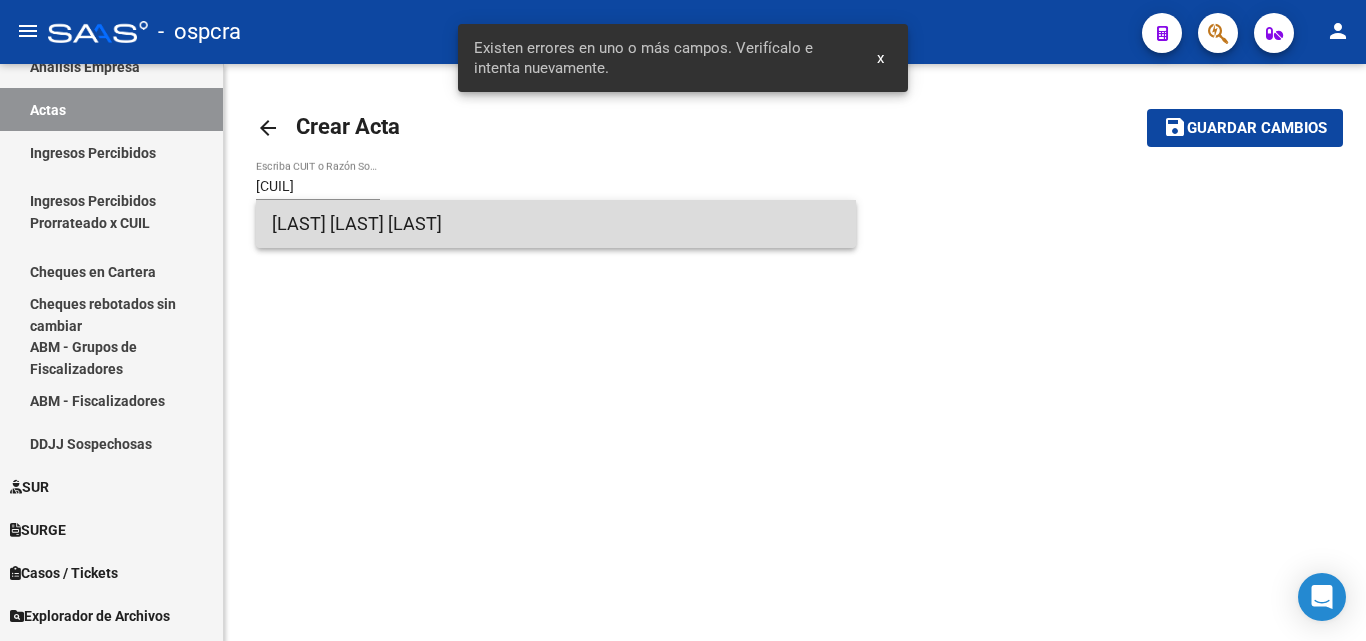 click on "[LAST] [LAST] [LAST]" at bounding box center (556, 224) 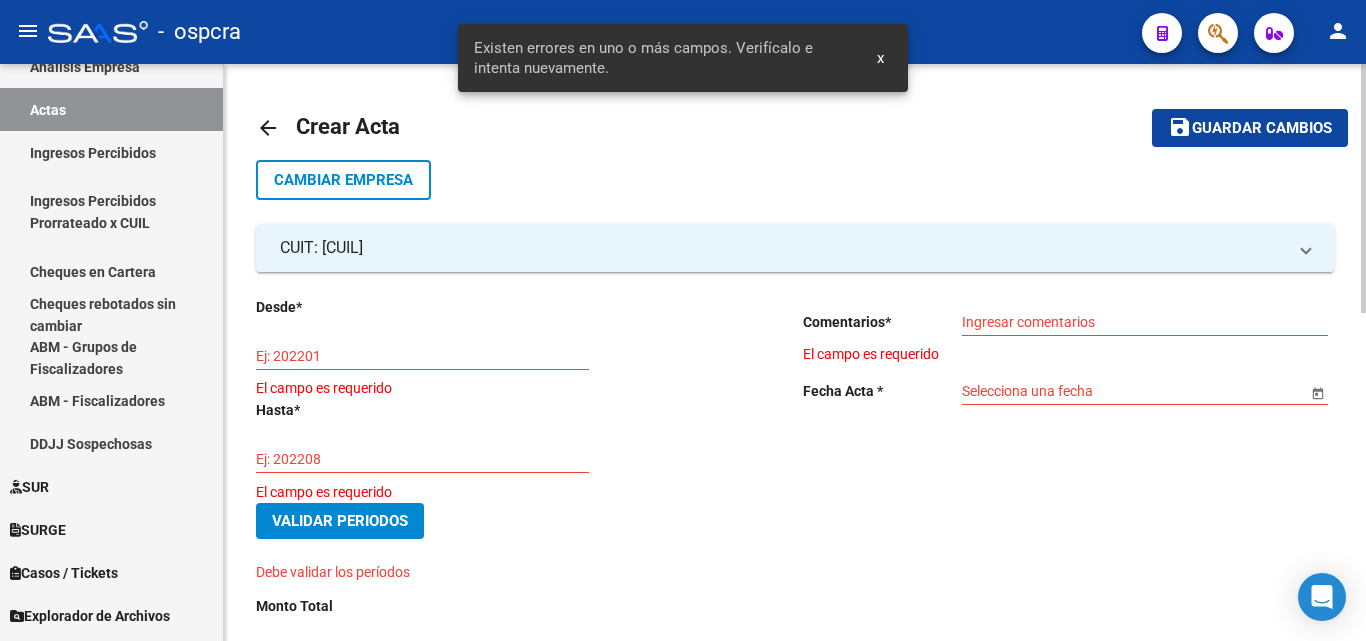 click on "Ej: 202201" at bounding box center [422, 356] 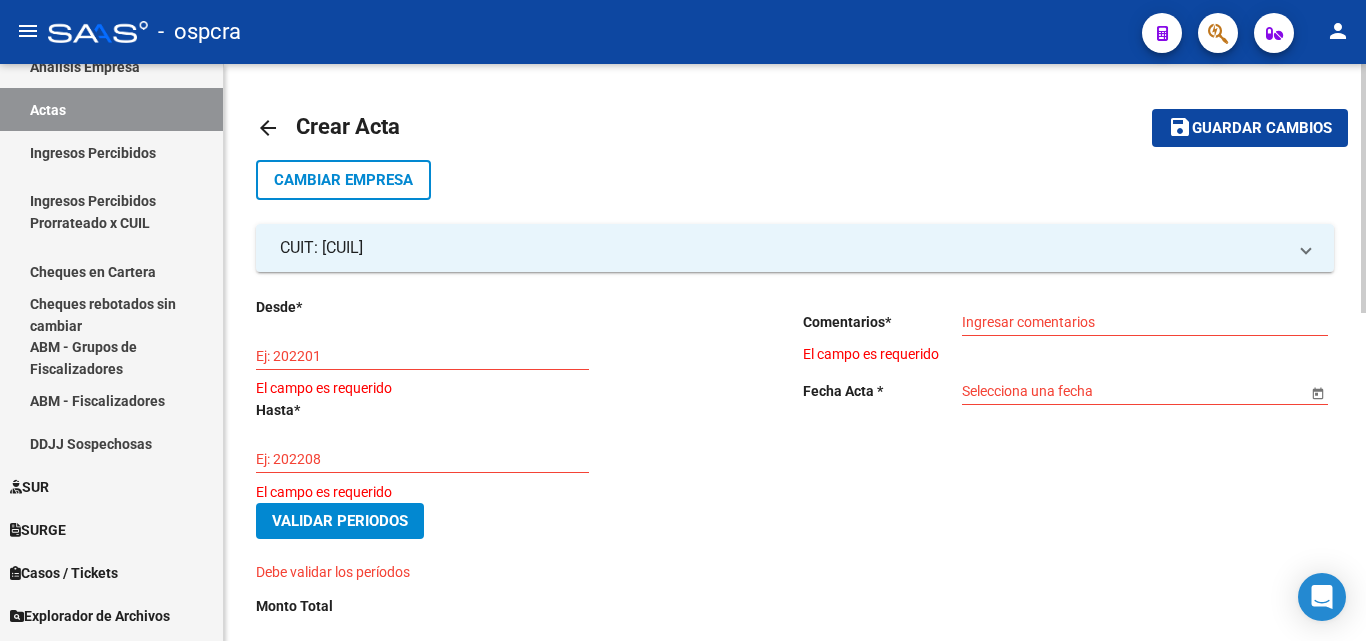 drag, startPoint x: 268, startPoint y: 344, endPoint x: 259, endPoint y: 361, distance: 19.235384 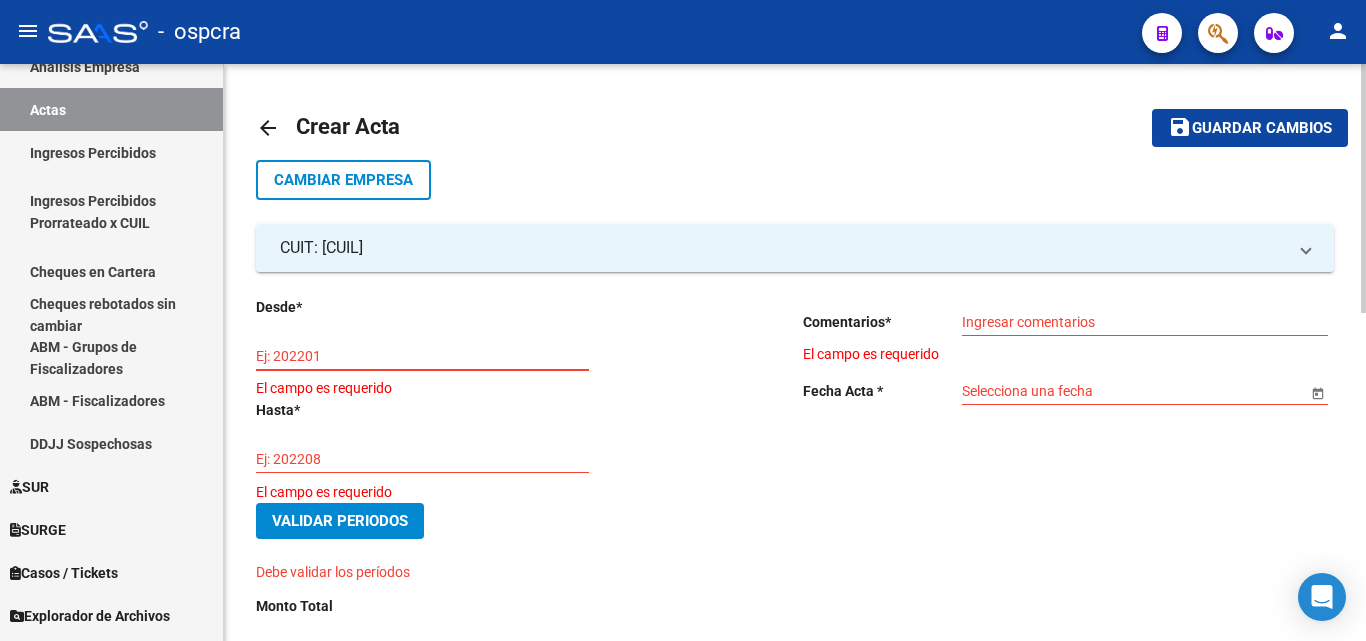 paste on "201802" 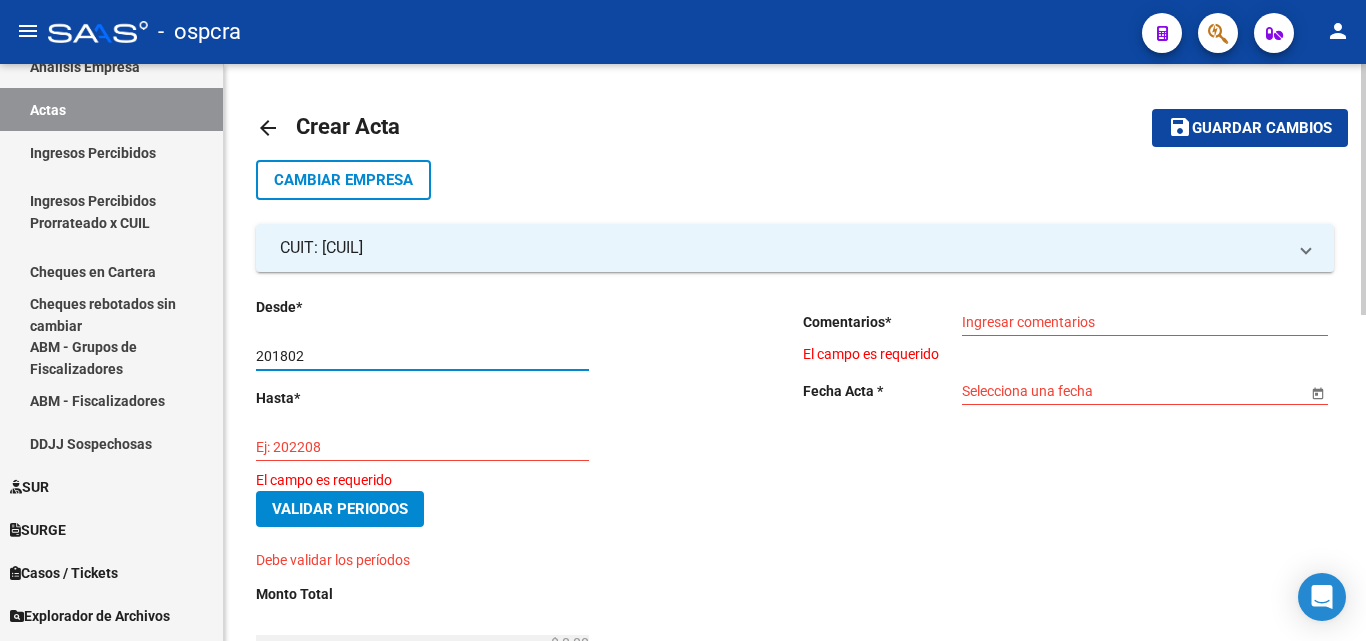 type on "201802" 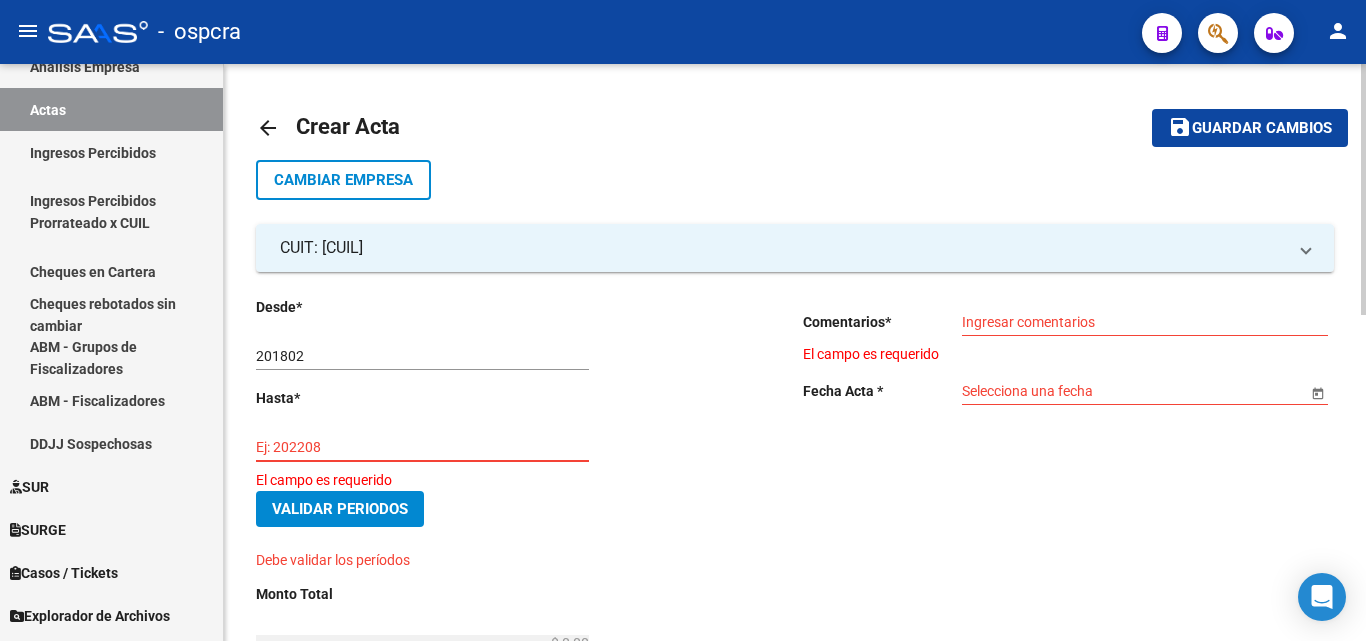 paste on "202408" 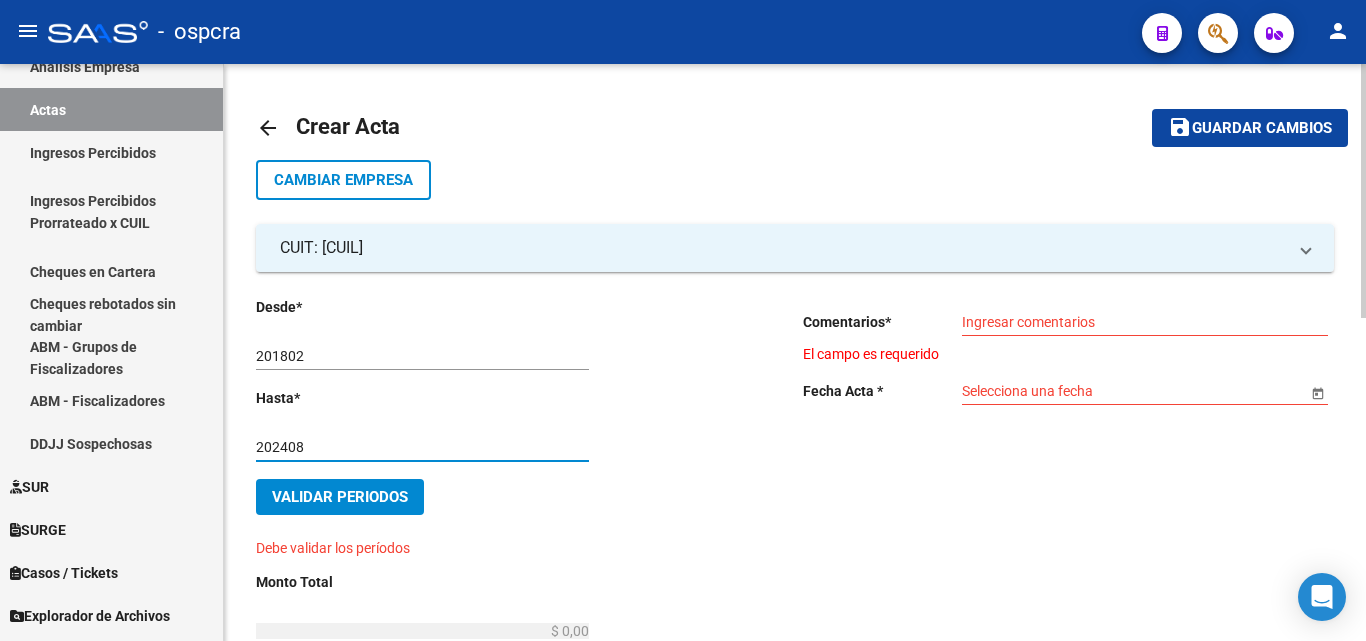 type on "202408" 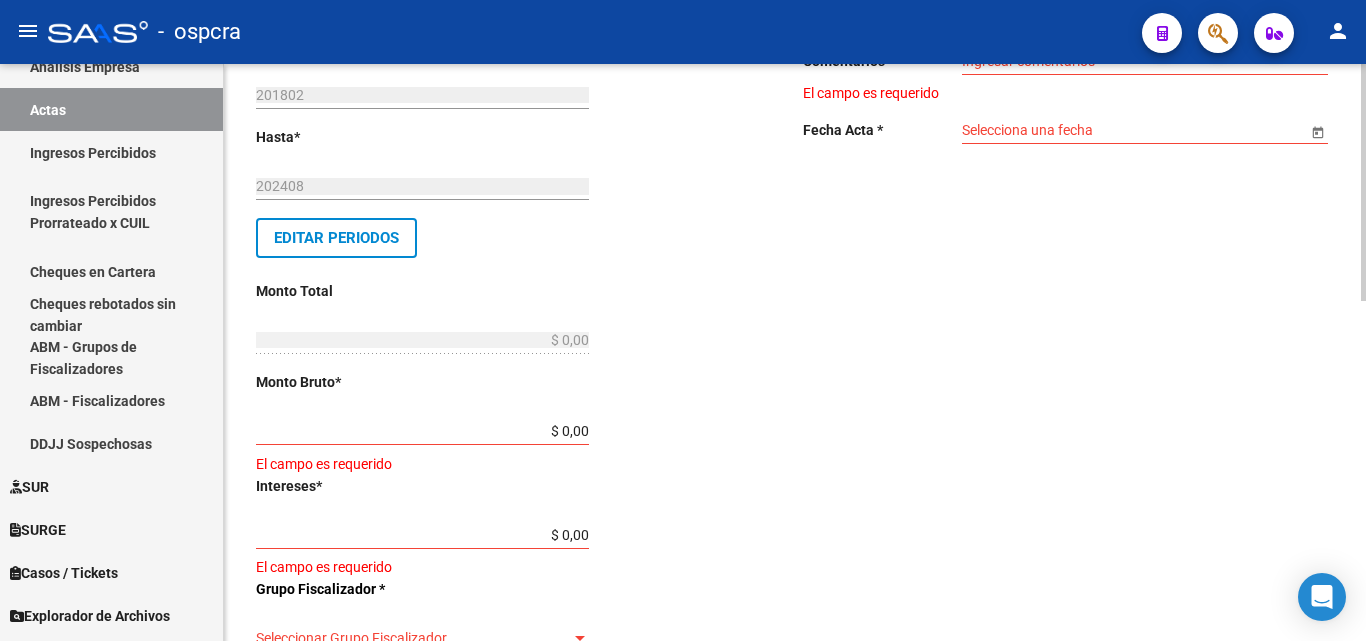 scroll, scrollTop: 300, scrollLeft: 0, axis: vertical 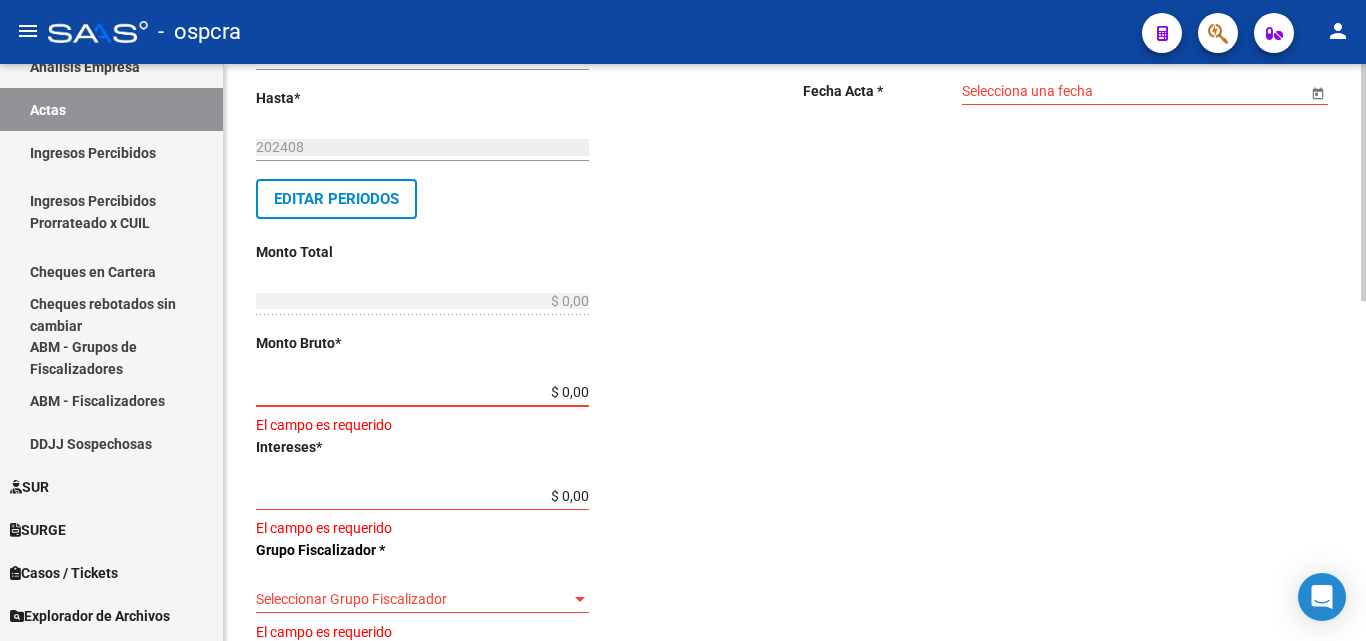 drag, startPoint x: 541, startPoint y: 390, endPoint x: 651, endPoint y: 392, distance: 110.01818 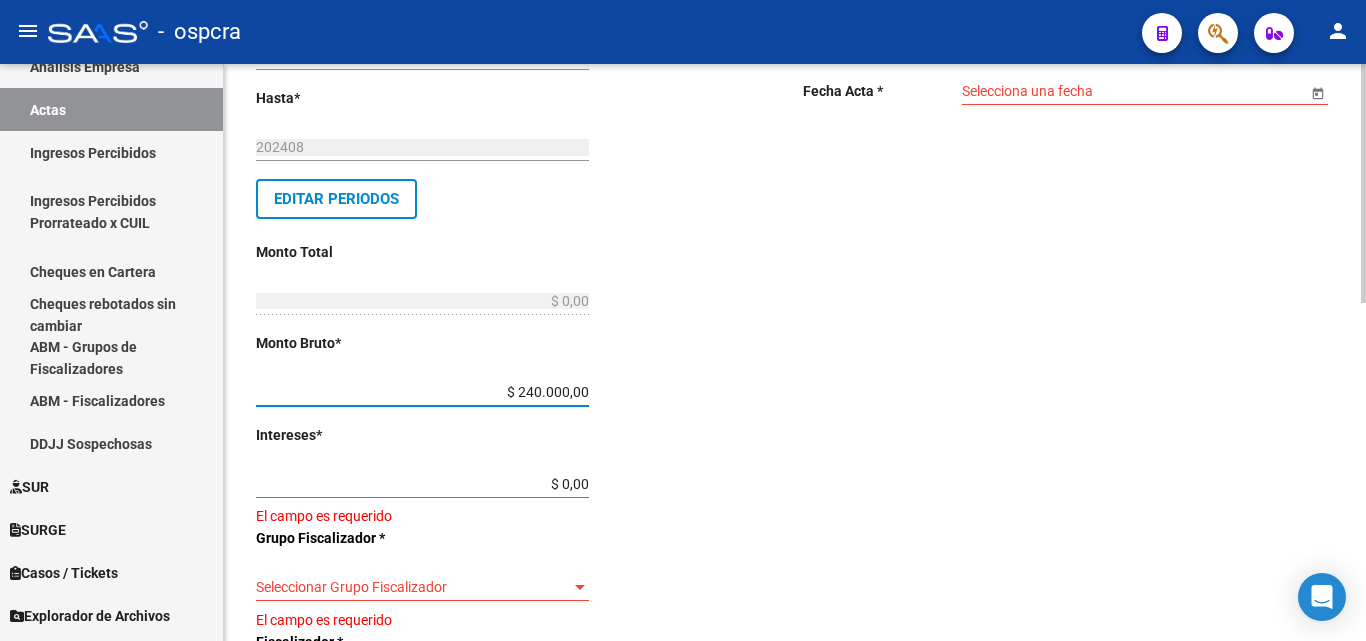 type on "$ 2.400.000,00" 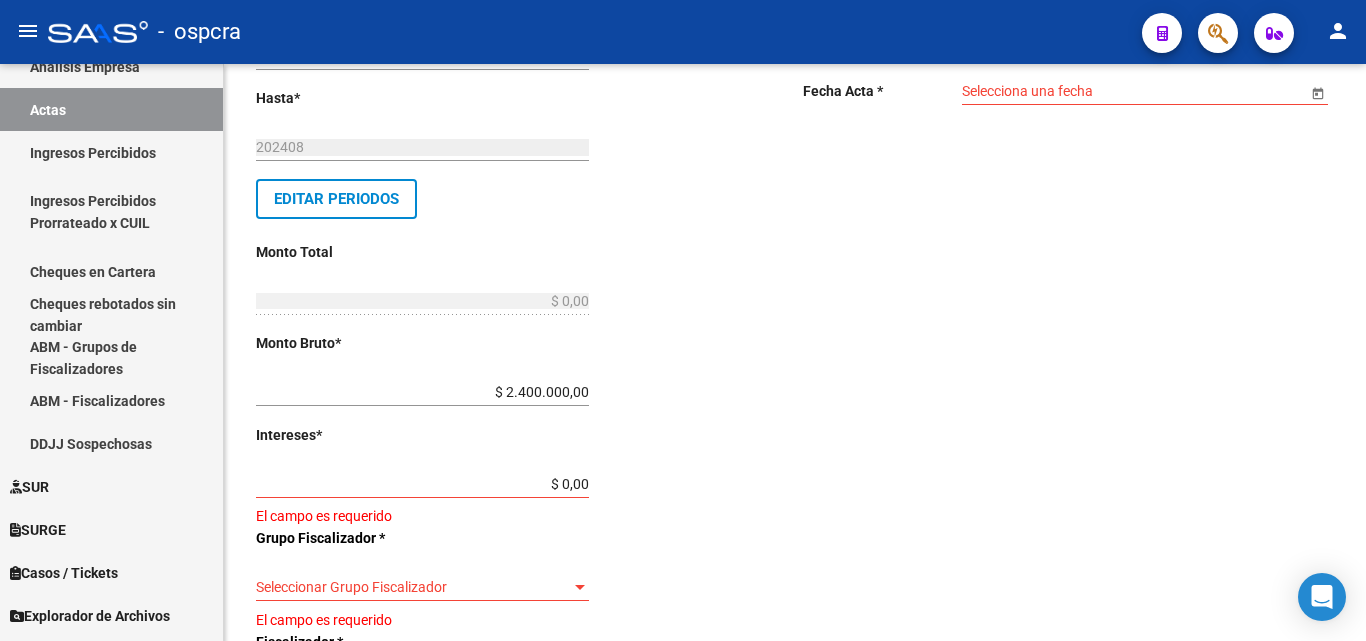 type on "$ 2.400.000,00" 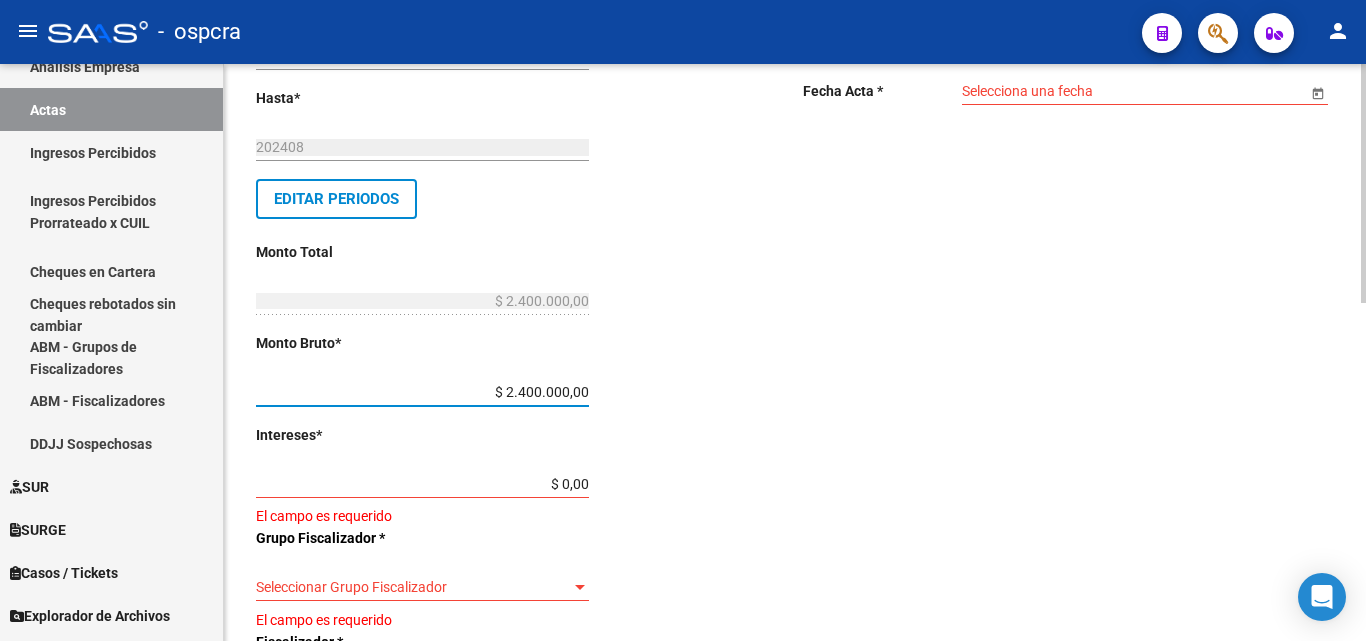 drag, startPoint x: 478, startPoint y: 396, endPoint x: 637, endPoint y: 384, distance: 159.4522 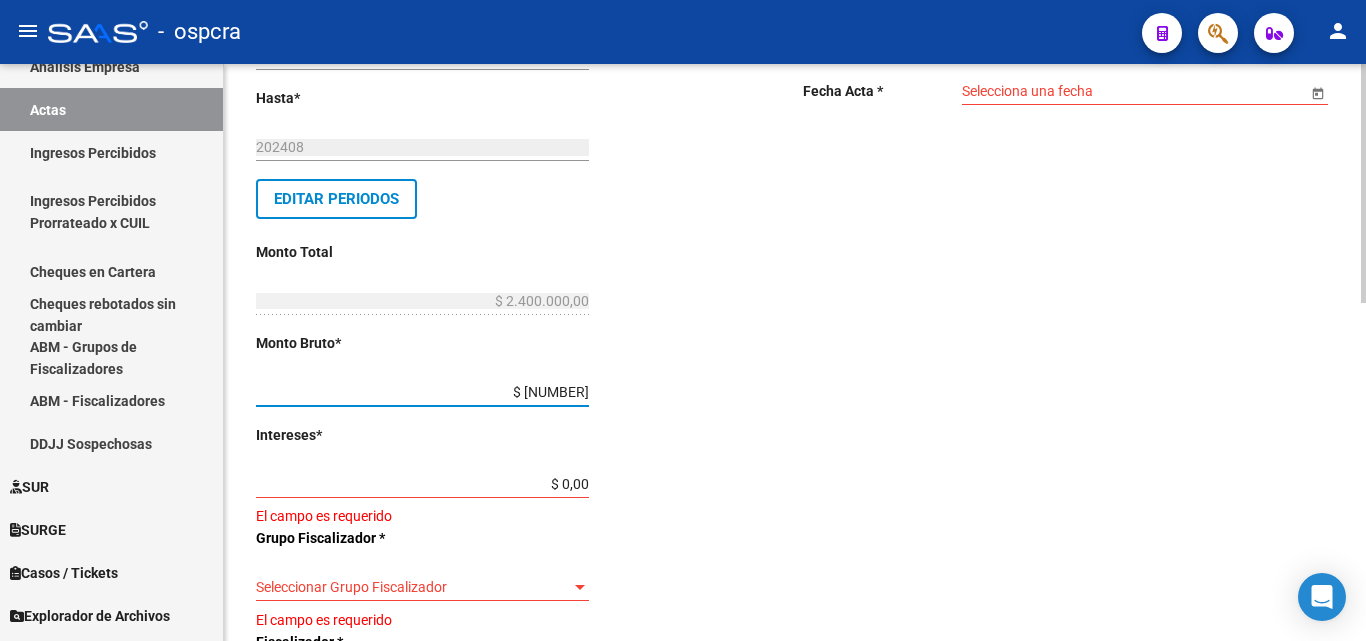 type on "$ [NUMBER]" 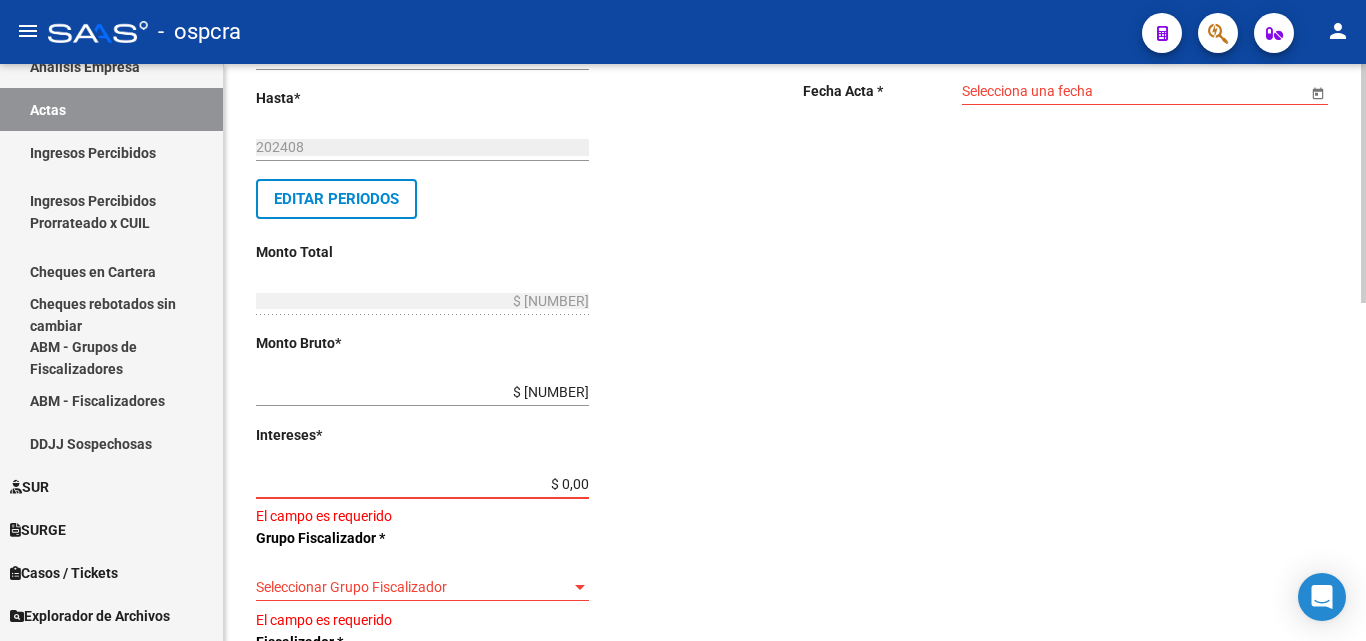 drag, startPoint x: 550, startPoint y: 482, endPoint x: 701, endPoint y: 482, distance: 151 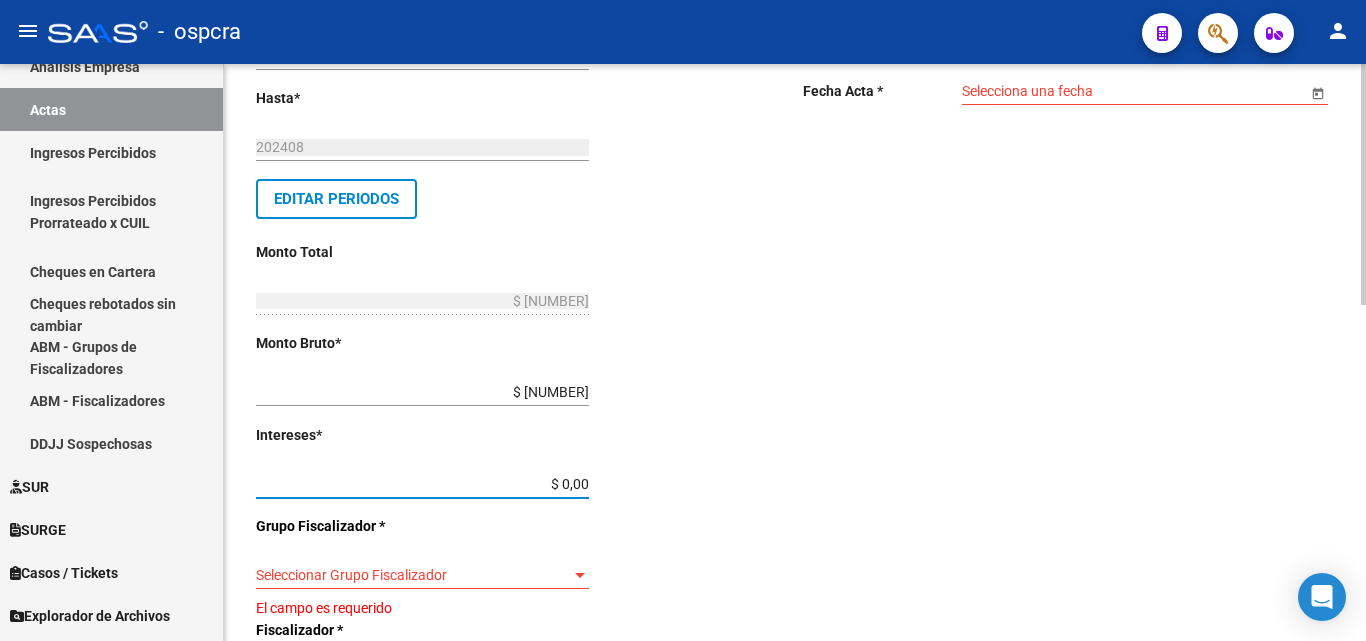 type on "$ 0,01" 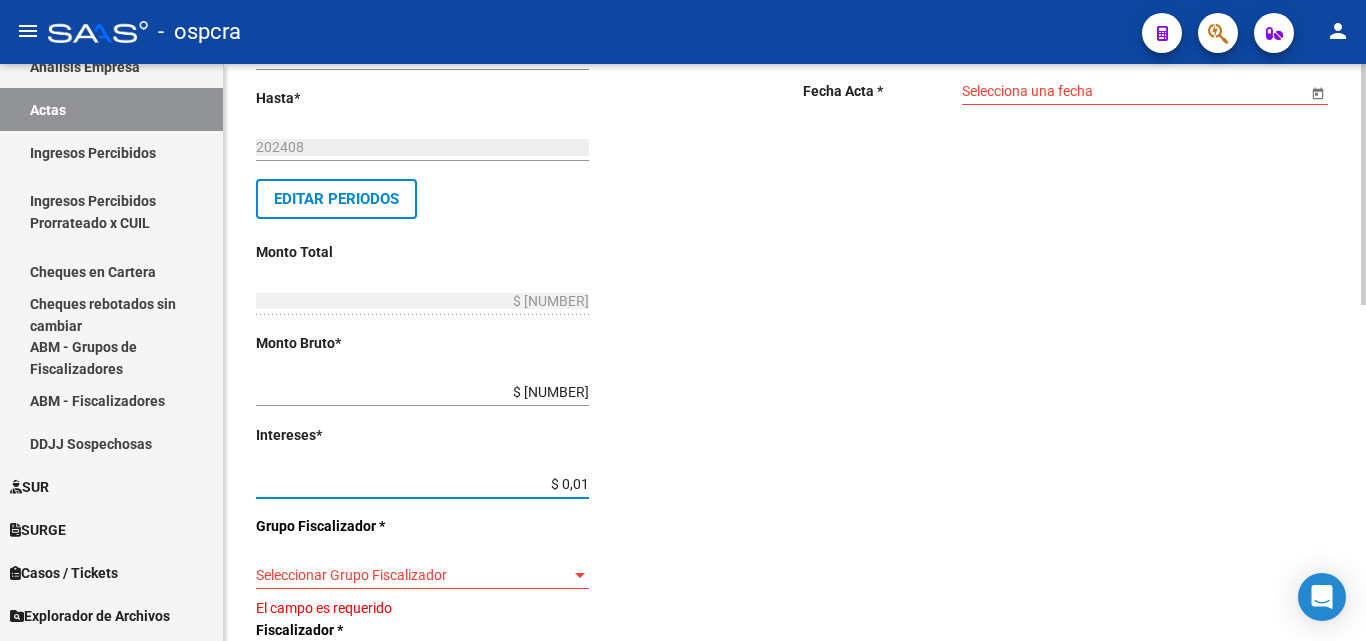 scroll, scrollTop: 400, scrollLeft: 0, axis: vertical 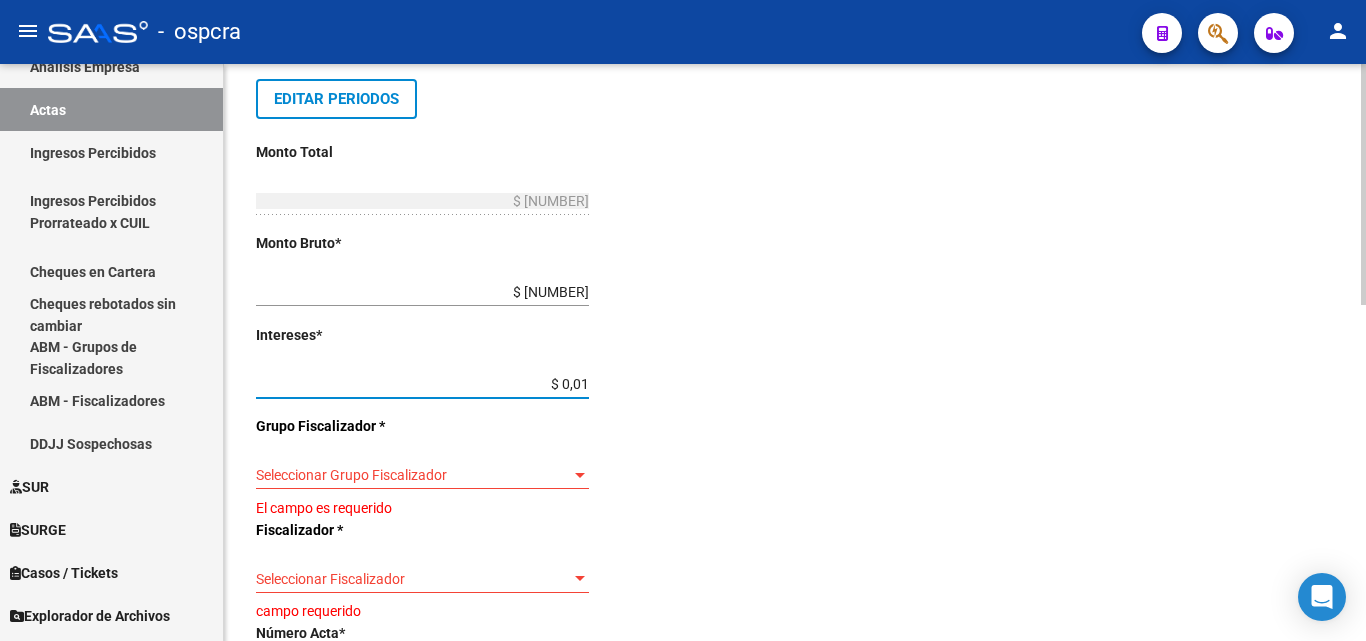 type on "$ [NUMBER]" 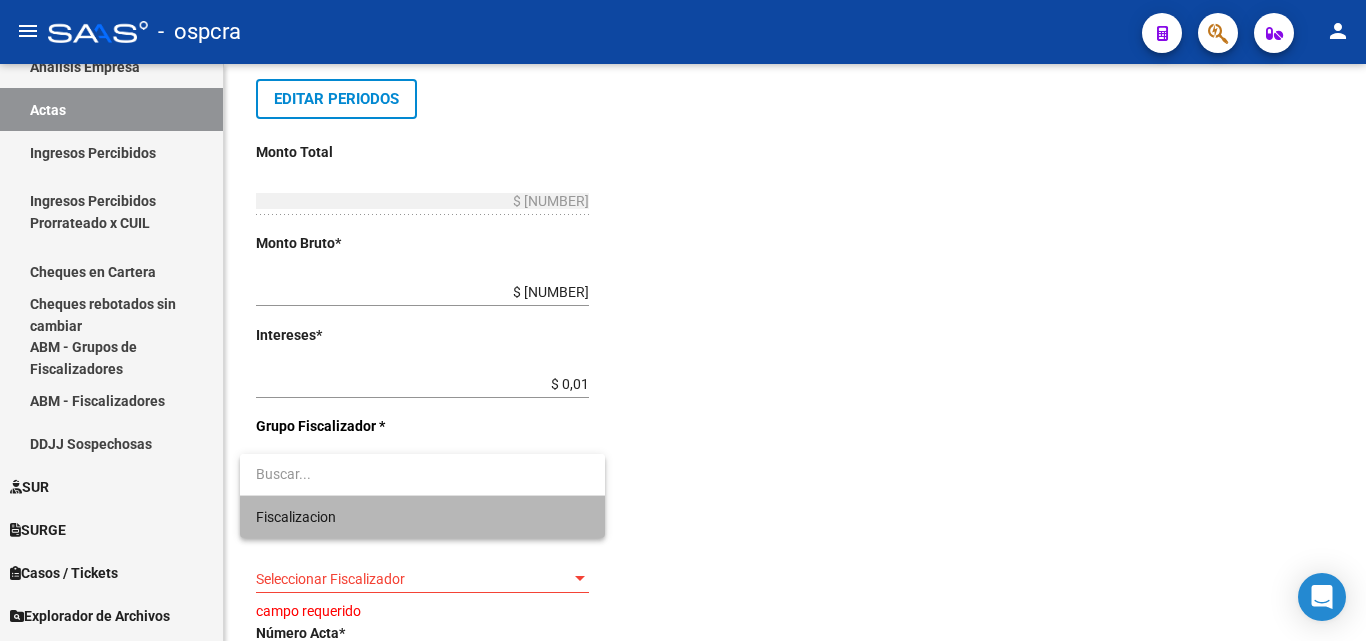 click on "Fiscalizacion" at bounding box center [422, 517] 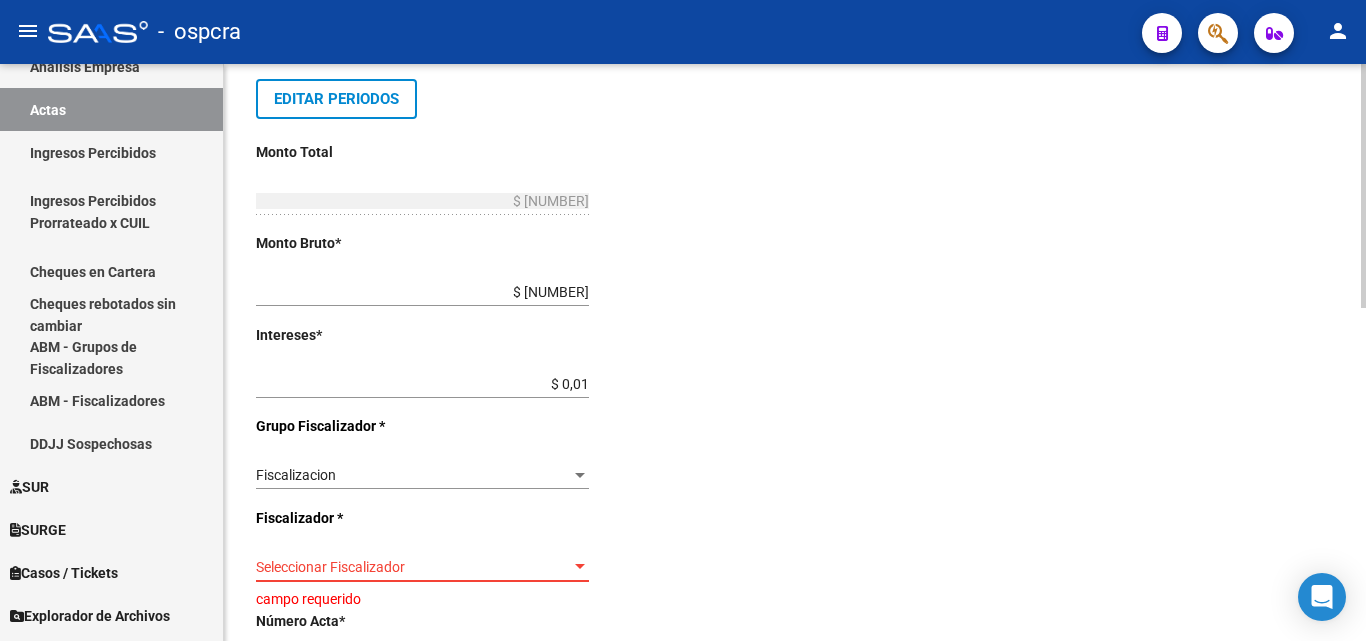 click on "Seleccionar Fiscalizador" at bounding box center [413, 567] 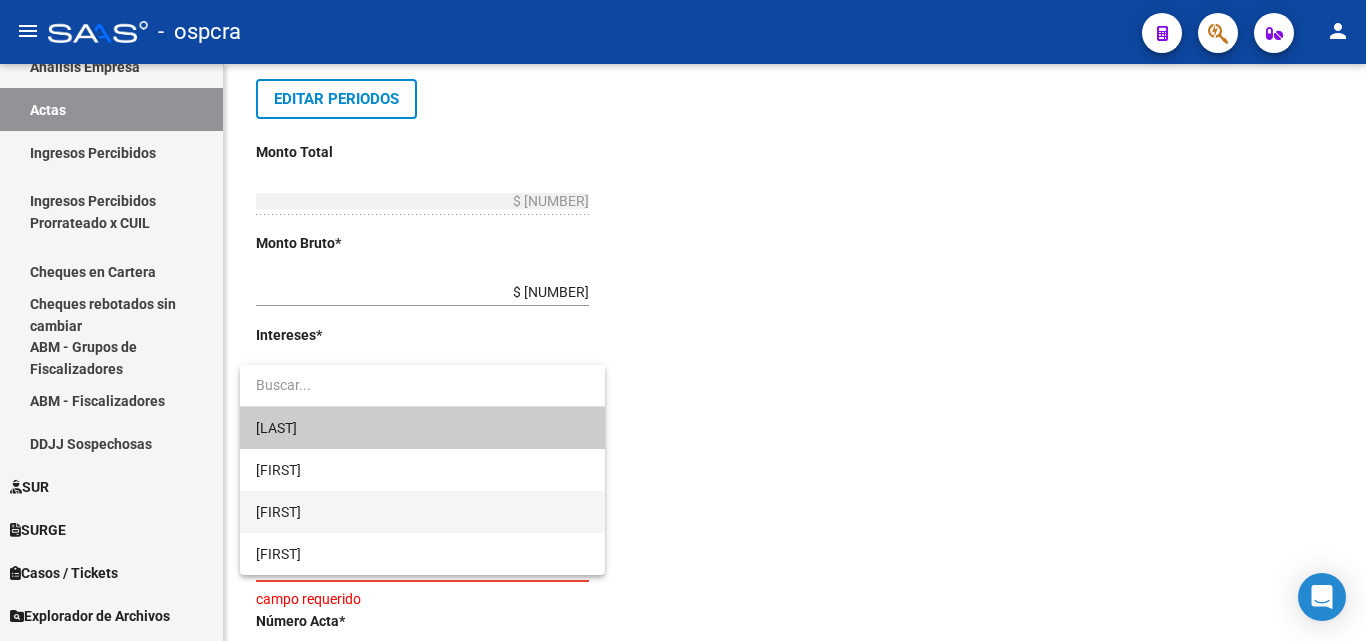 click on "[FIRST]" at bounding box center [422, 512] 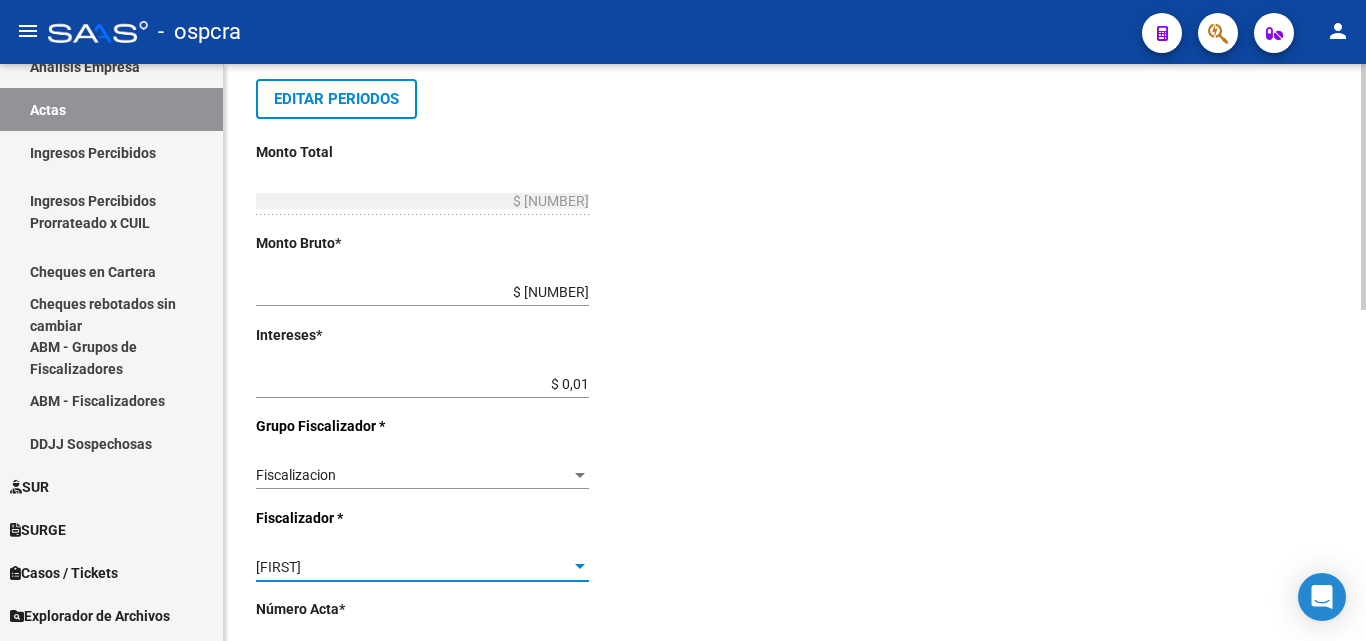scroll, scrollTop: 600, scrollLeft: 0, axis: vertical 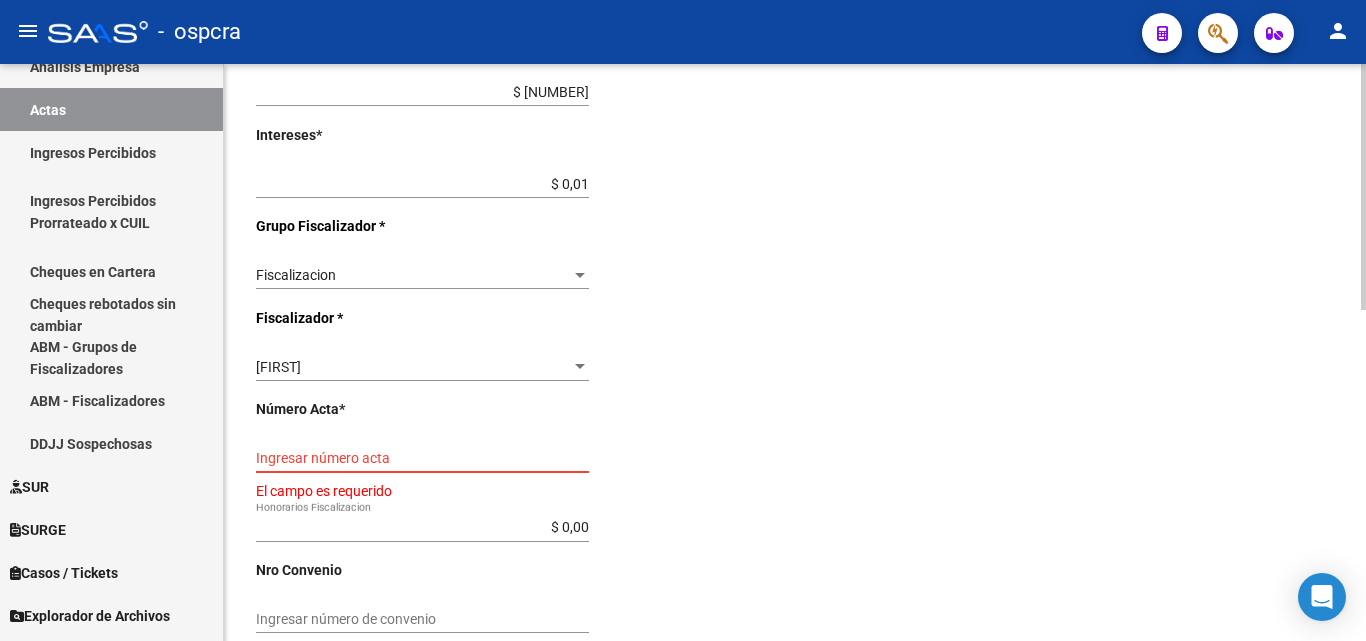 click on "Ingresar número acta" at bounding box center [422, 458] 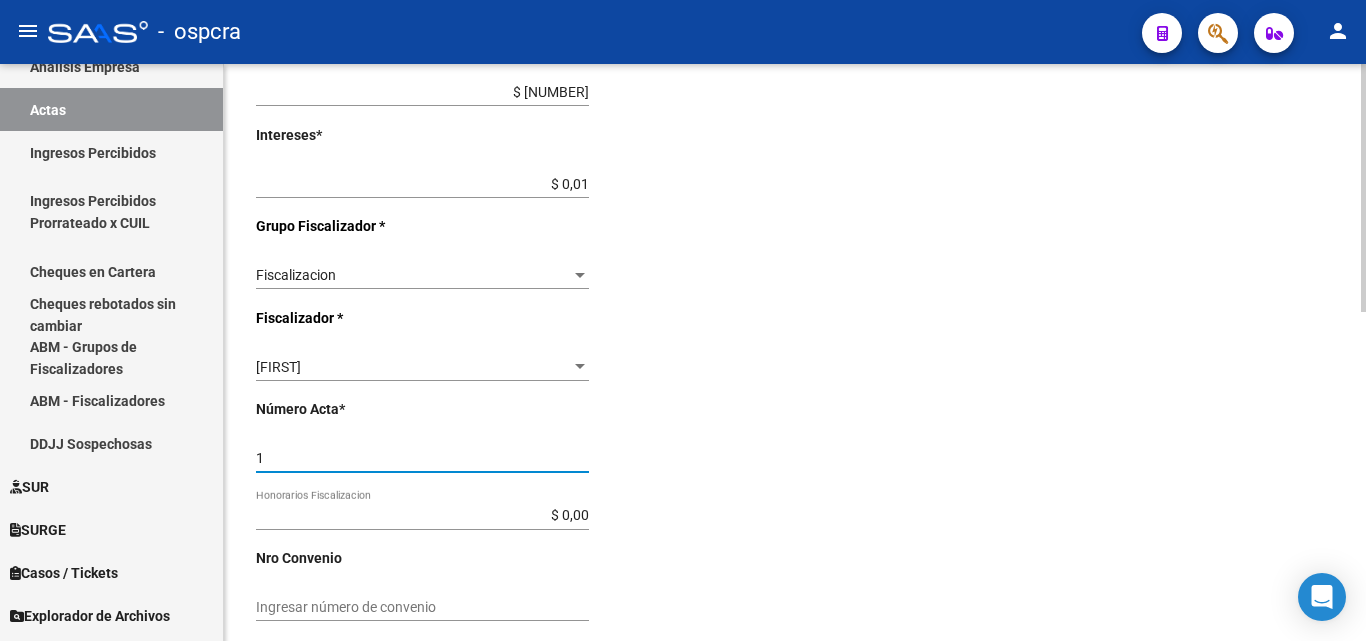 scroll, scrollTop: 766, scrollLeft: 0, axis: vertical 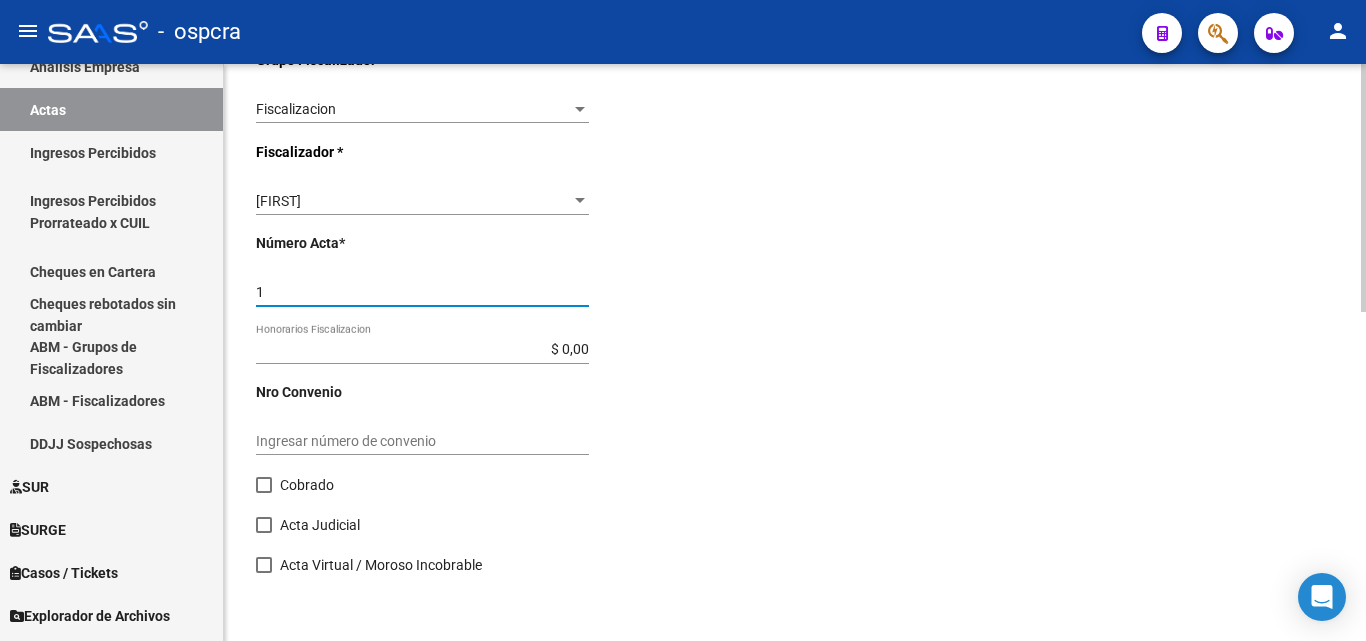 type on "1" 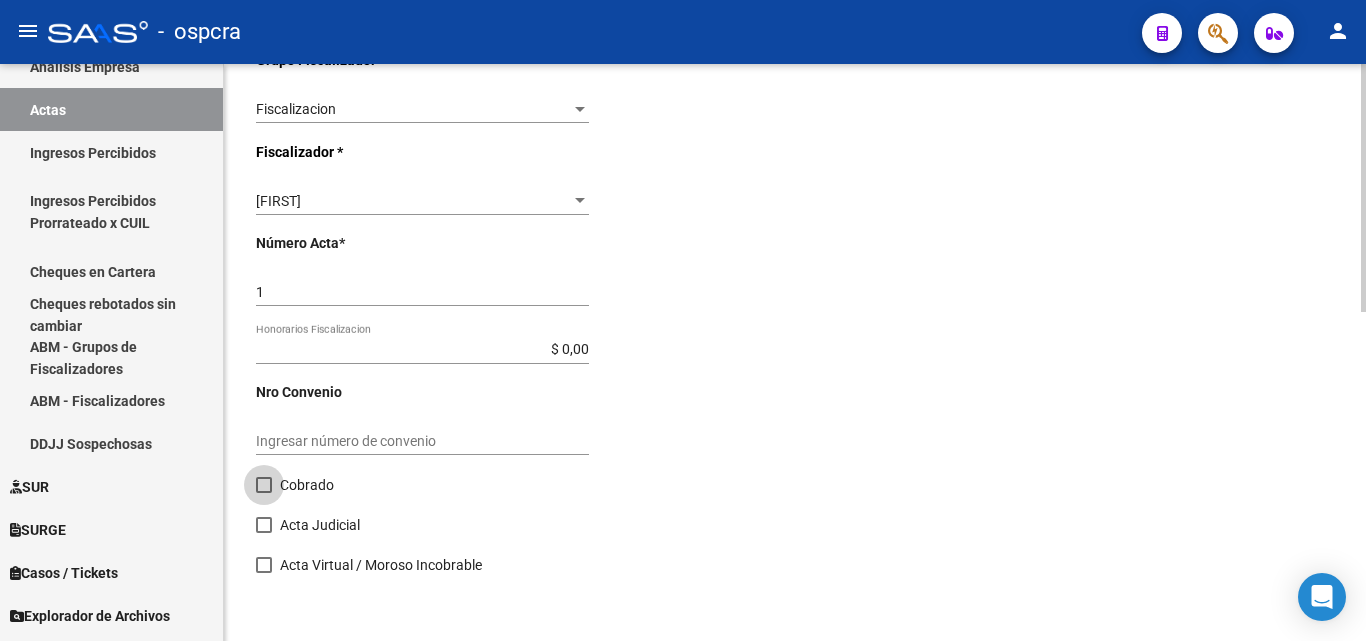 click at bounding box center (264, 485) 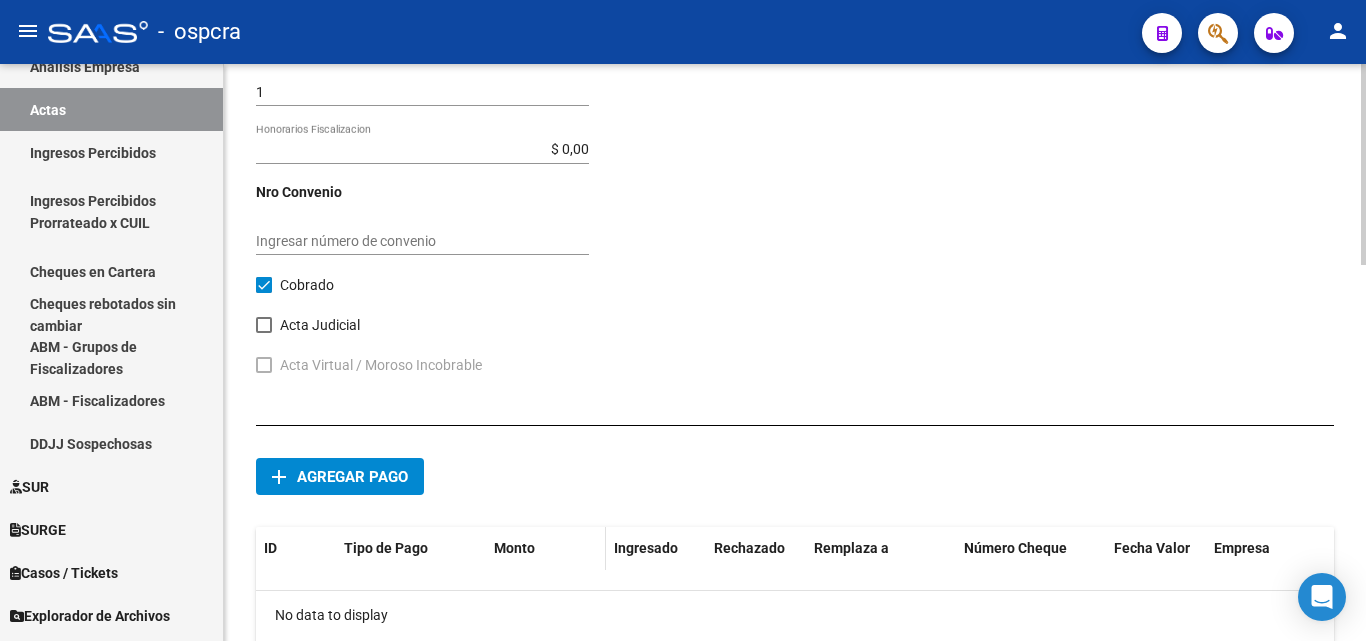 scroll, scrollTop: 1066, scrollLeft: 0, axis: vertical 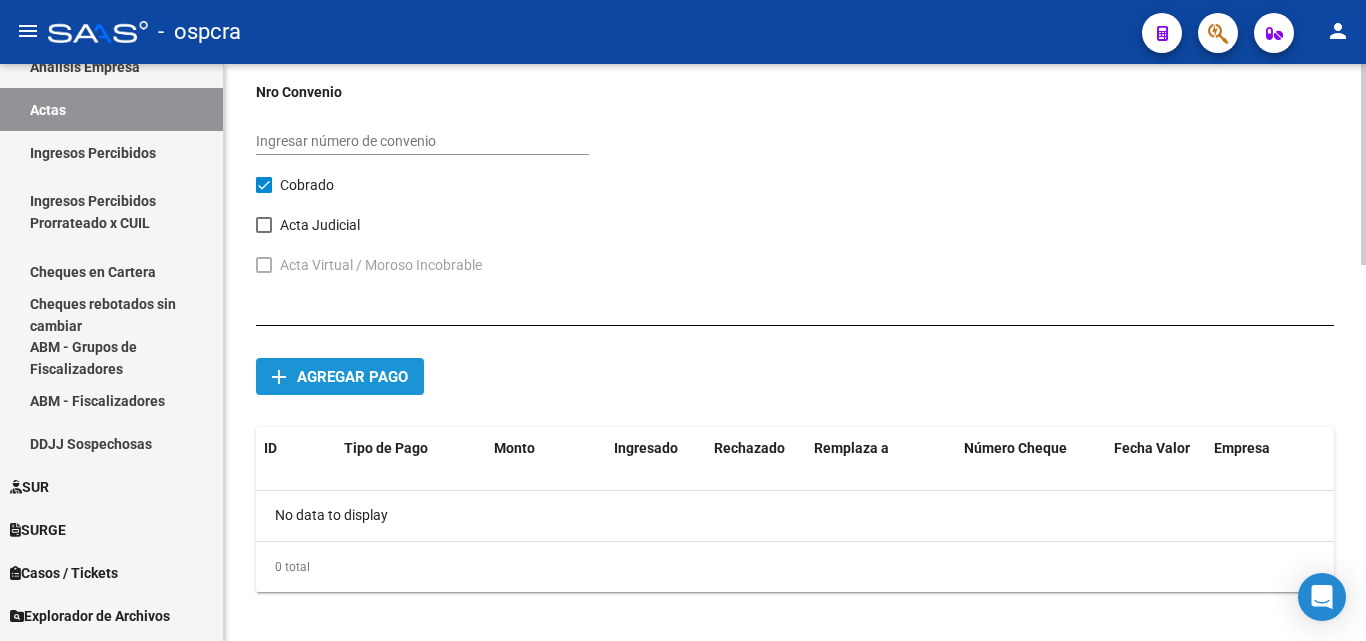 click on "Agregar pago" 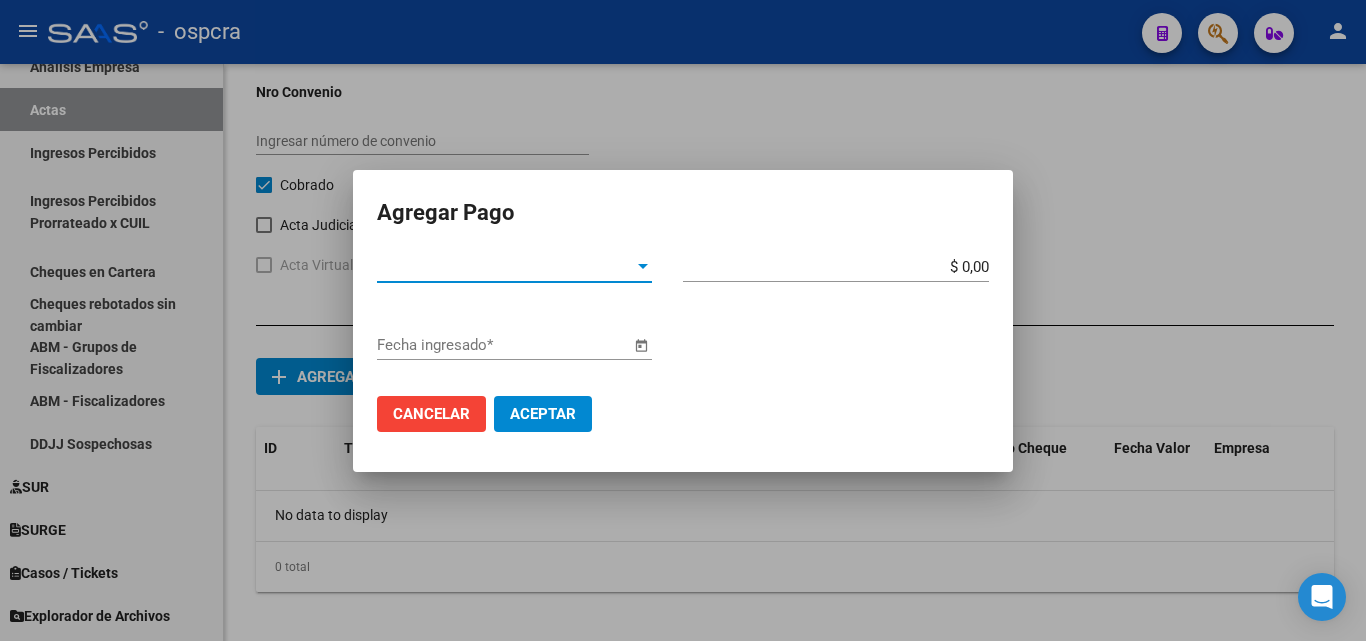 click at bounding box center [643, 267] 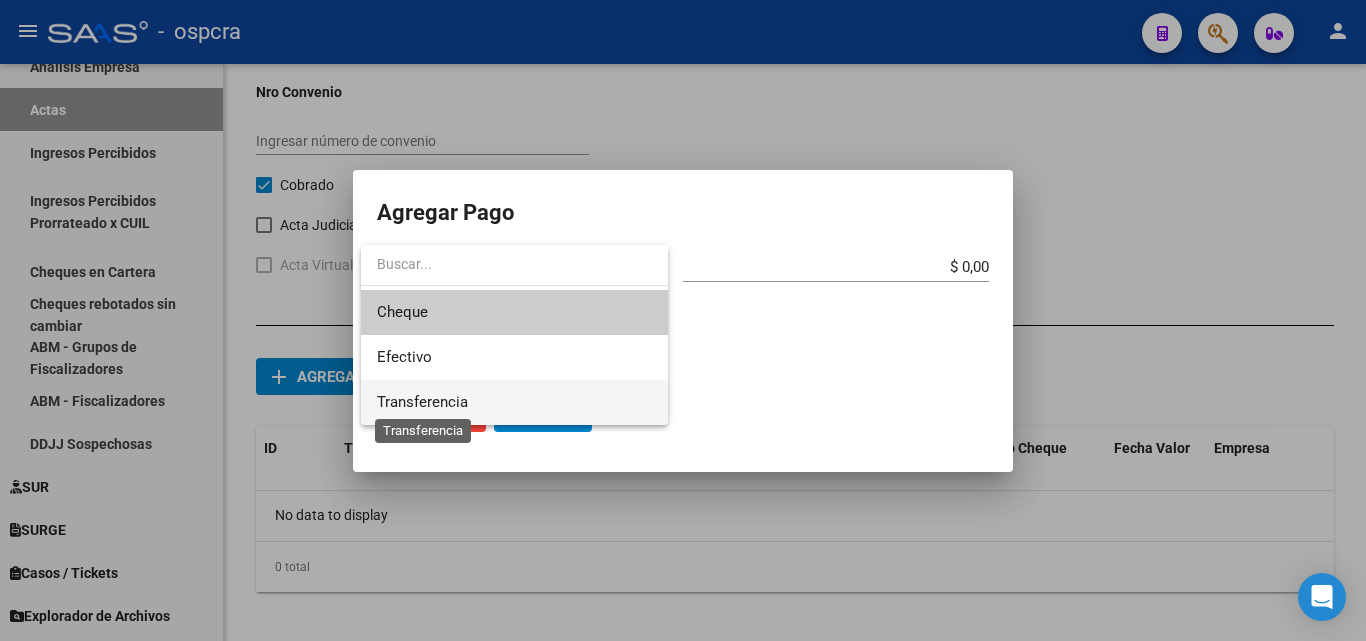 click on "Transferencia" at bounding box center (422, 402) 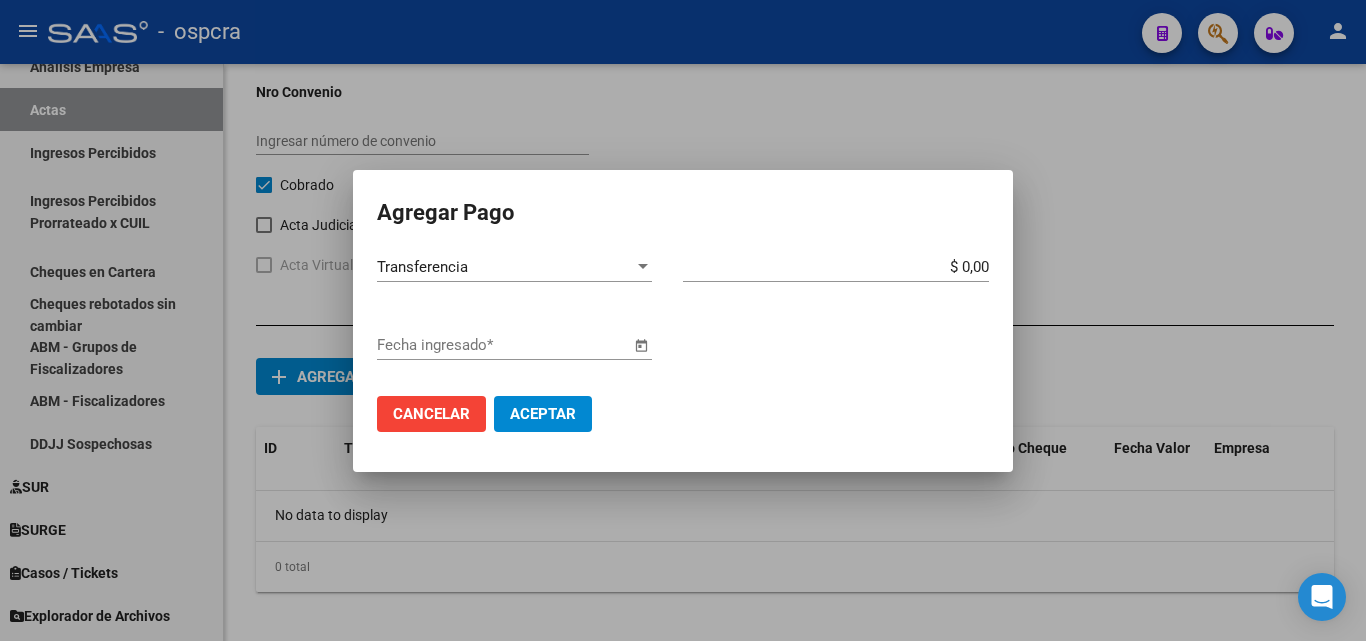 click at bounding box center (641, 346) 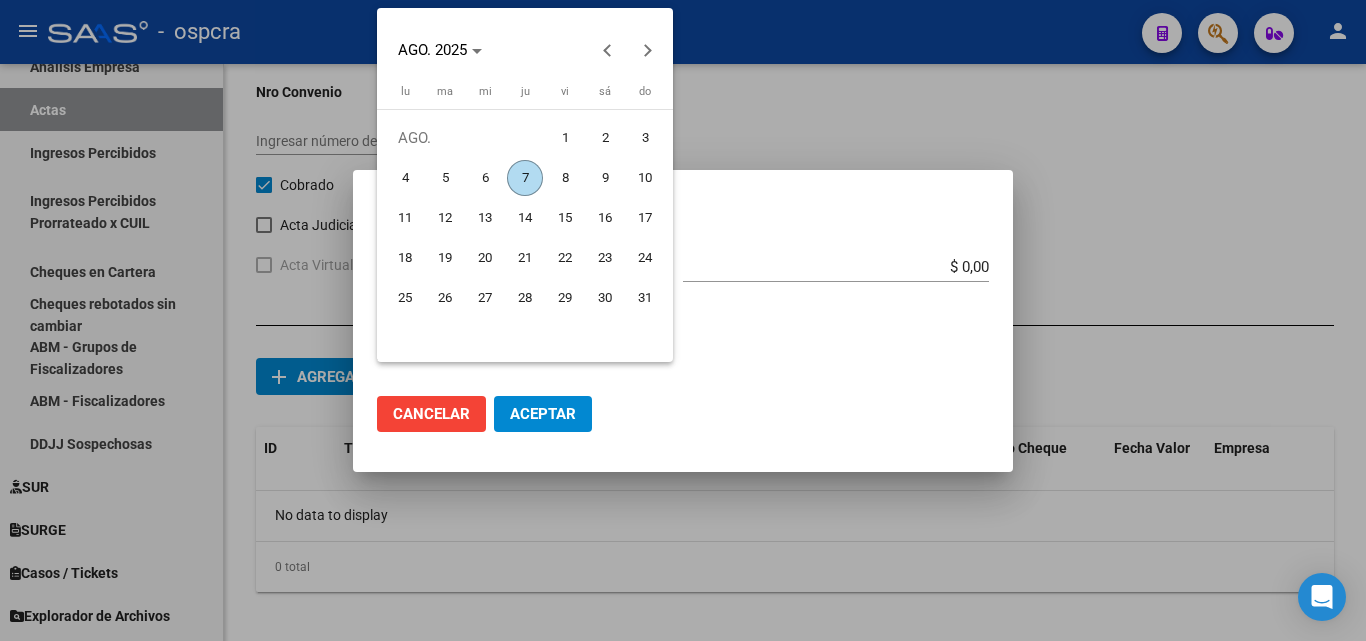 click on "7" at bounding box center (525, 178) 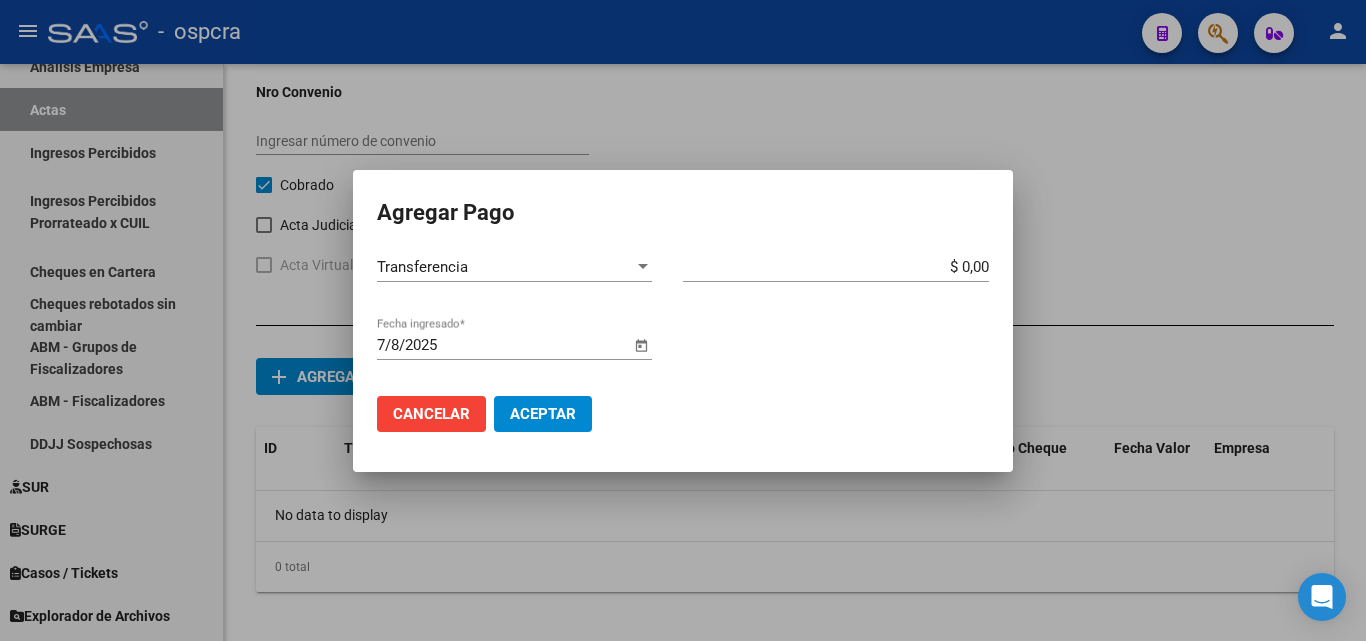 click on "Aceptar" at bounding box center [543, 414] 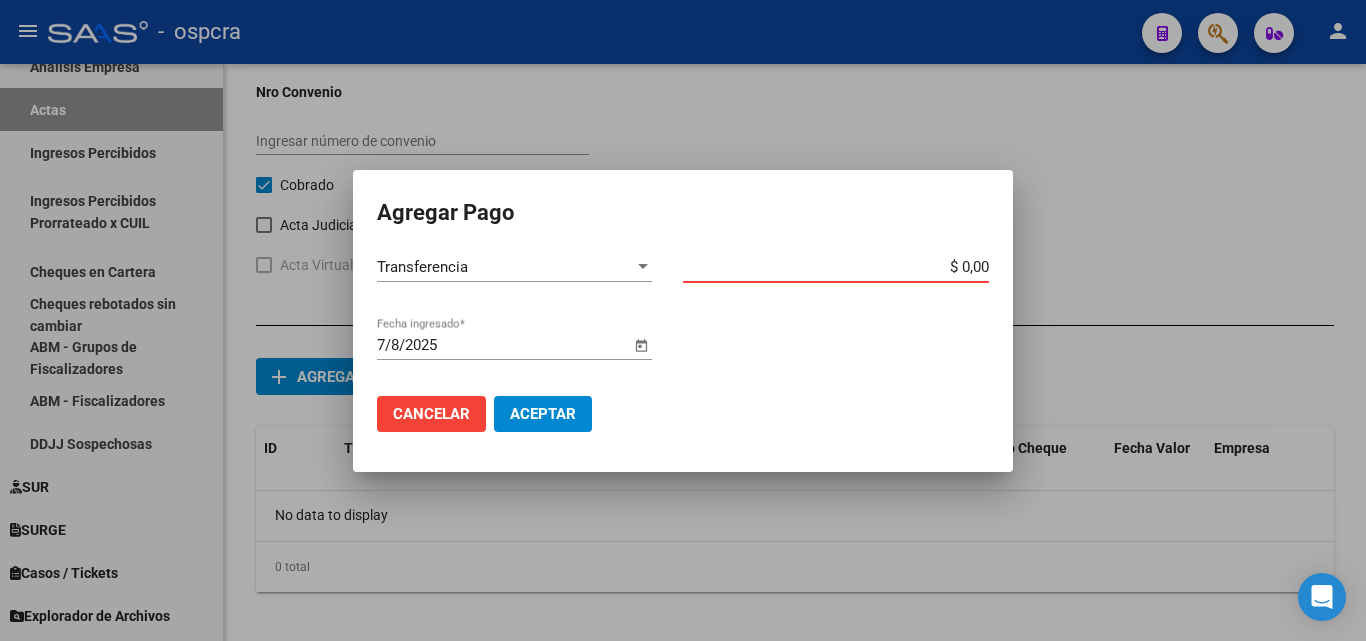 paste on "$ [NUMBER]" 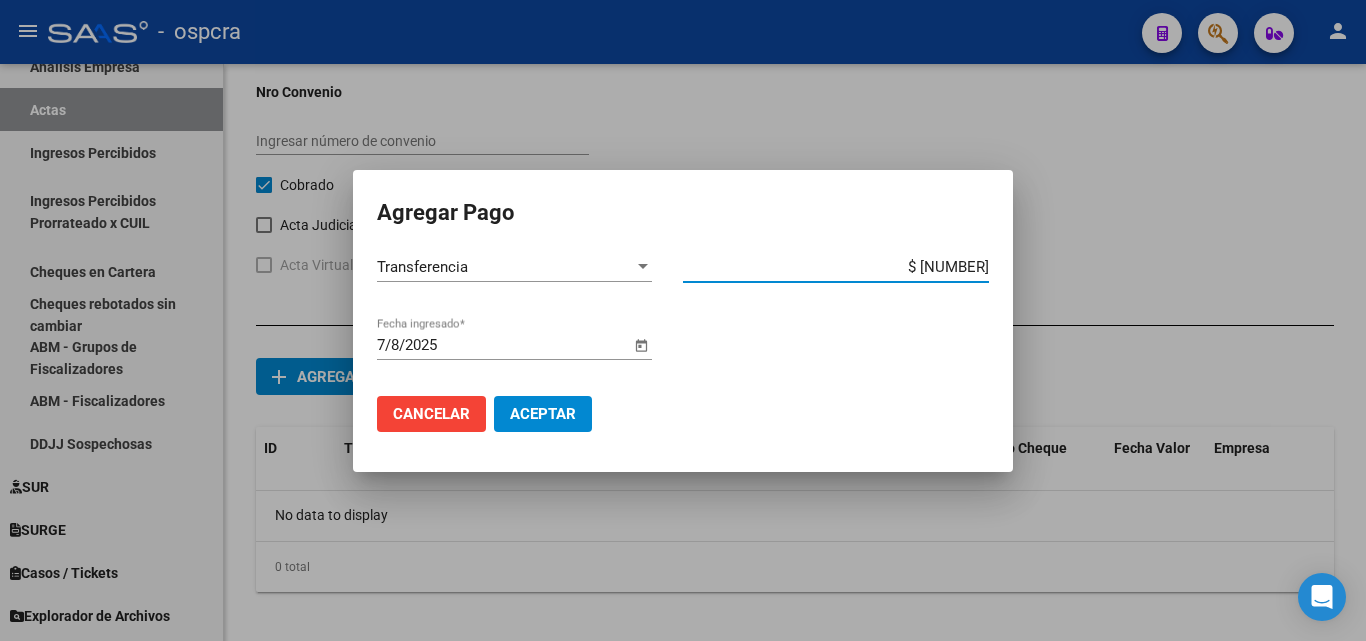 drag, startPoint x: 843, startPoint y: 267, endPoint x: 997, endPoint y: 262, distance: 154.08115 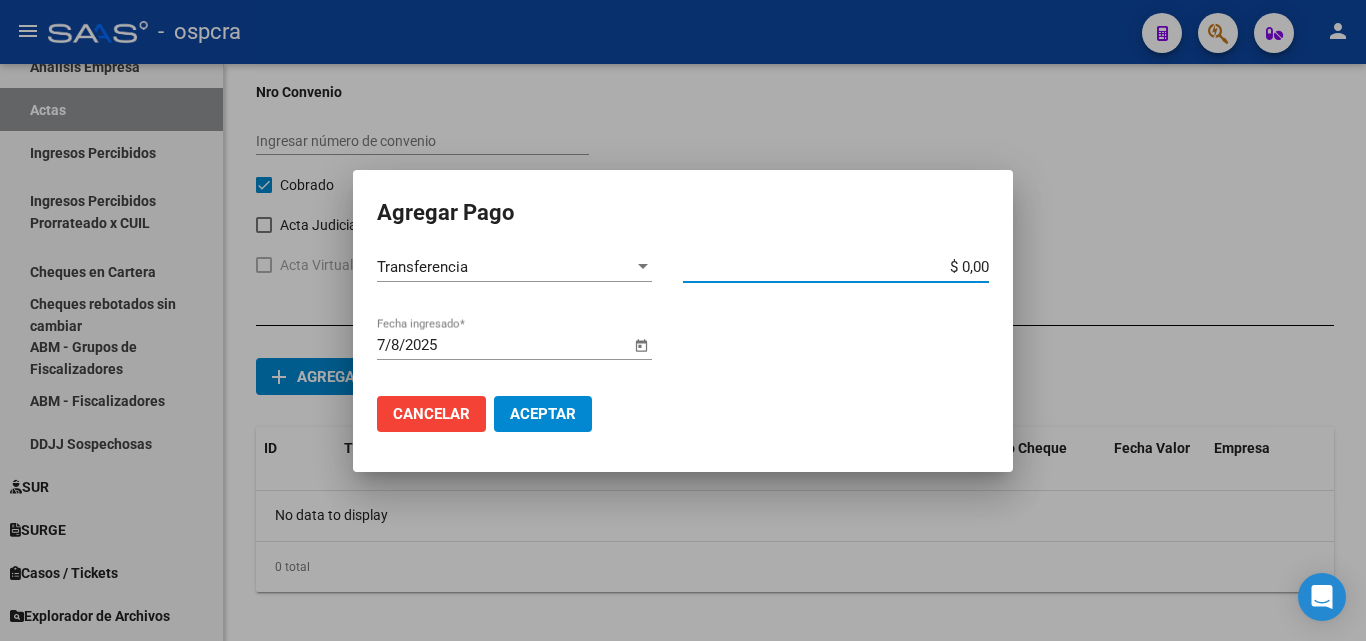 drag, startPoint x: 943, startPoint y: 273, endPoint x: 1029, endPoint y: 244, distance: 90.75792 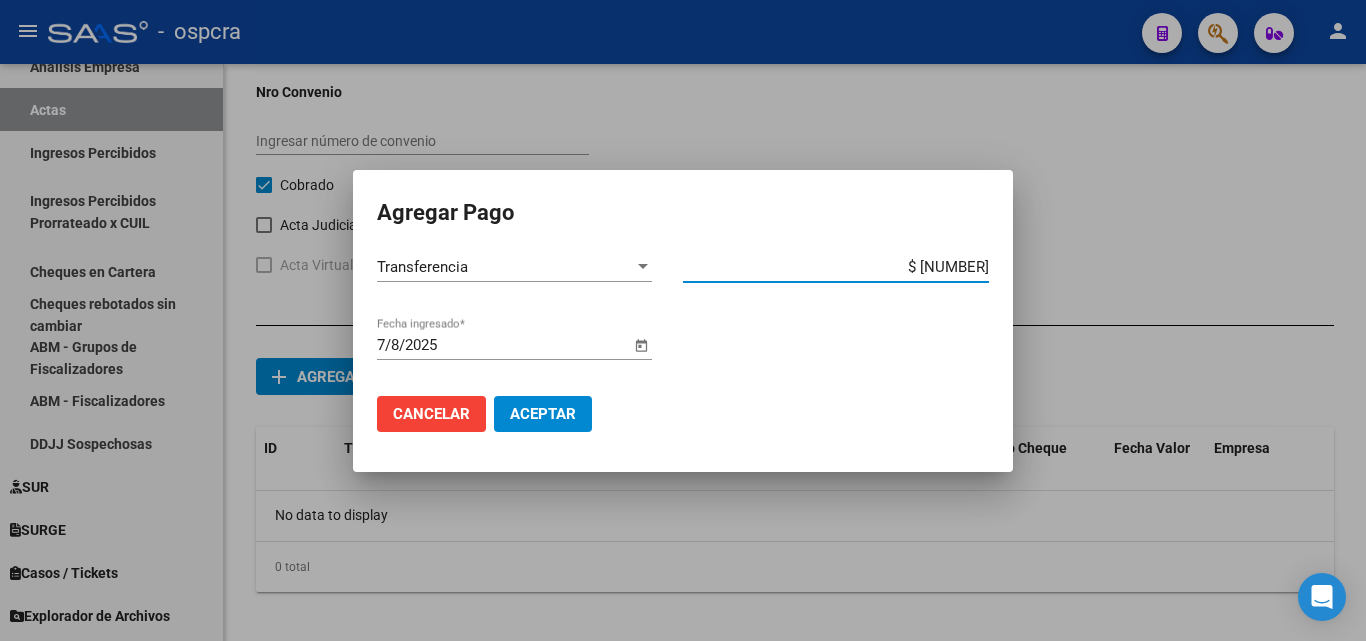 drag, startPoint x: 937, startPoint y: 268, endPoint x: 993, endPoint y: 266, distance: 56.0357 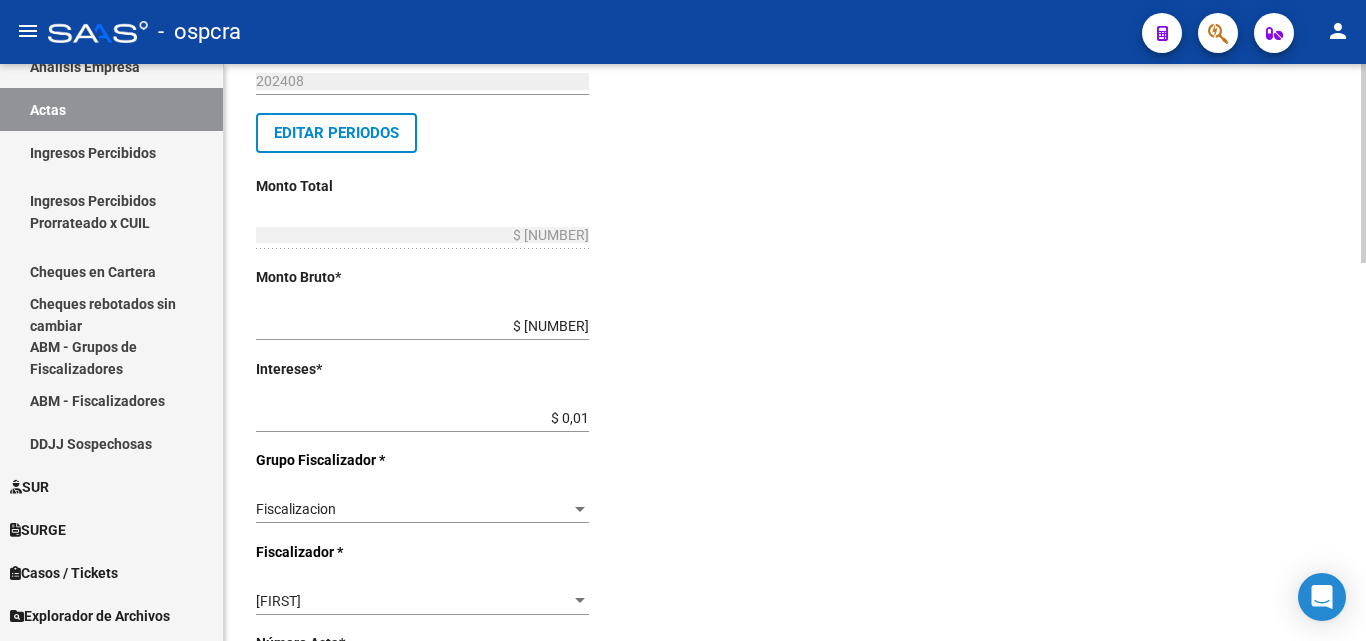 scroll, scrollTop: 0, scrollLeft: 0, axis: both 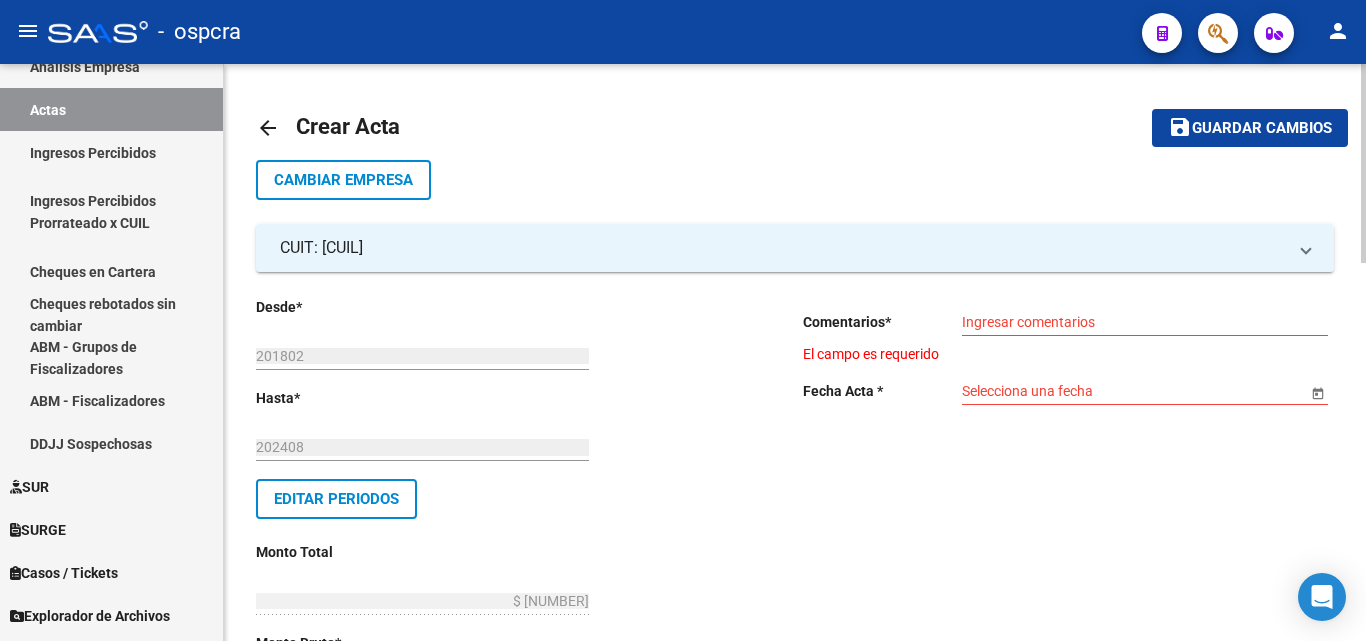 click on "Ingresar comentarios" at bounding box center (1145, 322) 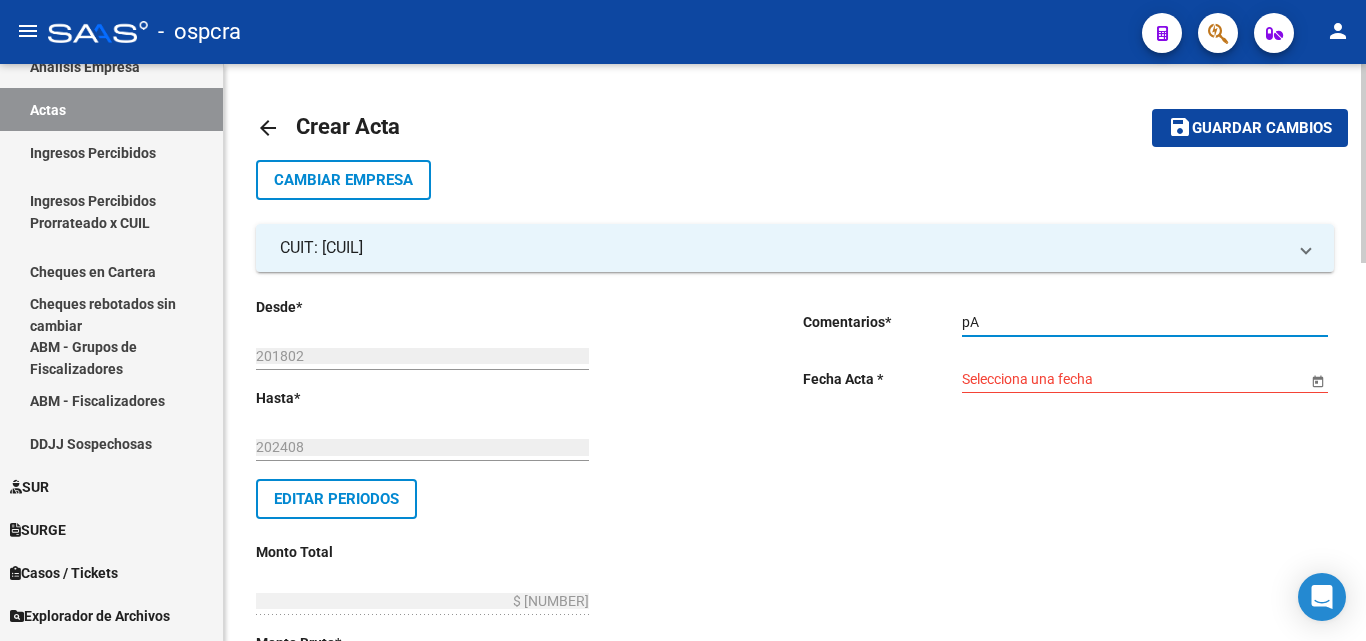 type on "p" 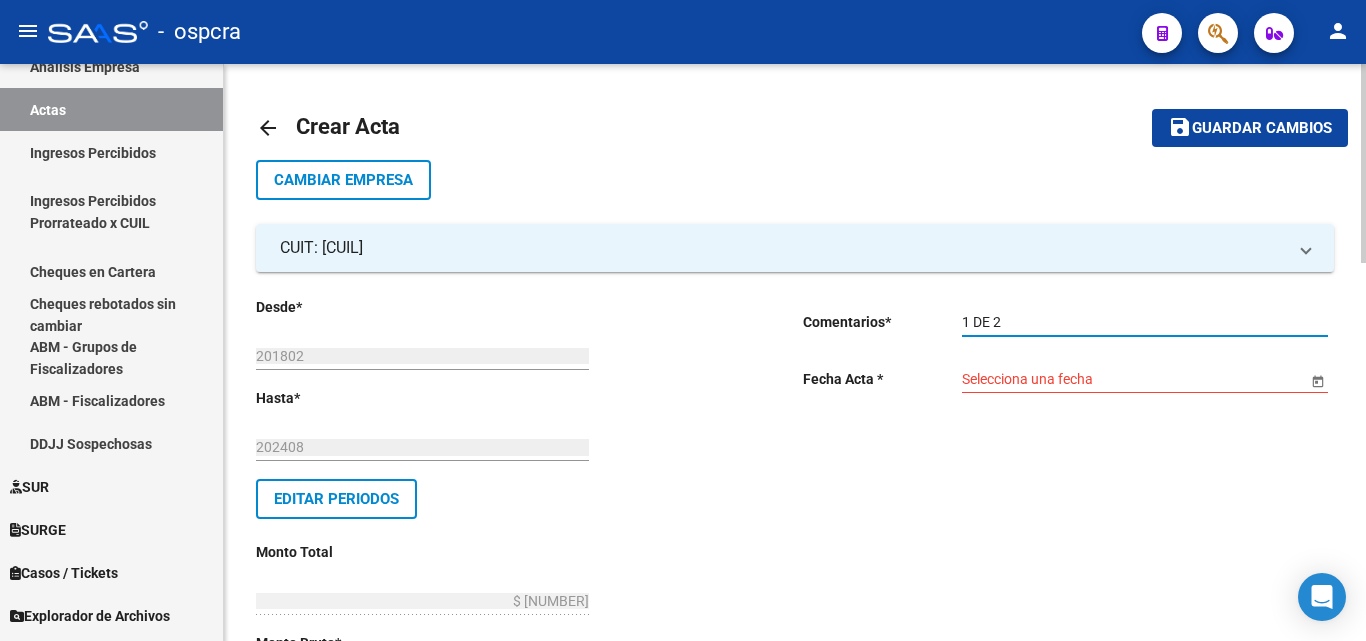 type on "1 DE 2" 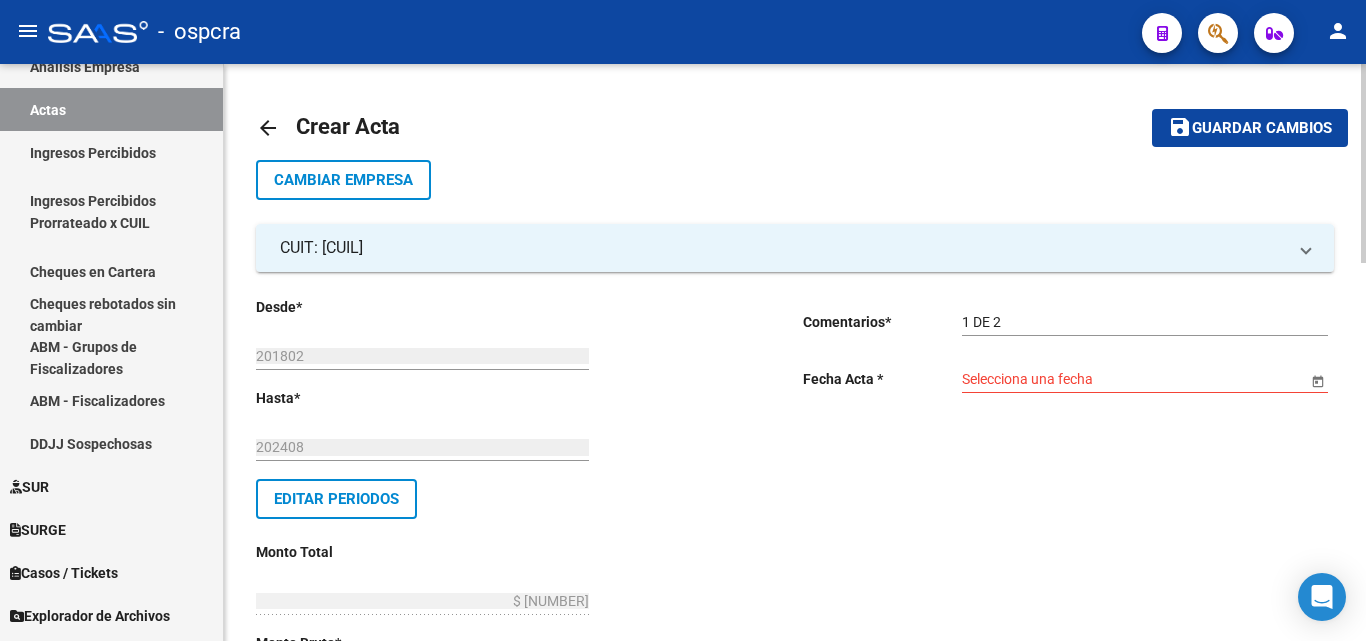 click 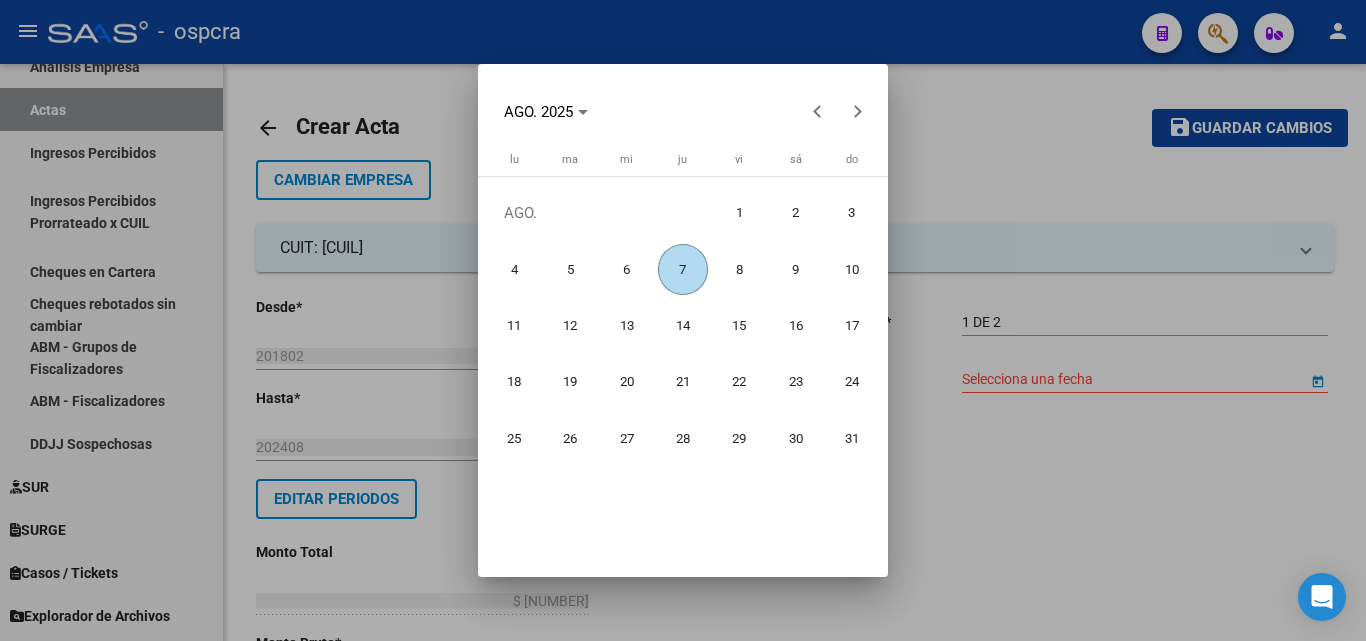 click on "7" at bounding box center [683, 269] 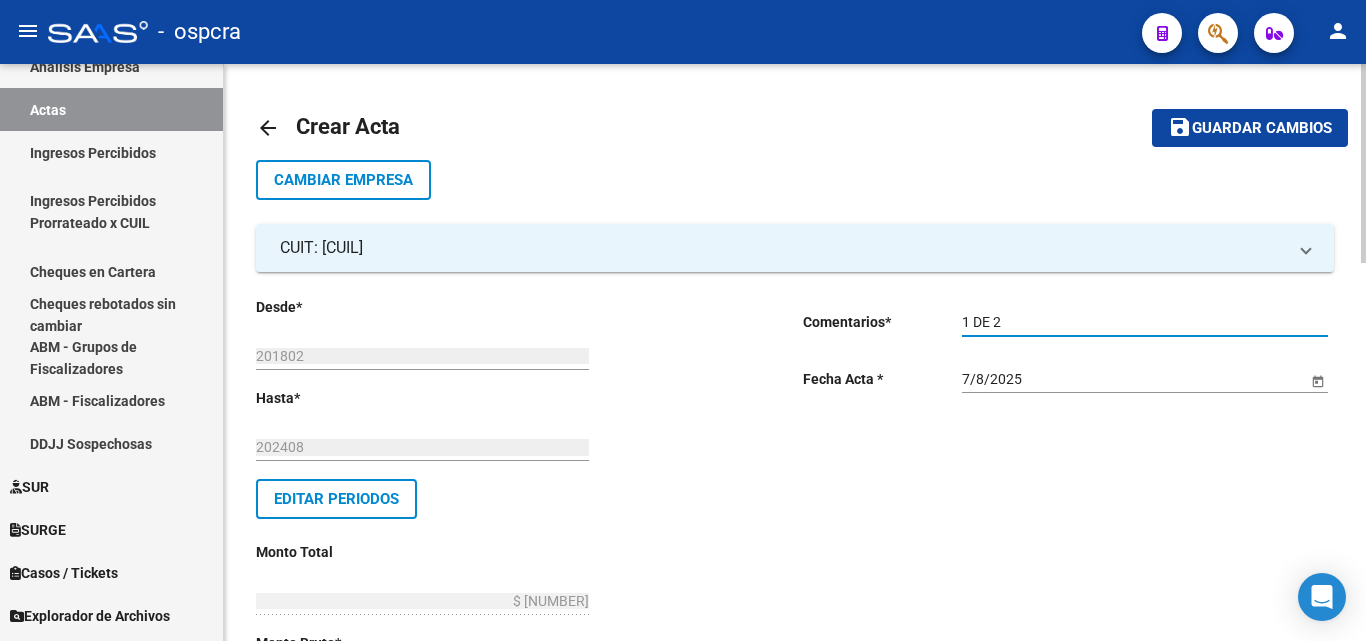 click on "1 DE 2" at bounding box center (1145, 322) 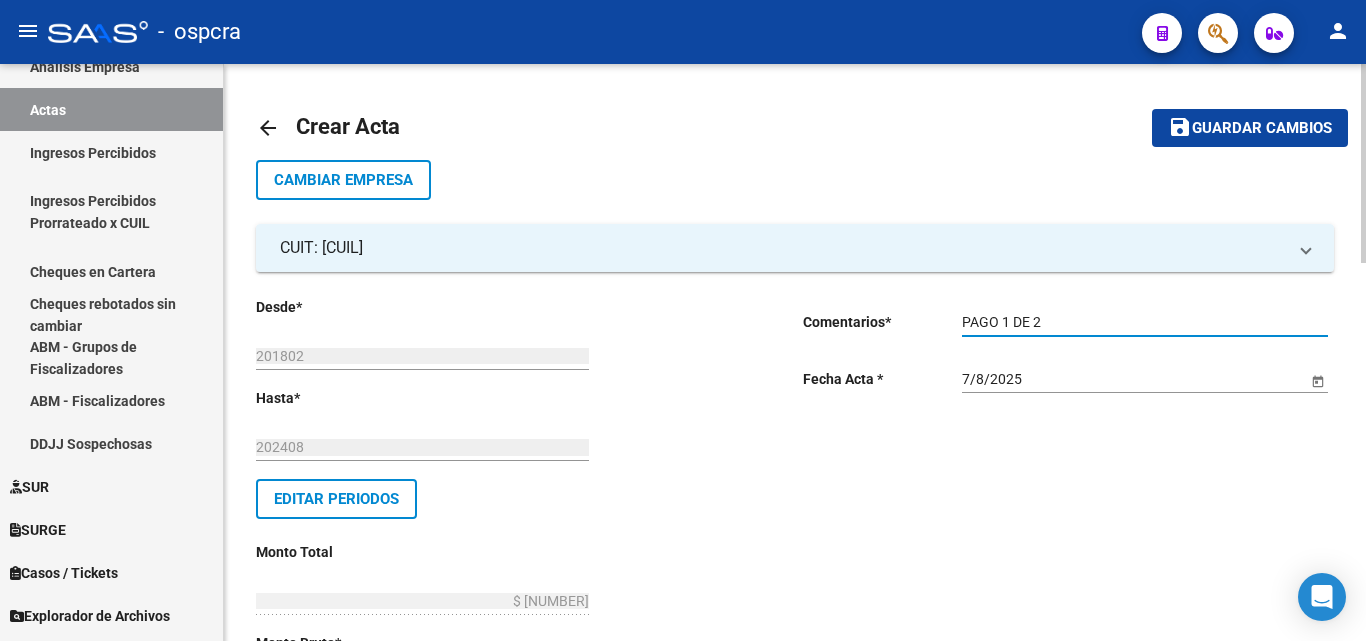 click on "PAGO 1 DE 2" at bounding box center [1145, 322] 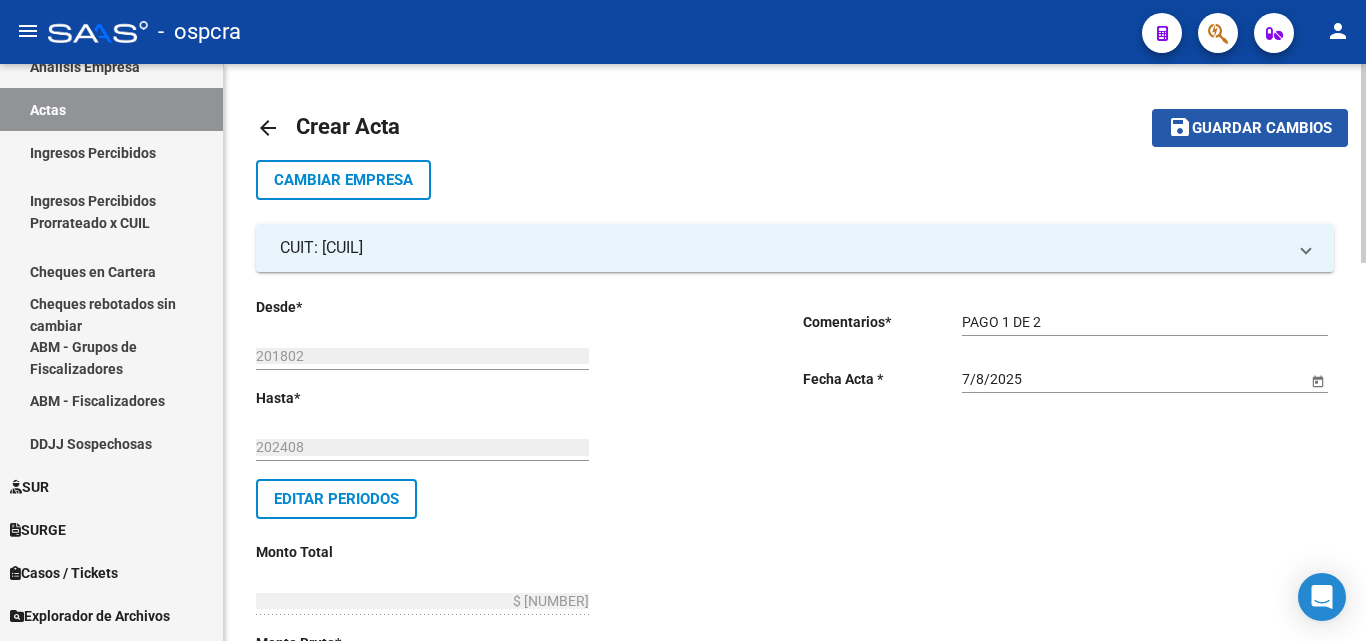 click on "save Guardar cambios" 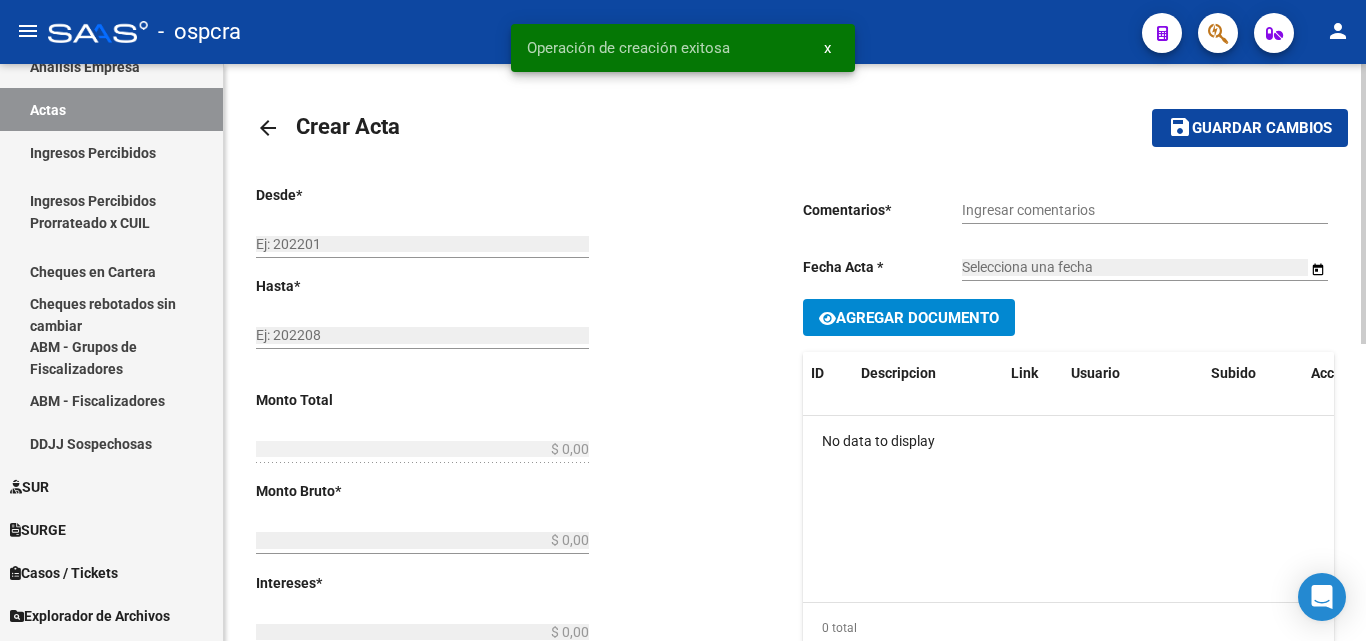 type on "201802" 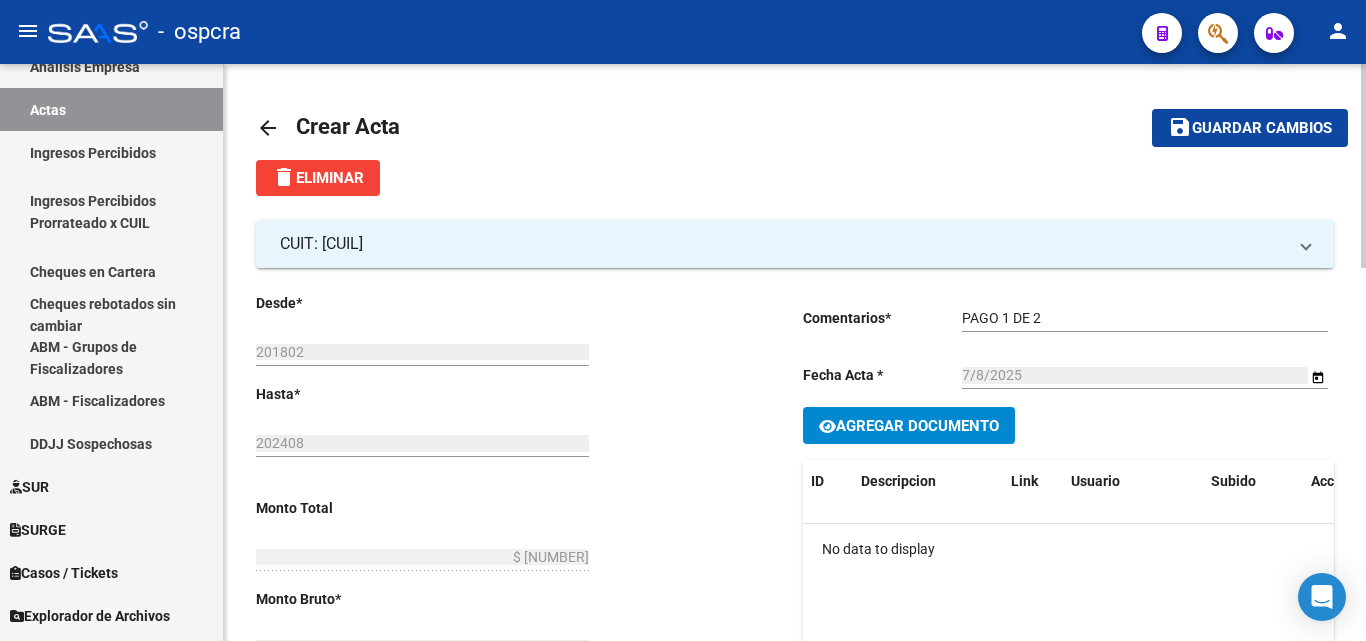 click on "Agregar Documento" 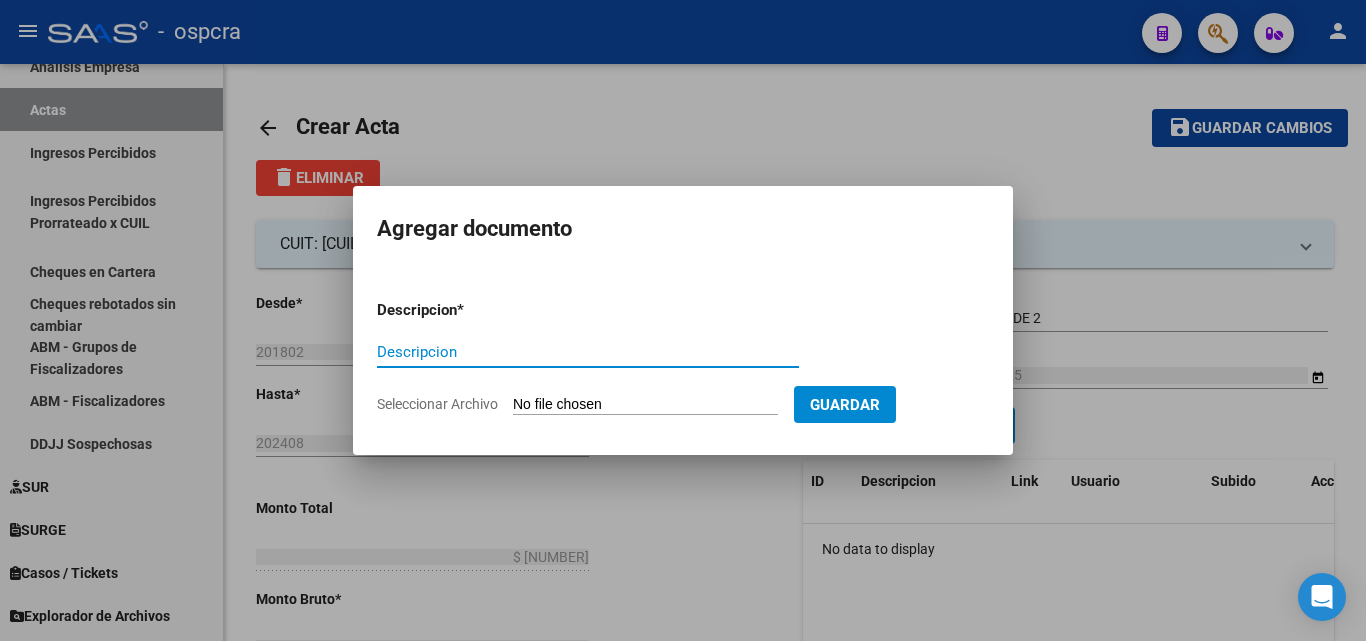 click on "Seleccionar Archivo" at bounding box center (645, 405) 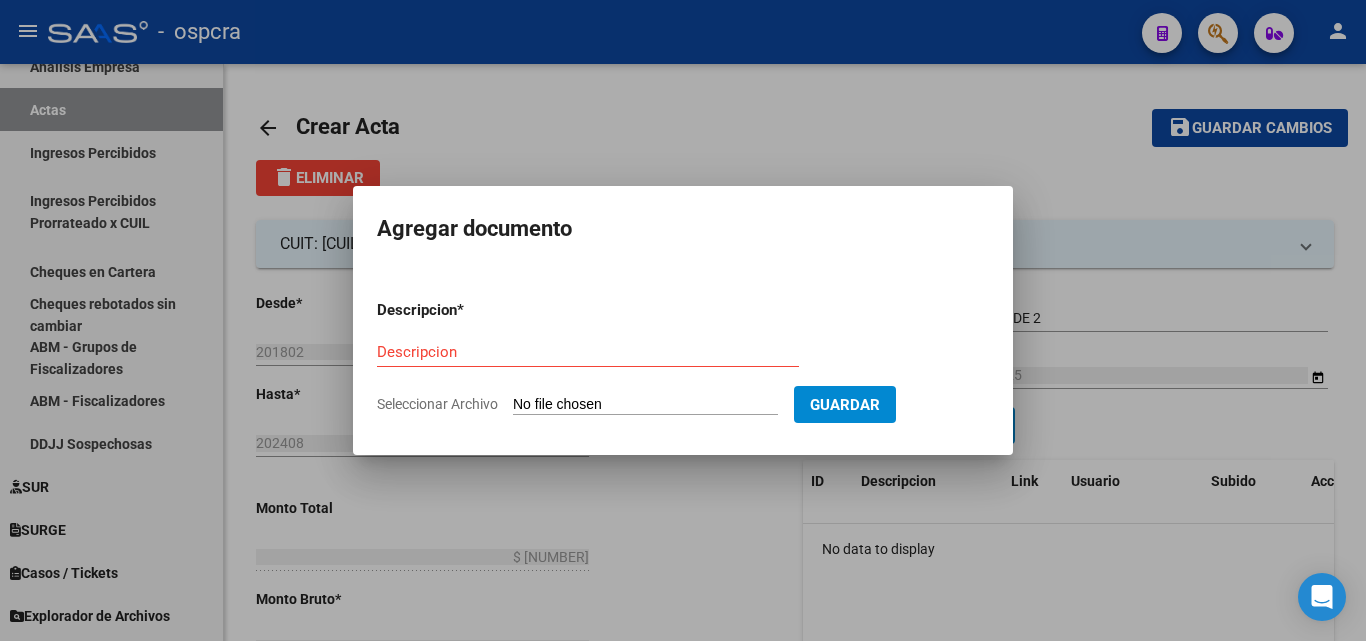 type on "C:\fakepath\Comprobante_[NUMBER].pdf" 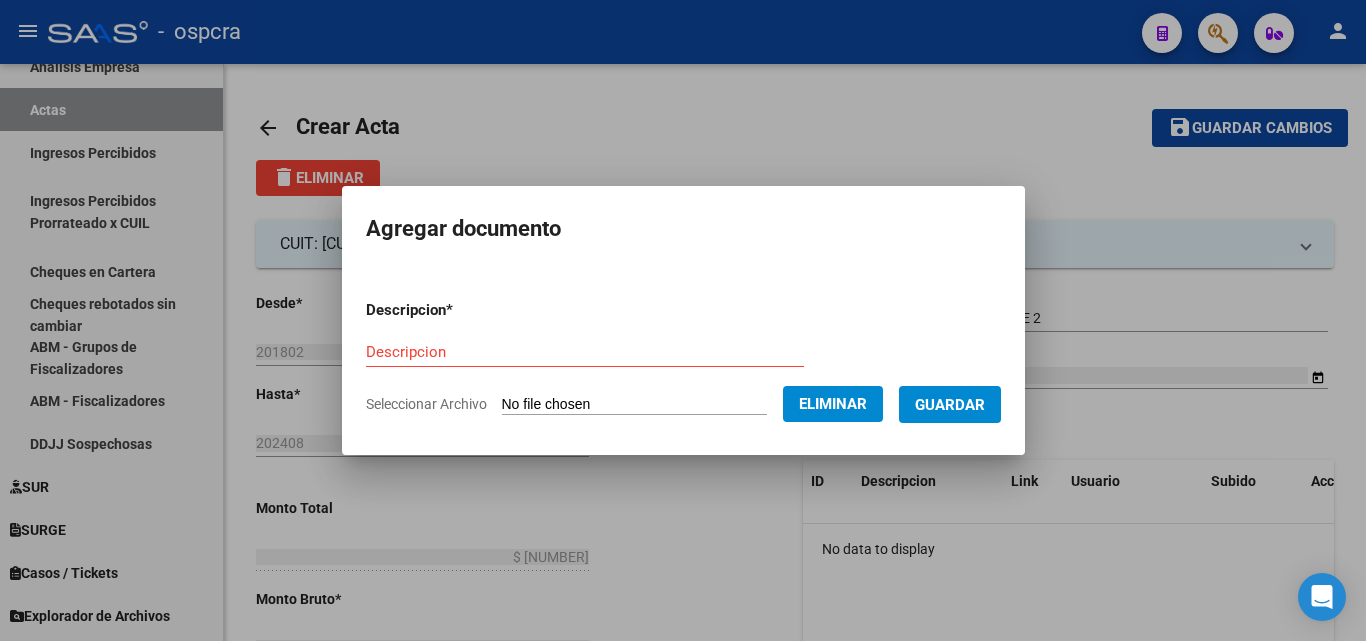 click on "Guardar" at bounding box center (950, 405) 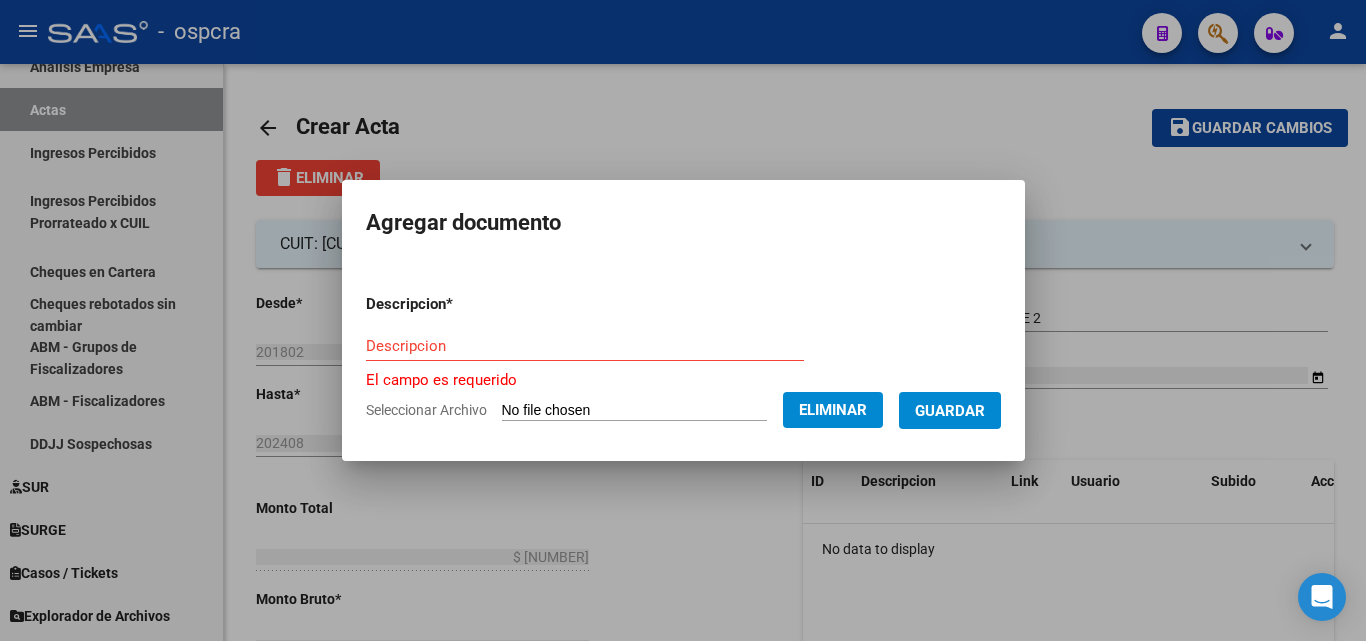click on "Descripcion" at bounding box center [585, 346] 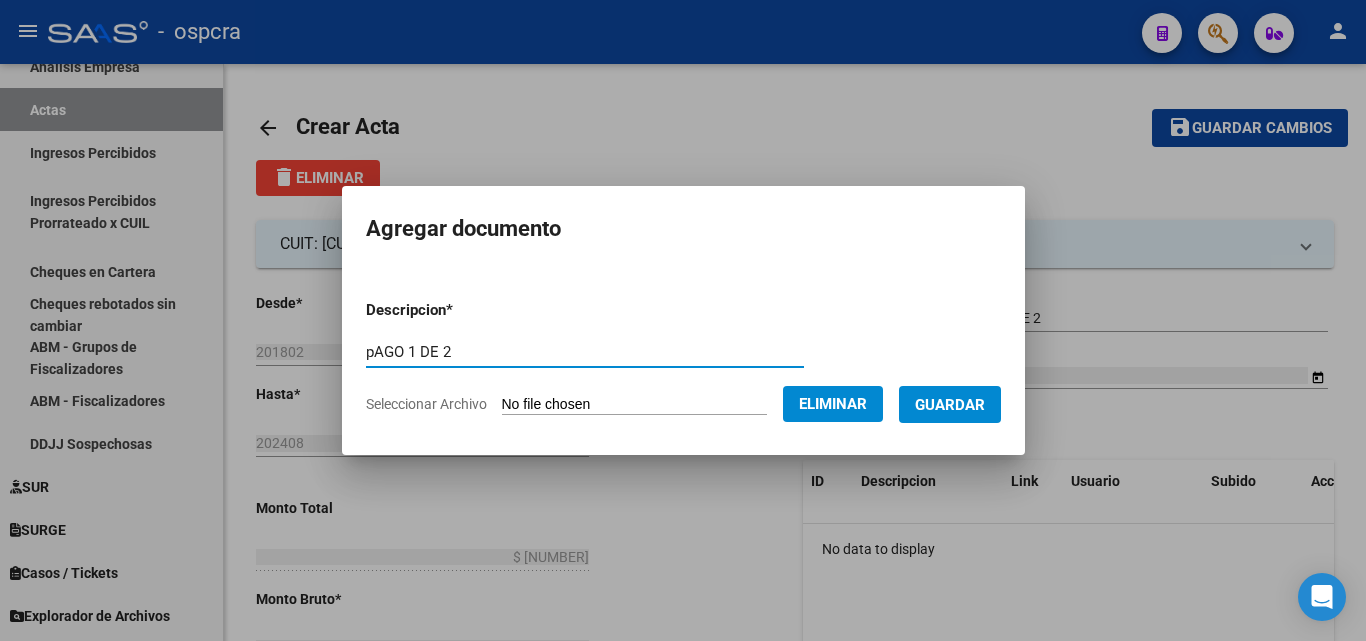 click on "pAGO 1 DE 2" at bounding box center (585, 352) 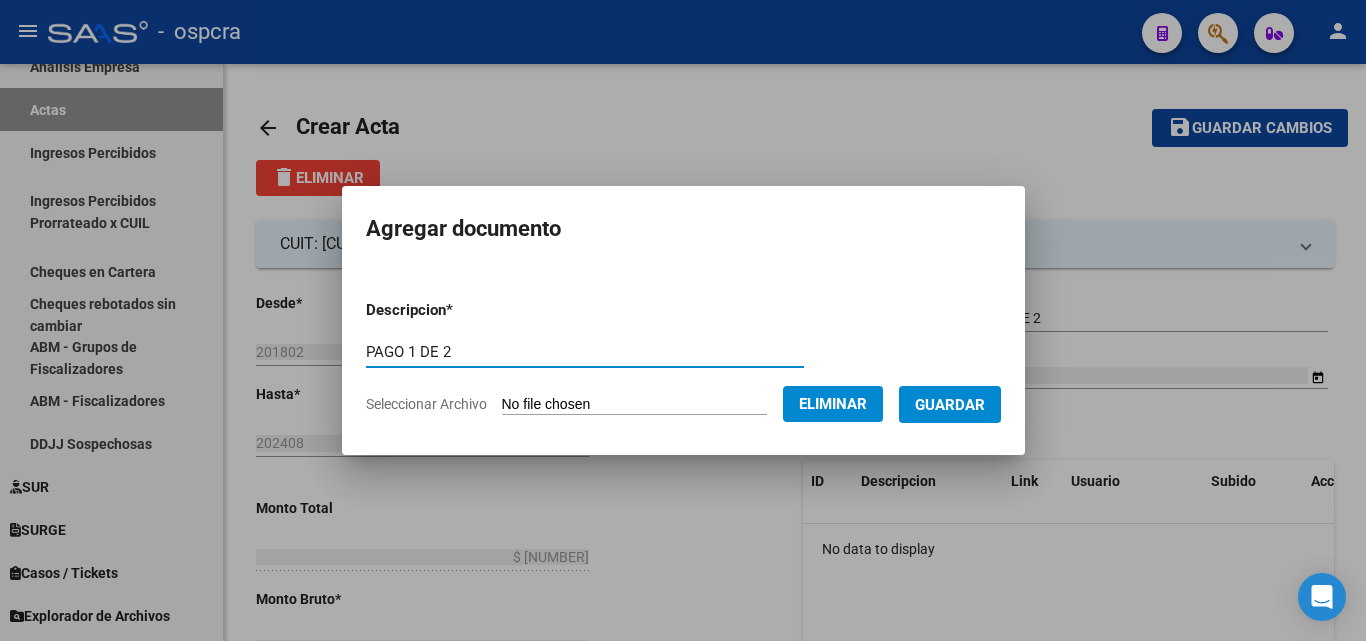type on "PAGO 1 DE 2" 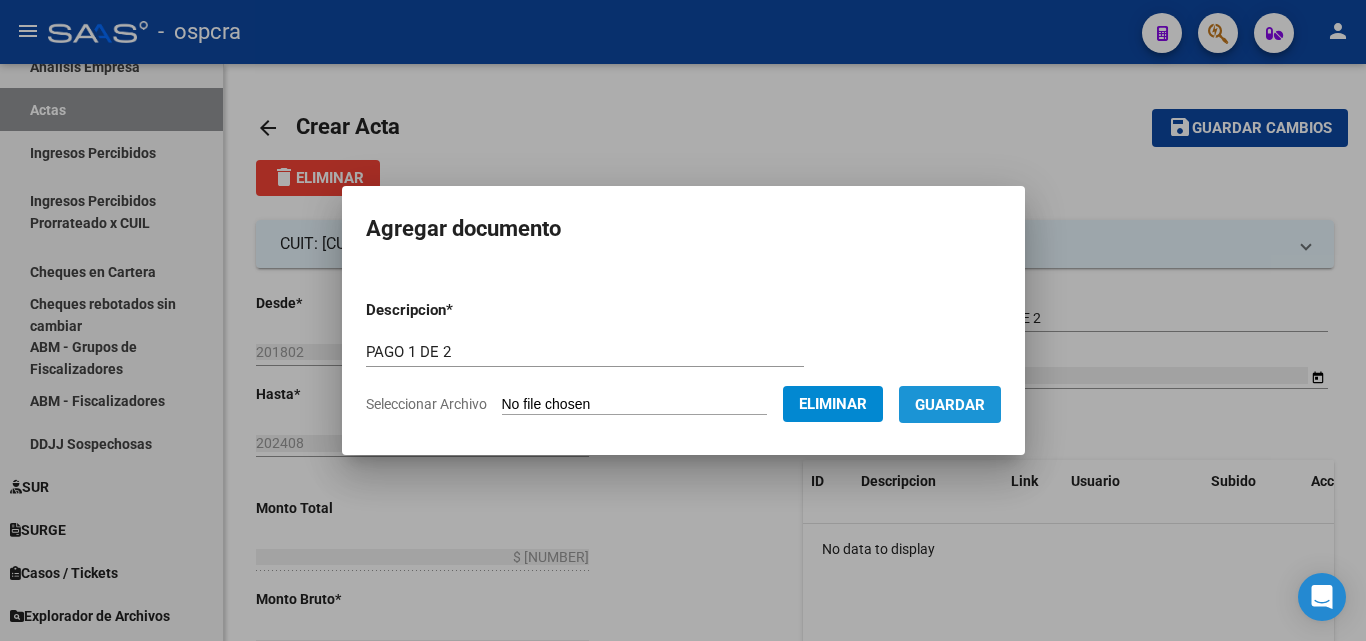 click on "Guardar" at bounding box center (950, 404) 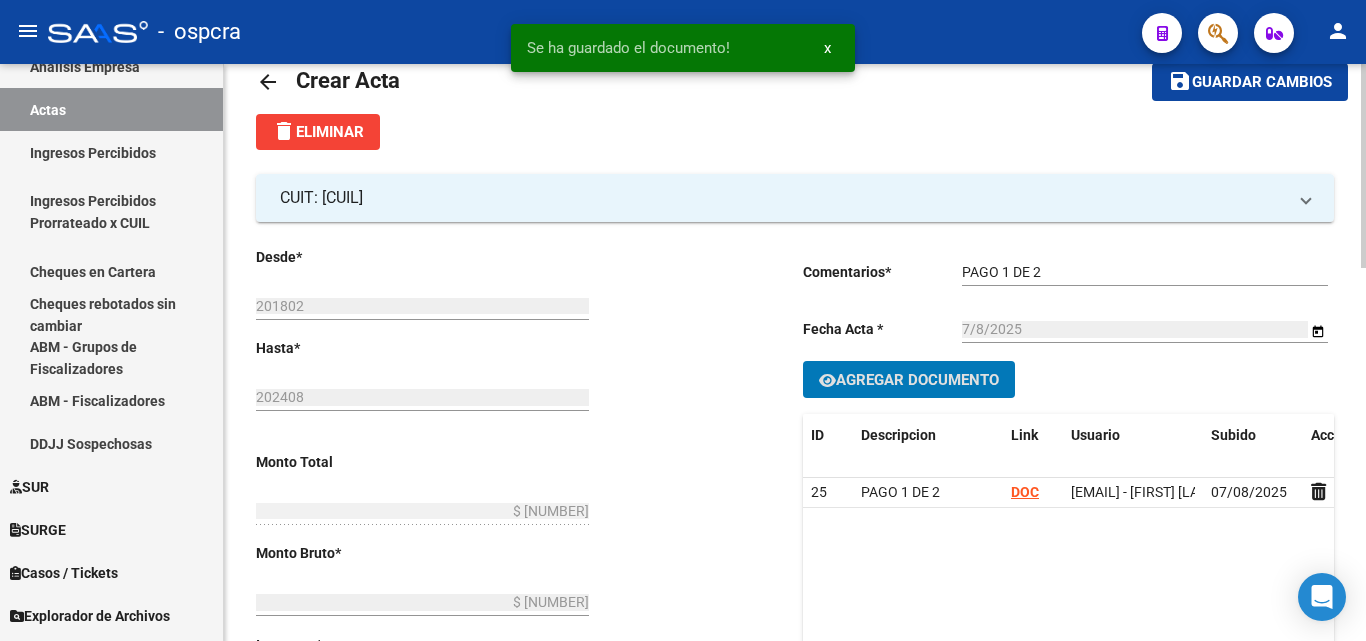 scroll, scrollTop: 0, scrollLeft: 0, axis: both 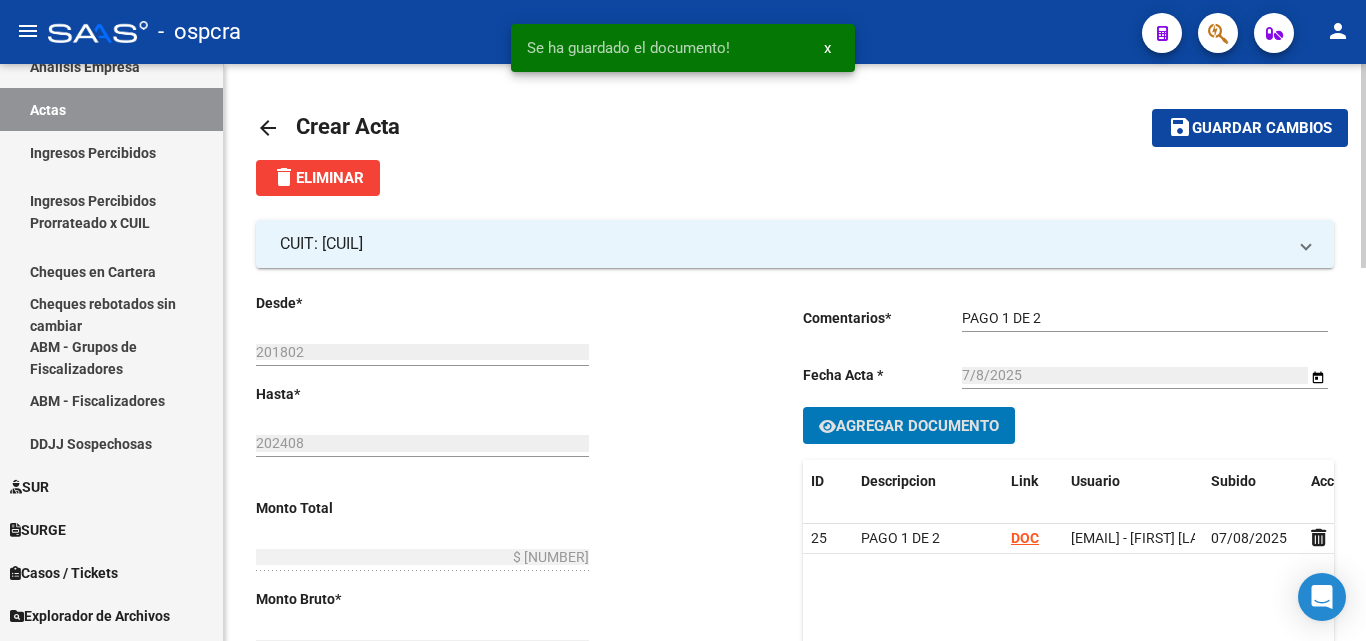 click on "save Guardar cambios" 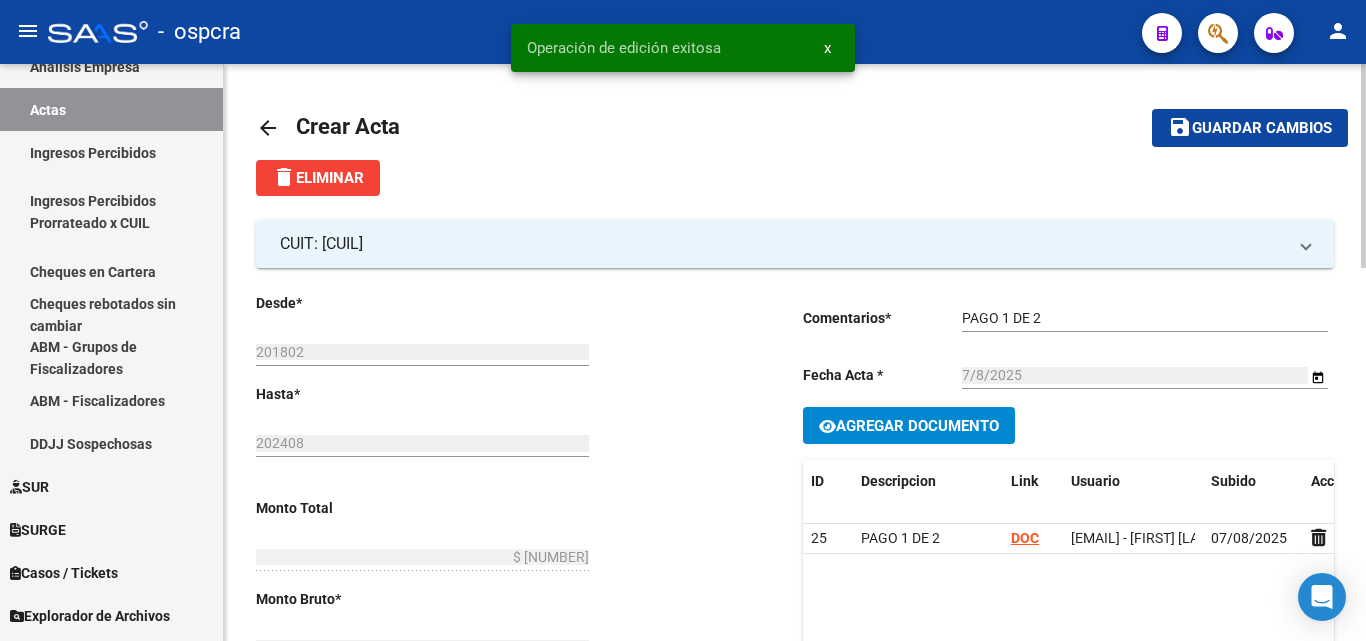 click on "arrow_back" 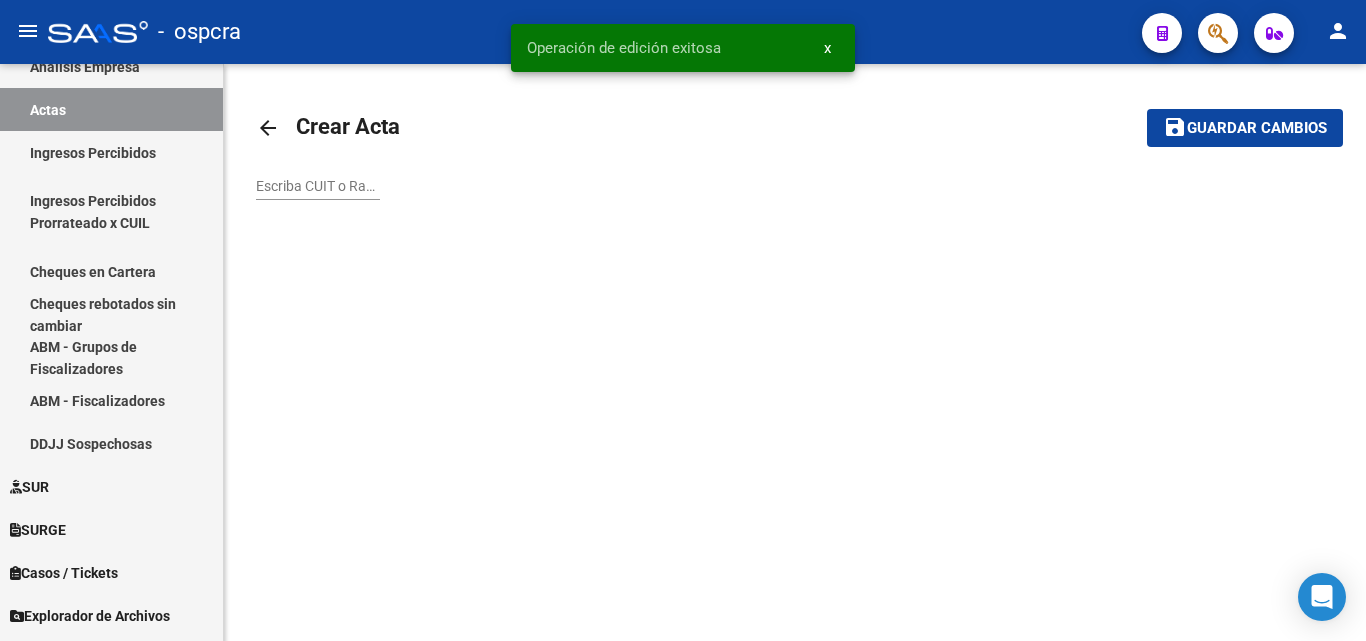 click on "arrow_back" 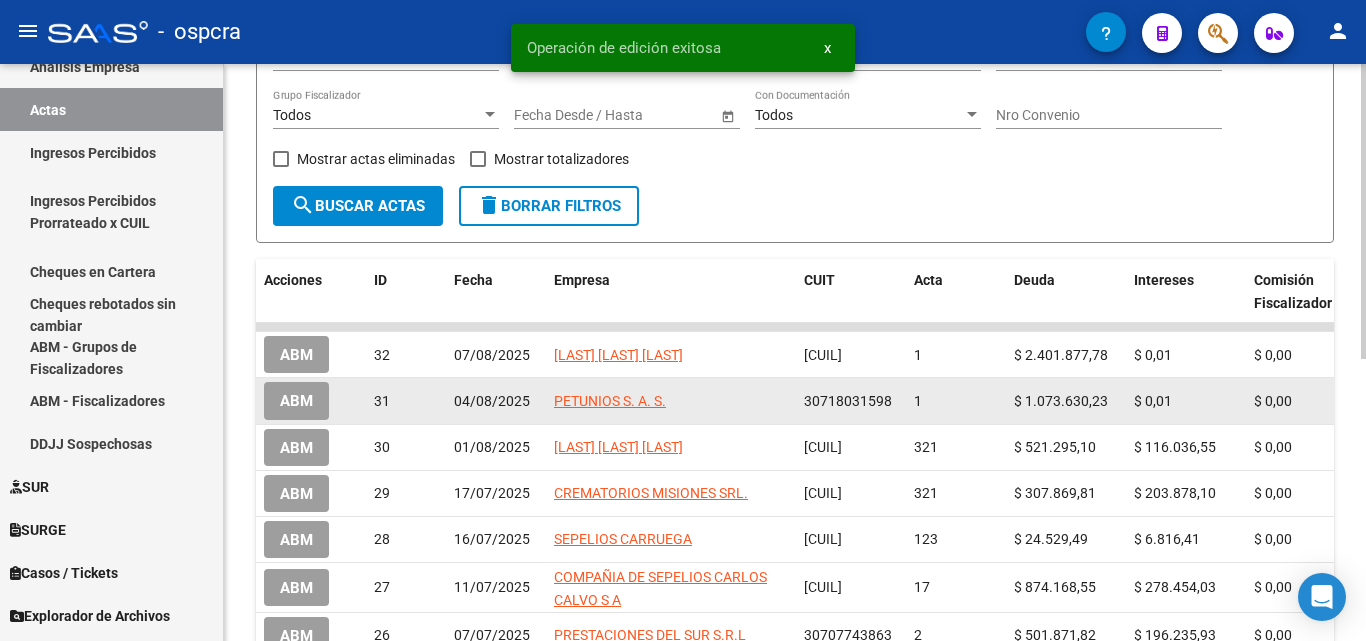 scroll, scrollTop: 260, scrollLeft: 0, axis: vertical 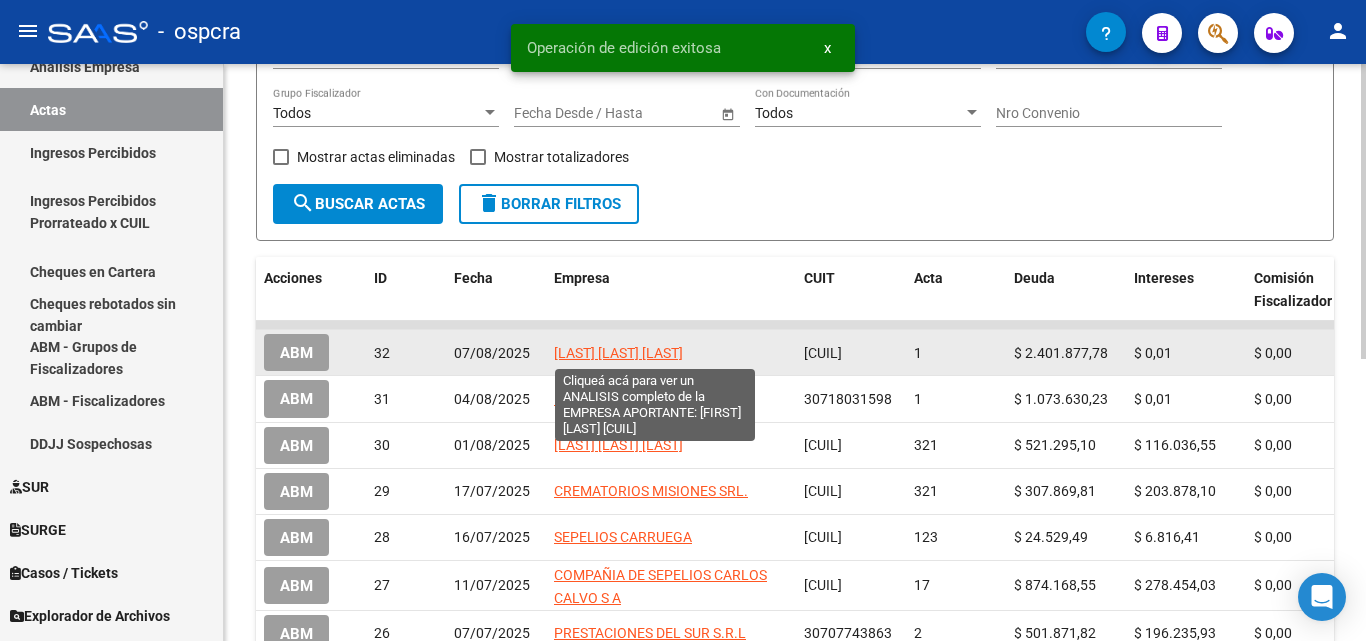 click on "[LAST] [LAST] [LAST]" 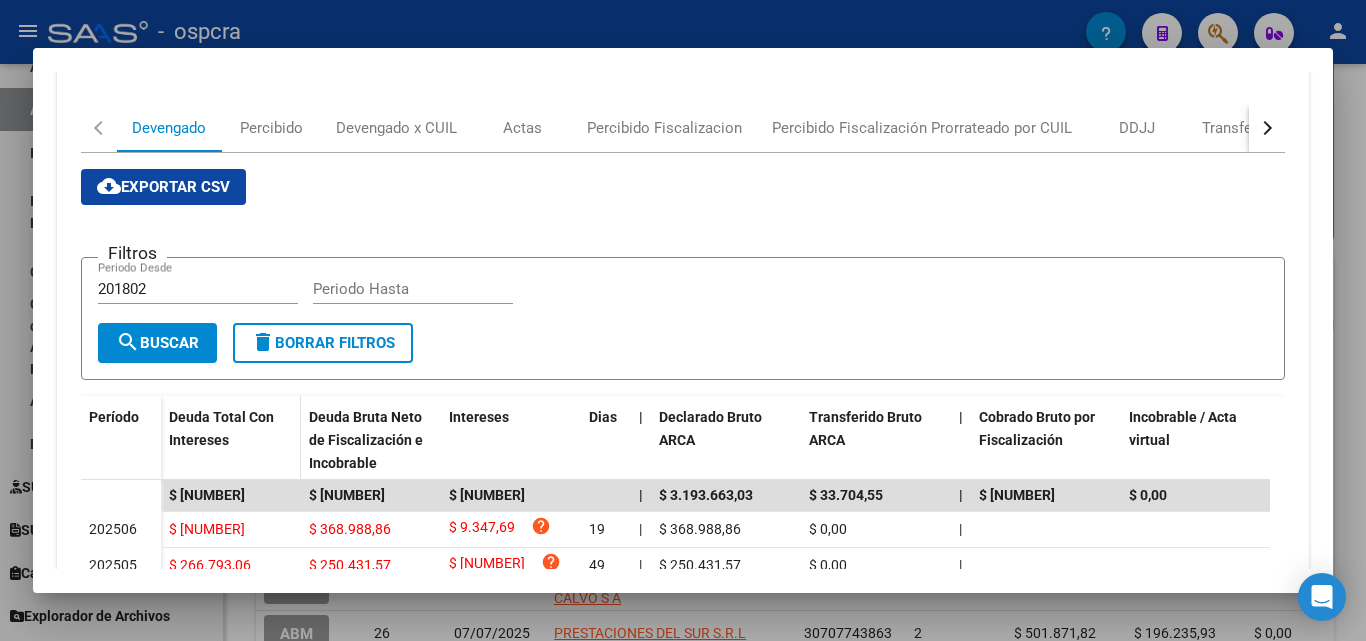 scroll, scrollTop: 0, scrollLeft: 0, axis: both 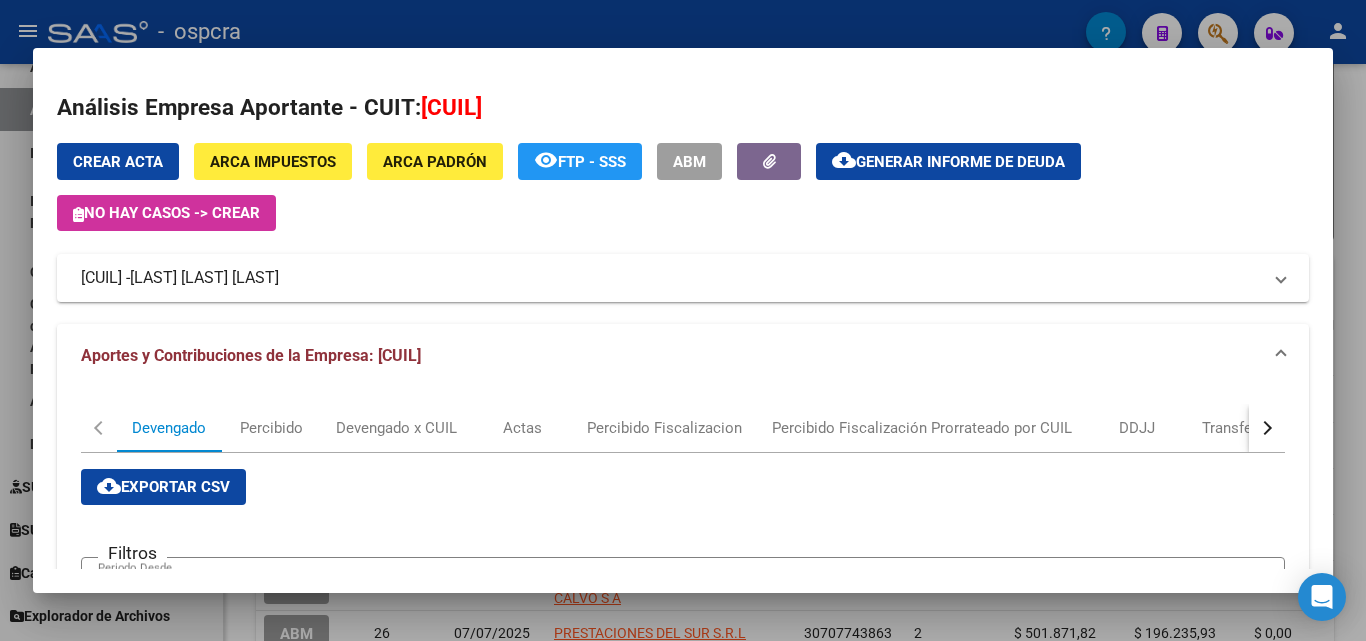 click at bounding box center [683, 320] 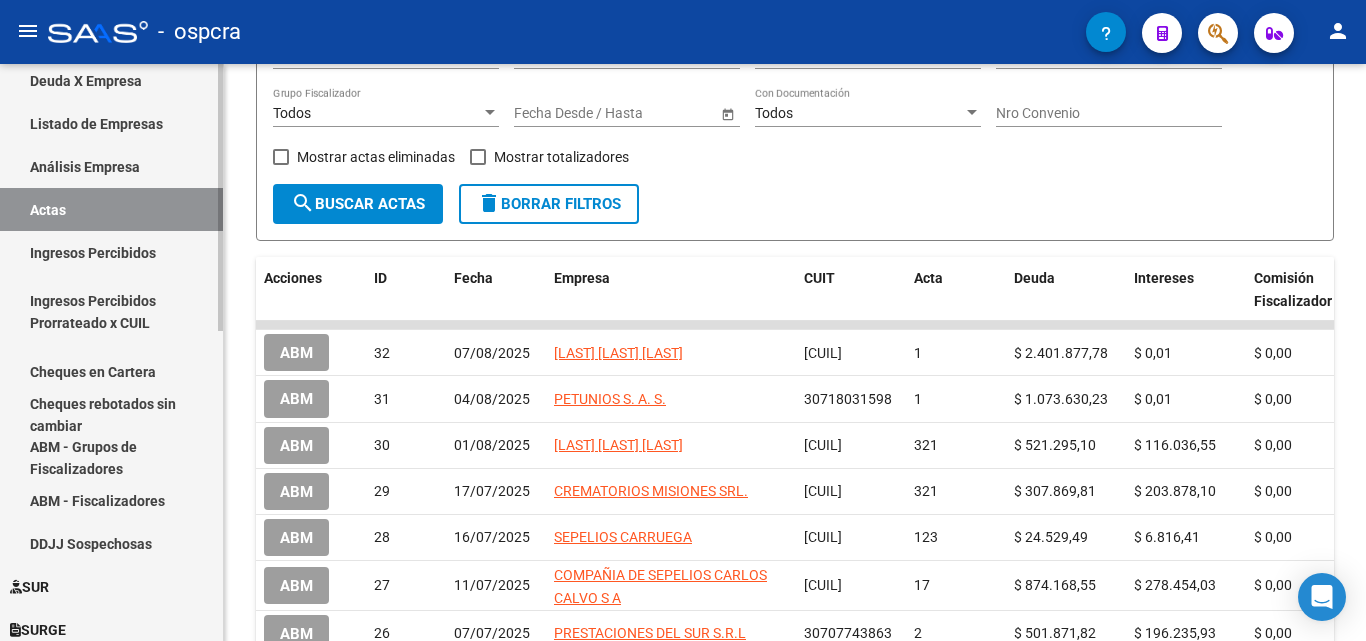 scroll, scrollTop: 668, scrollLeft: 0, axis: vertical 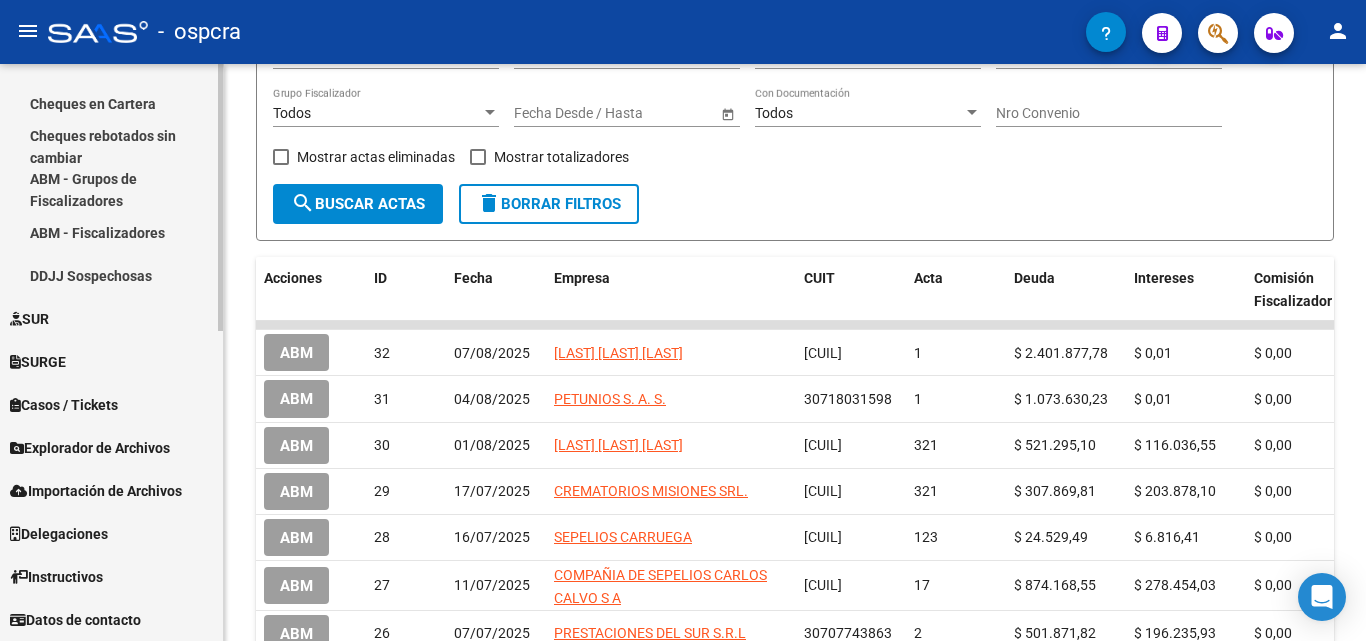 click on "Explorador de Archivos" at bounding box center (90, 448) 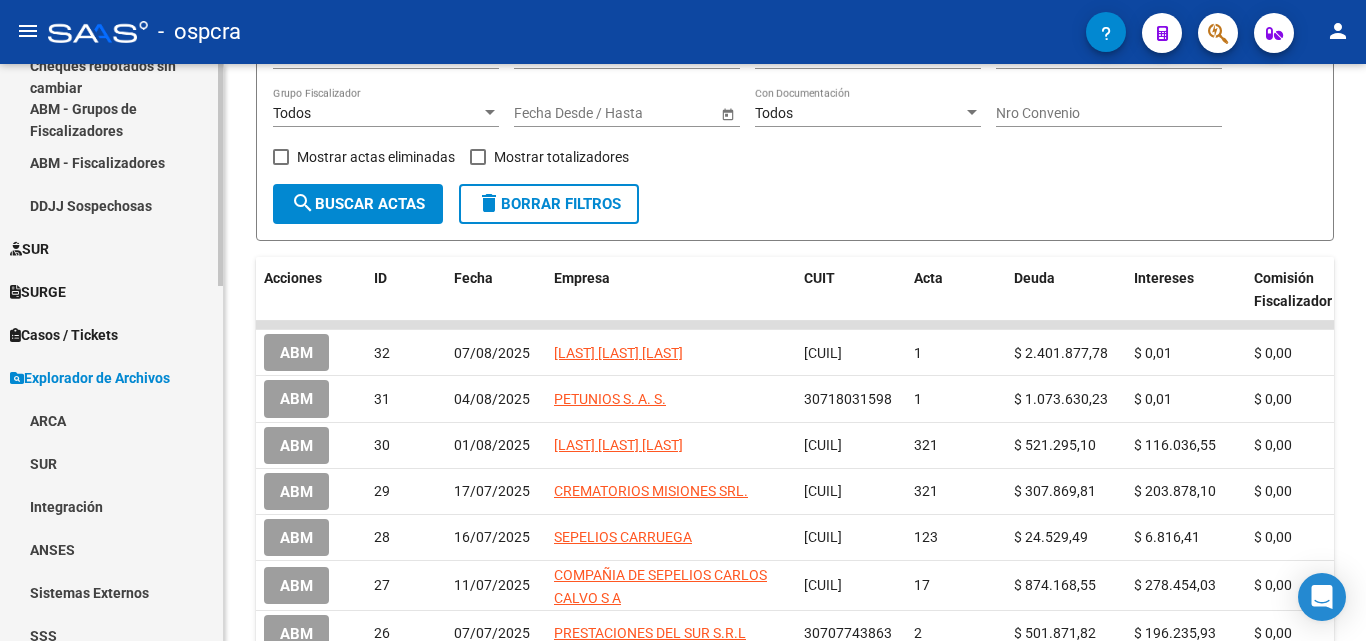 scroll, scrollTop: 926, scrollLeft: 0, axis: vertical 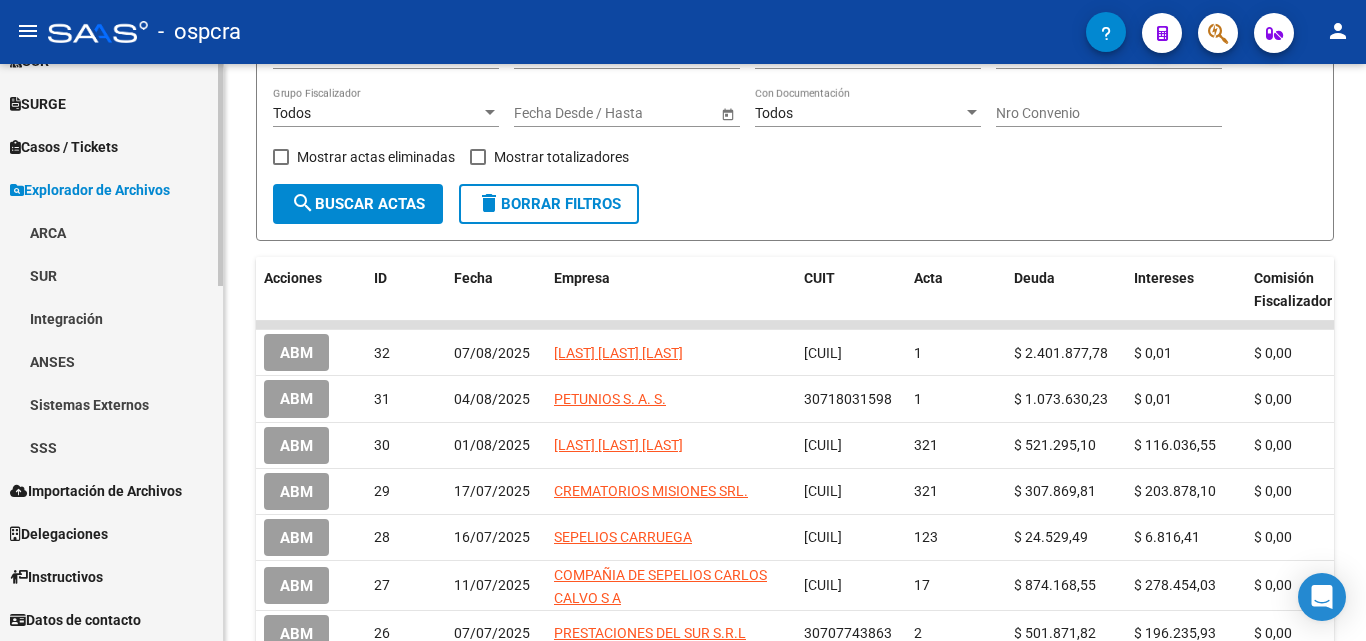 click on "SSS" at bounding box center (111, 447) 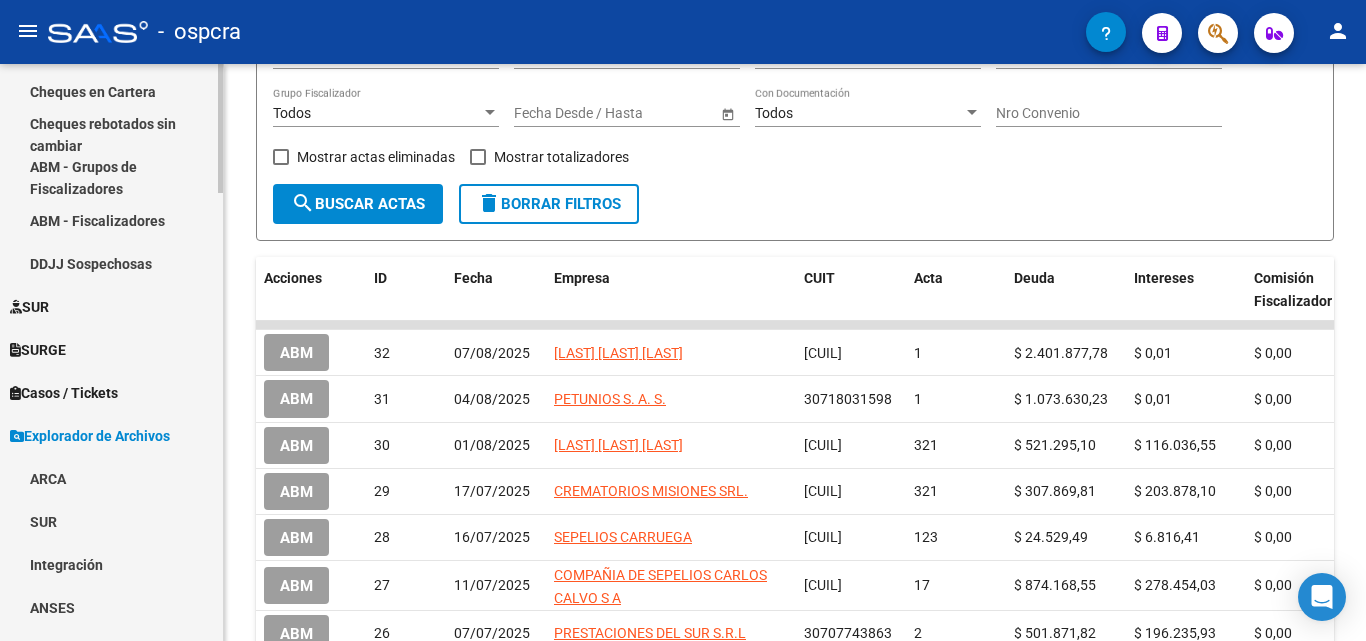 scroll, scrollTop: 726, scrollLeft: 0, axis: vertical 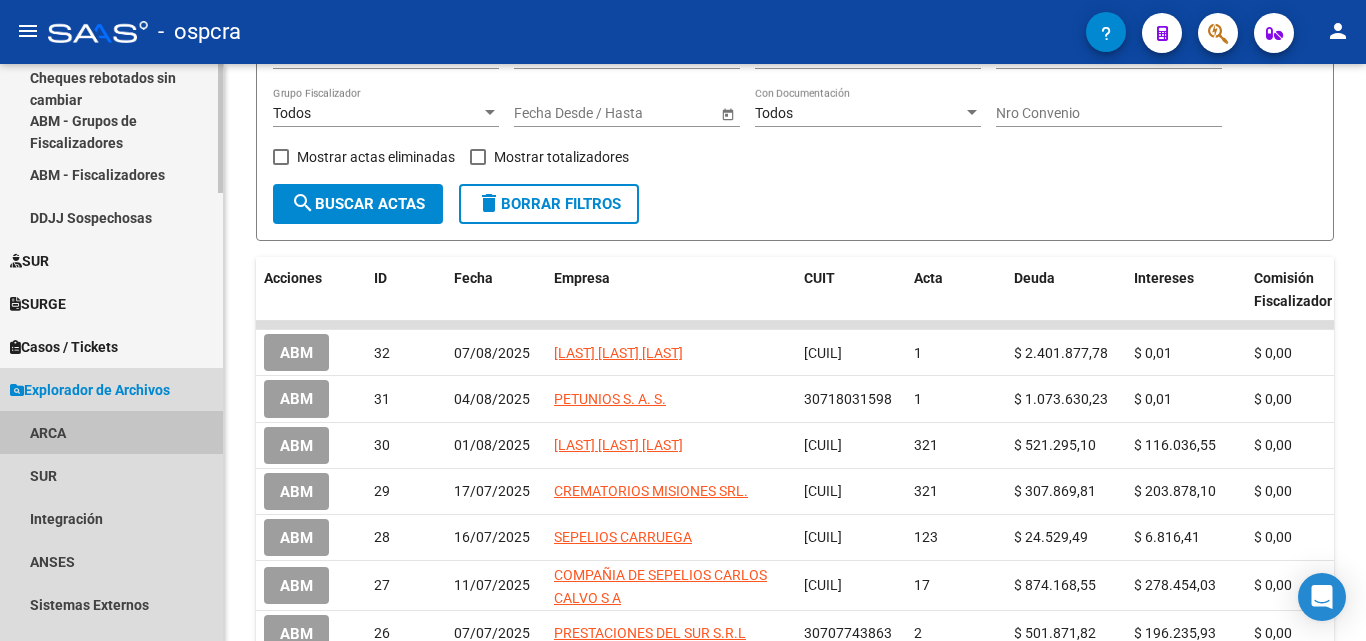 click on "ARCA" at bounding box center (111, 432) 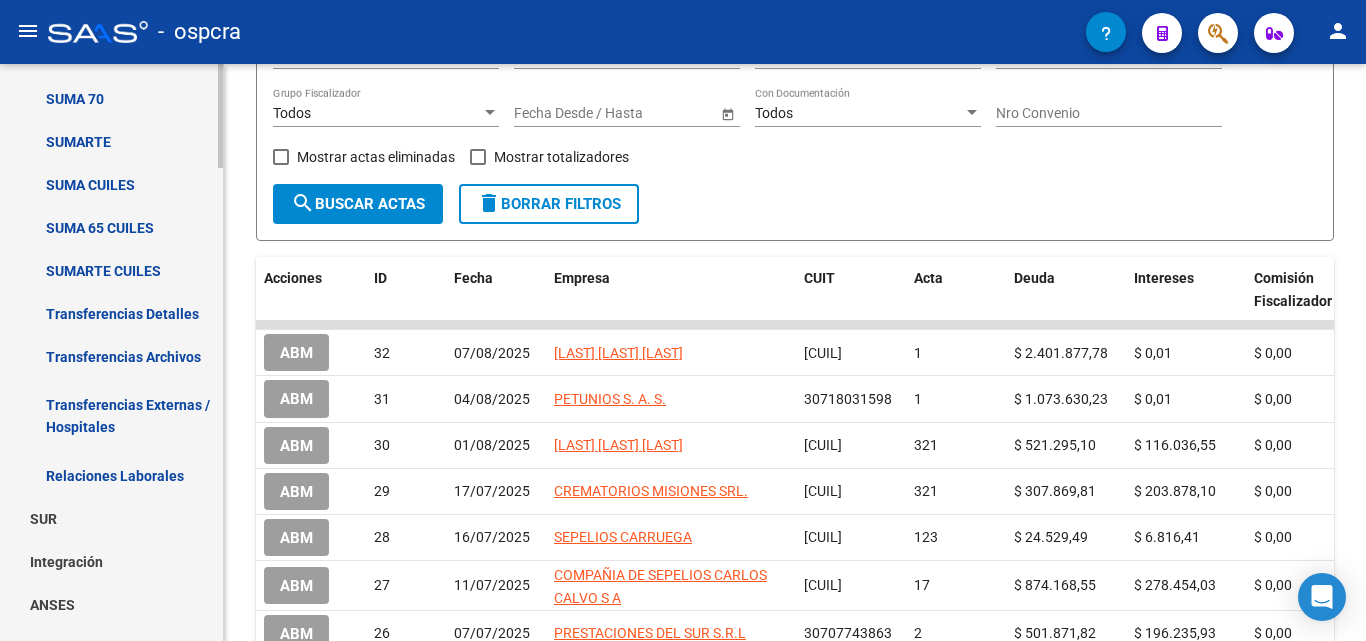scroll, scrollTop: 1326, scrollLeft: 0, axis: vertical 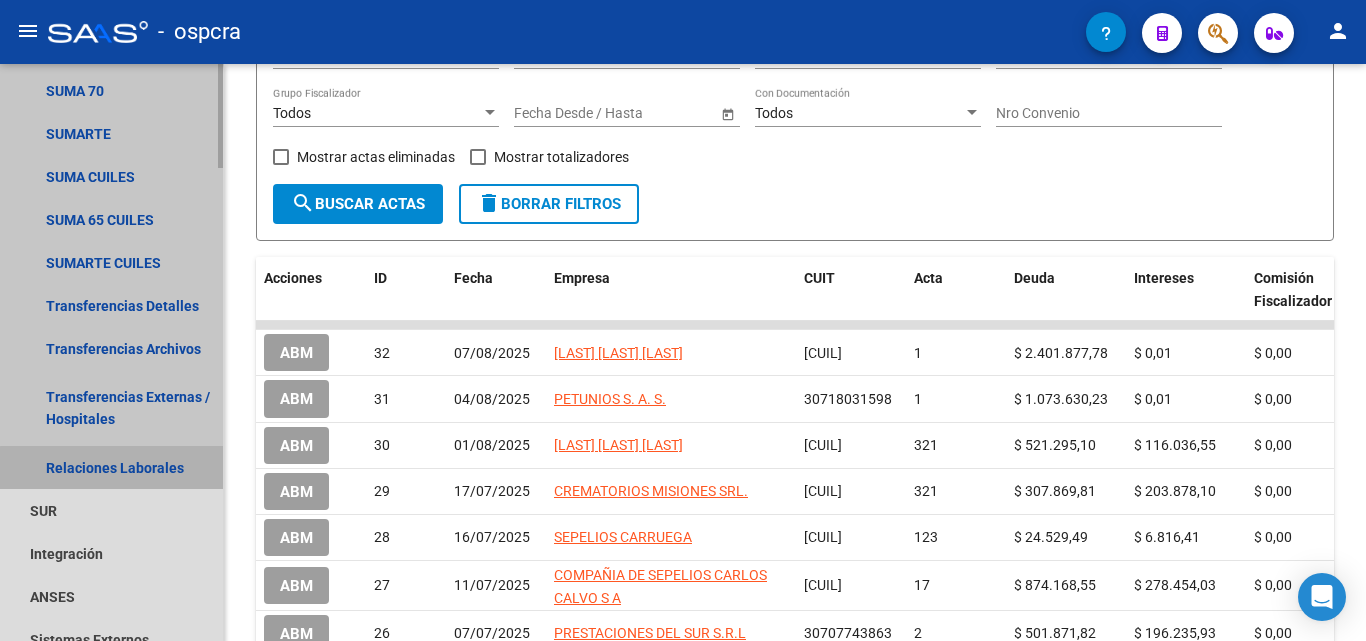 click on "Relaciones Laborales" at bounding box center (111, 467) 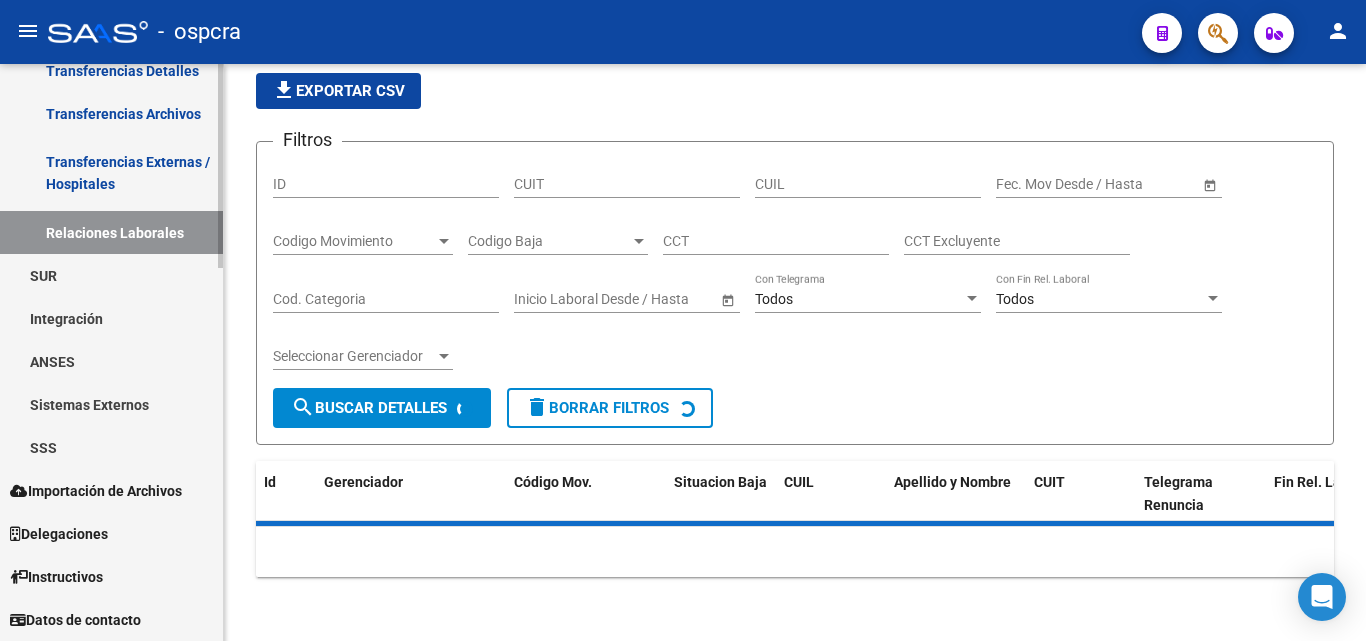 scroll, scrollTop: 1055, scrollLeft: 0, axis: vertical 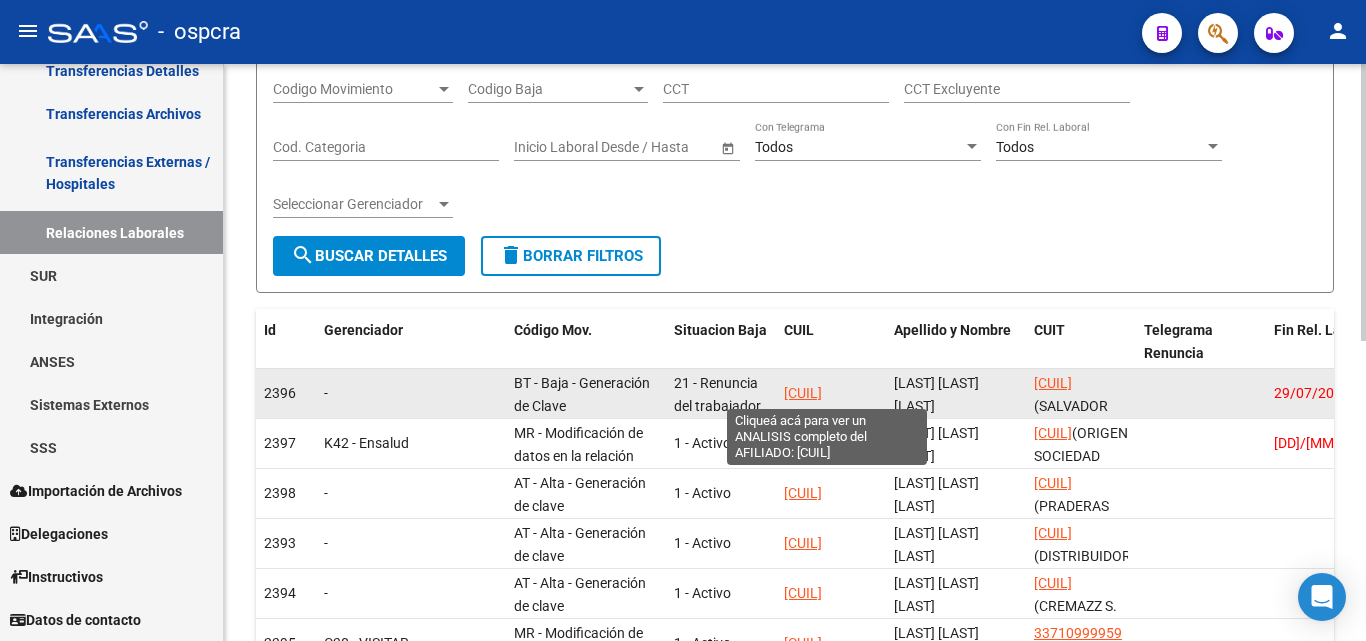 click on "[CUIL]" 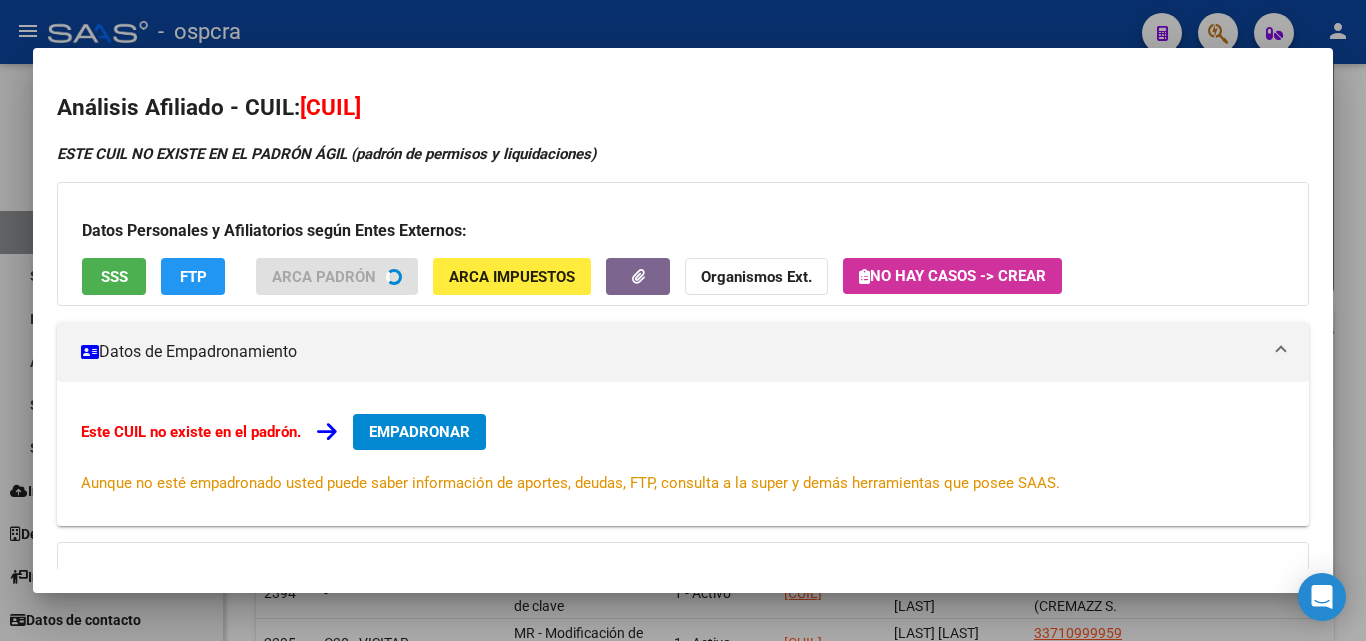 click at bounding box center (683, 320) 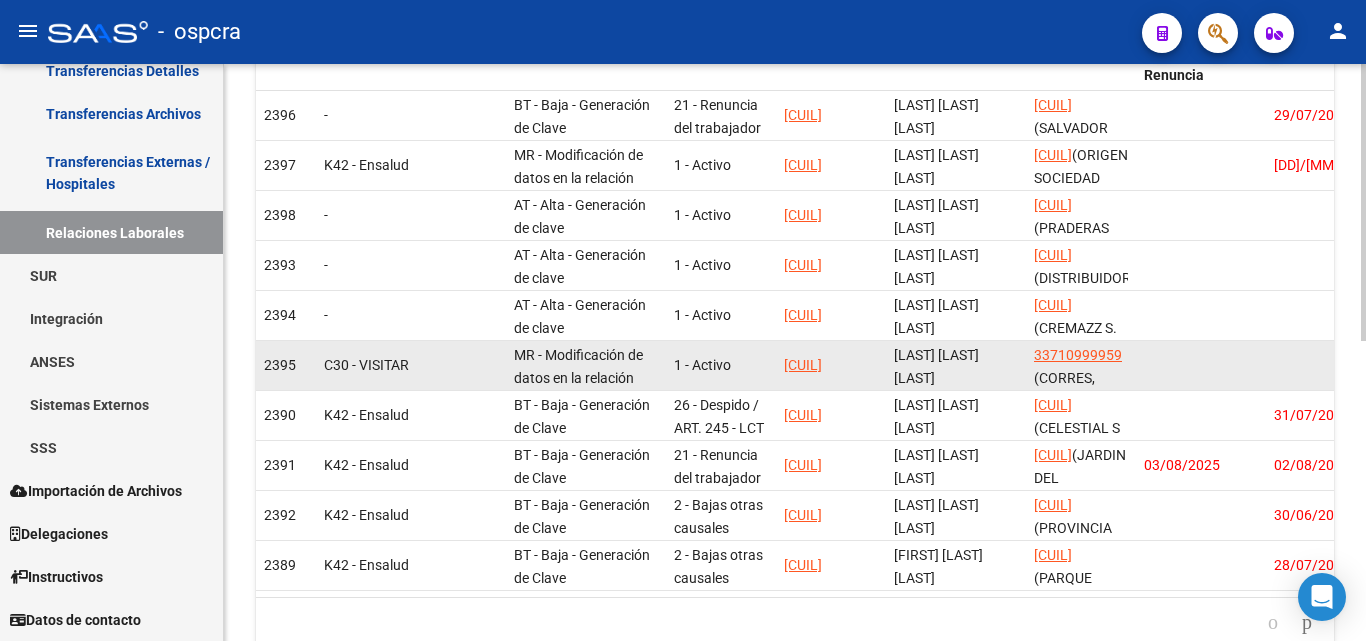 scroll, scrollTop: 560, scrollLeft: 0, axis: vertical 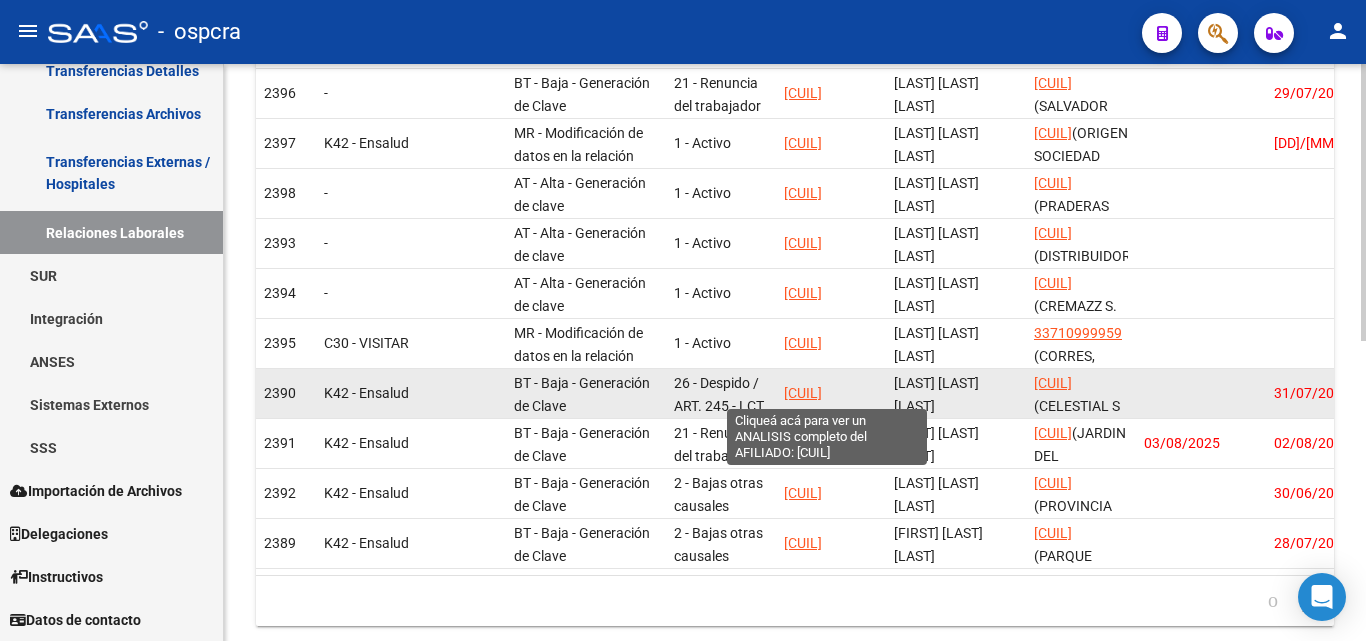 click on "[CUIL]" 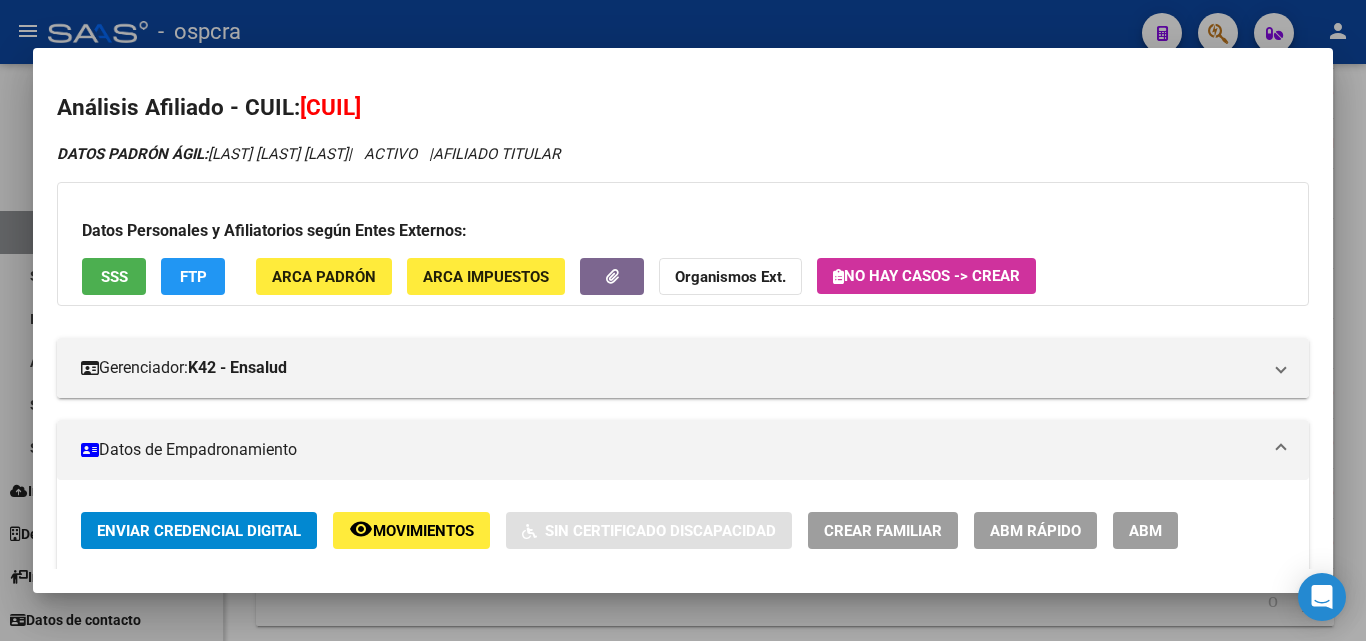 click on "Movimientos" 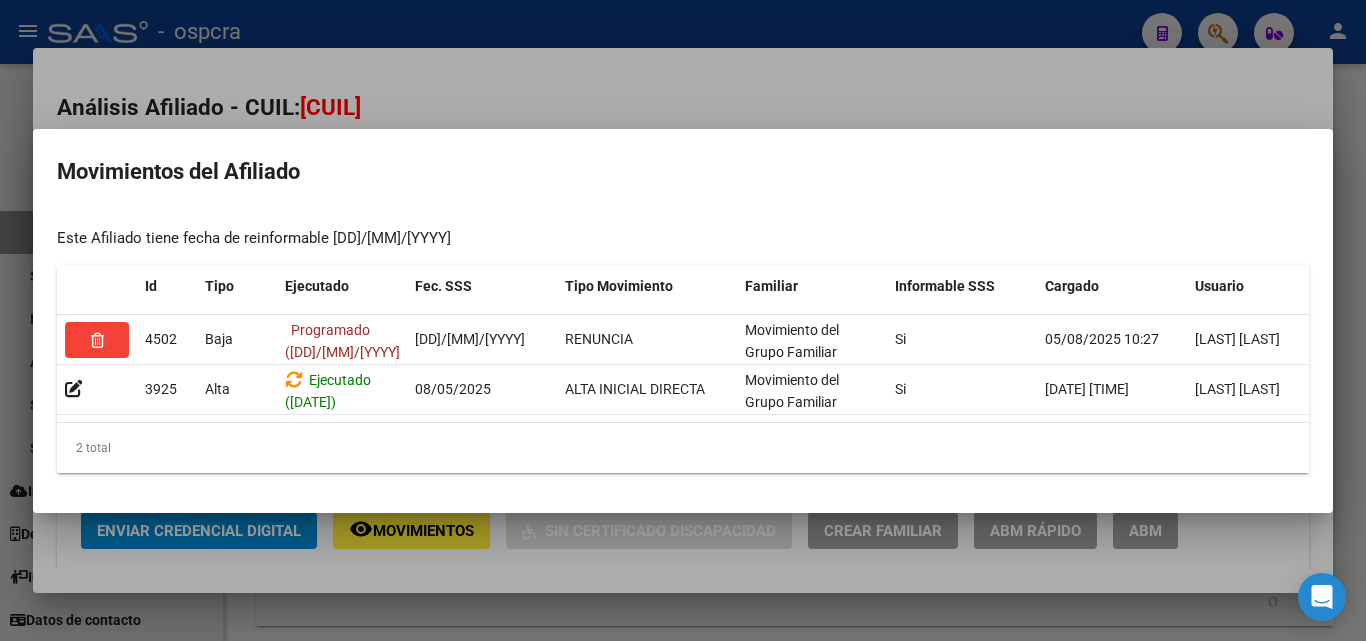 click at bounding box center (683, 320) 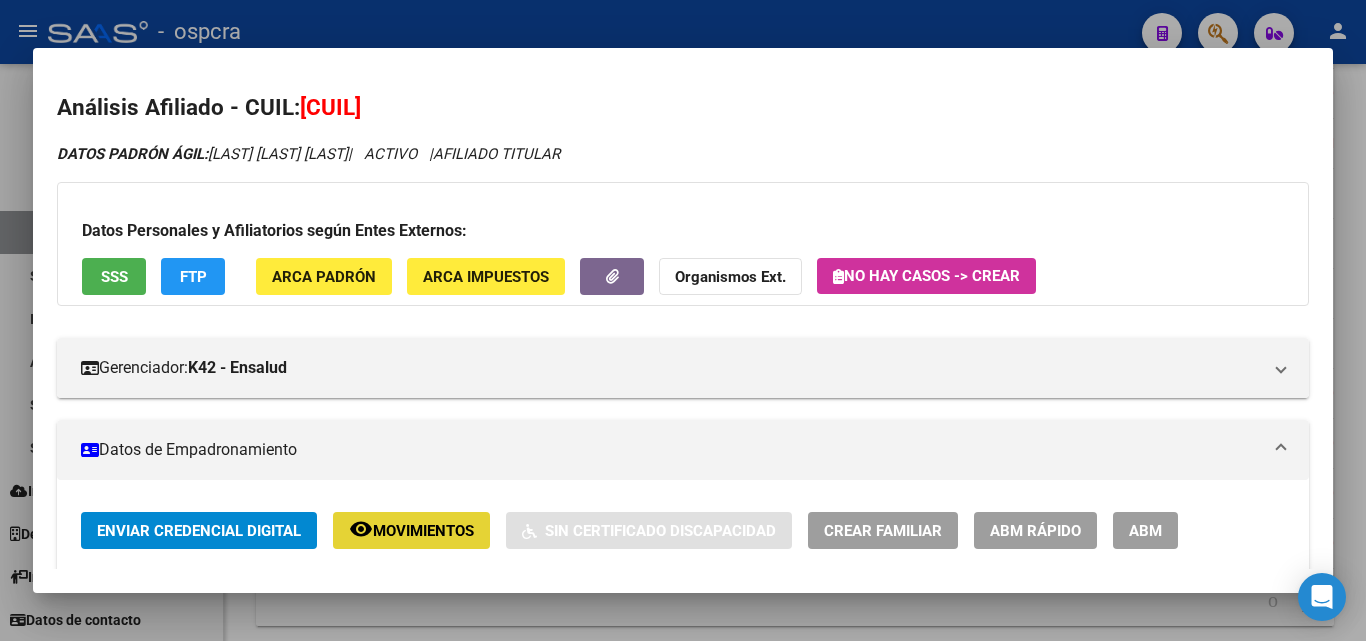 click on "Movimientos" 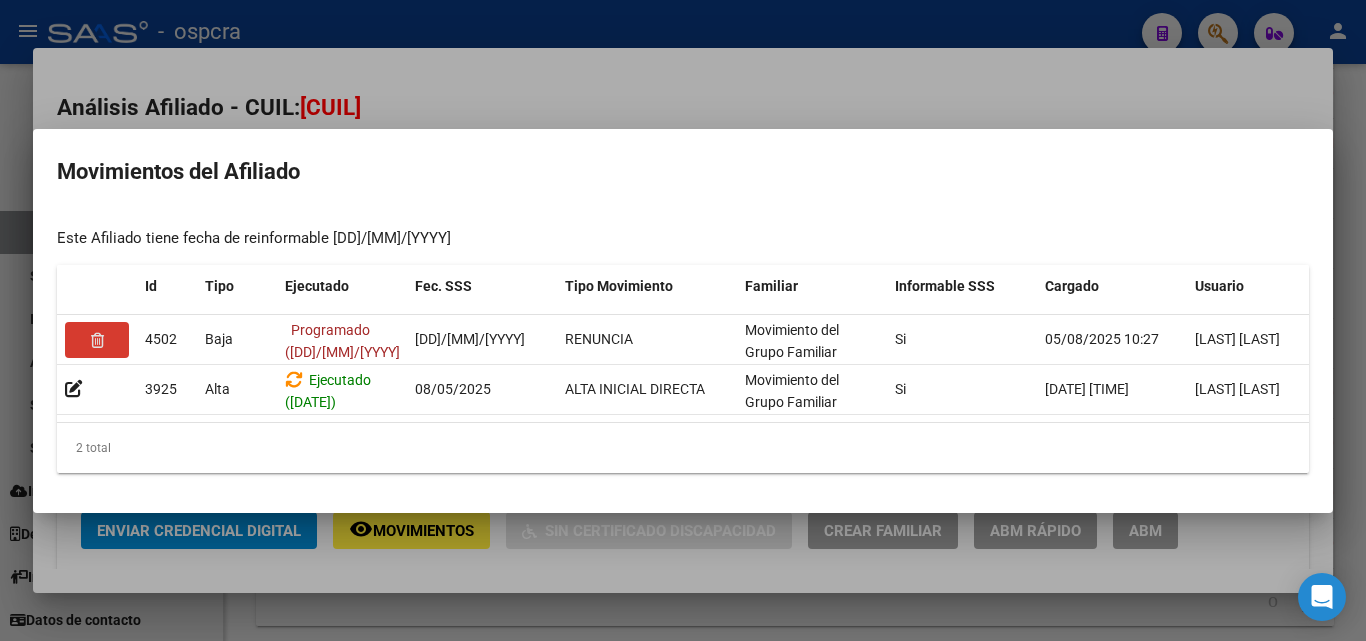 click at bounding box center (683, 320) 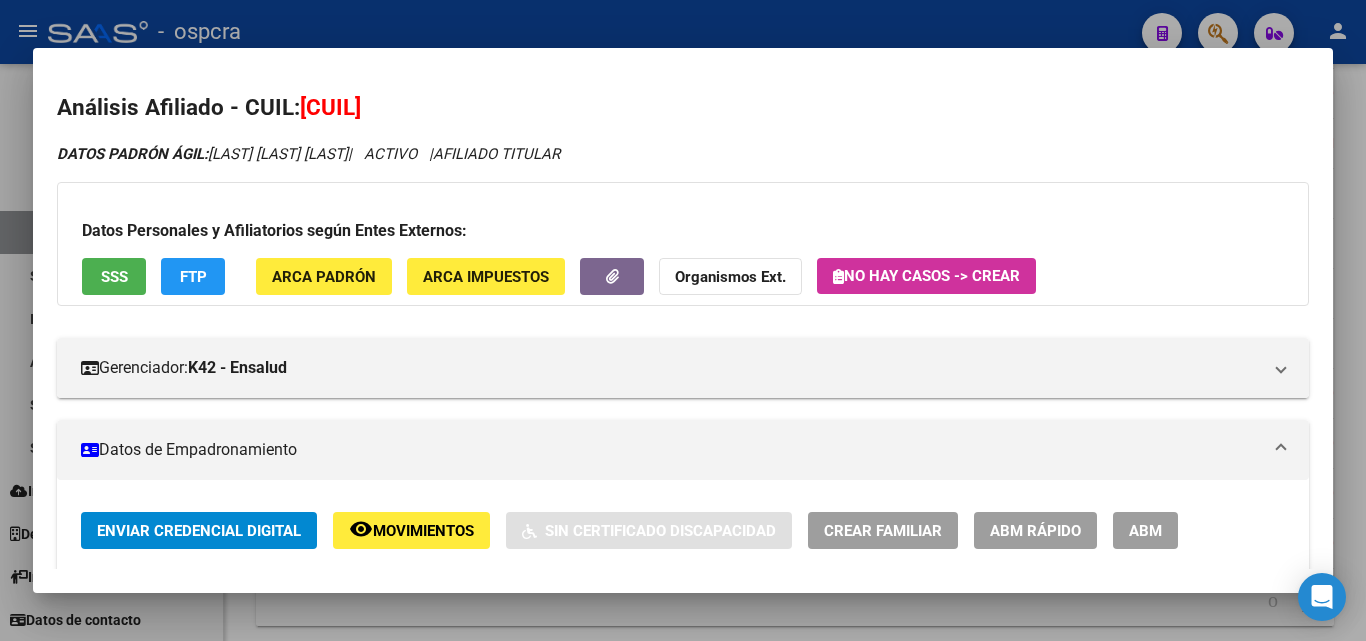 click at bounding box center [683, 320] 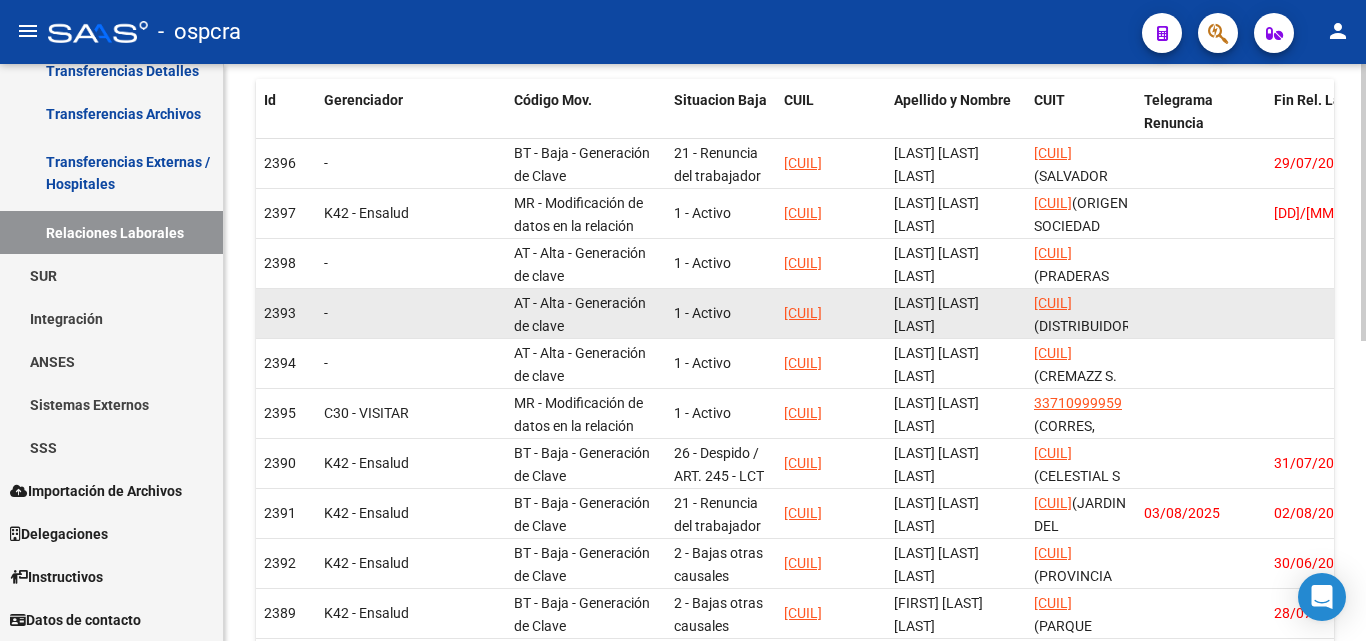 scroll, scrollTop: 625, scrollLeft: 0, axis: vertical 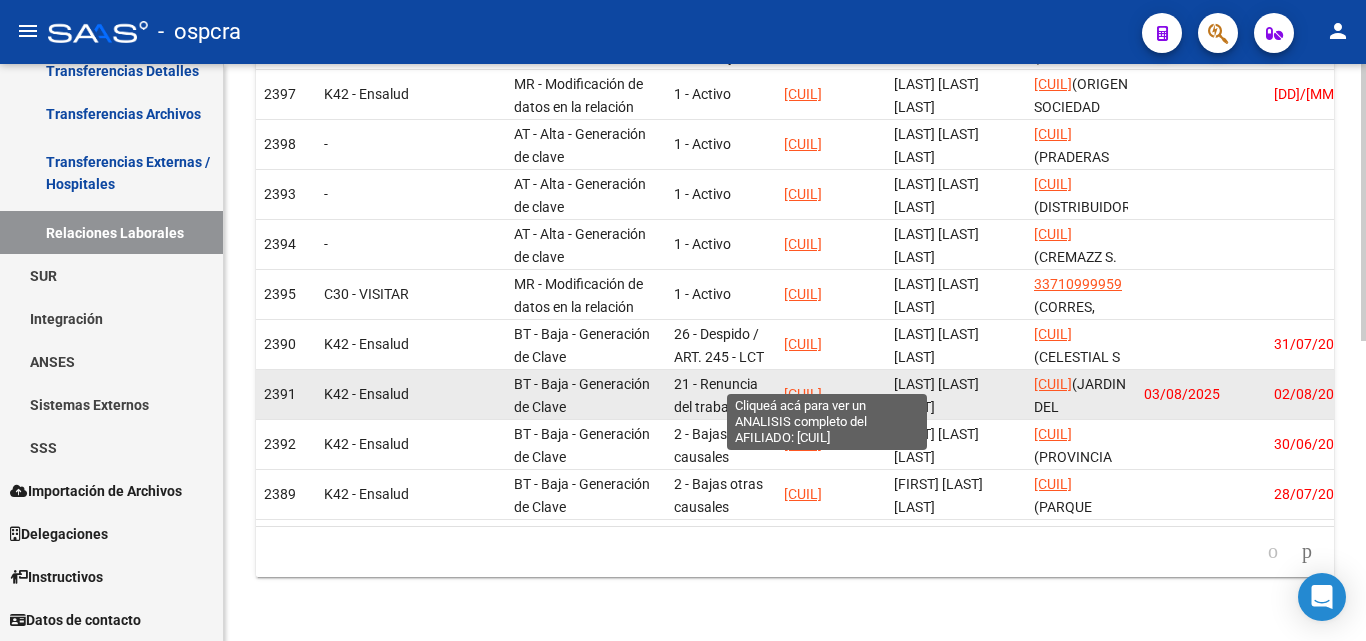 click on "[CUIL]" 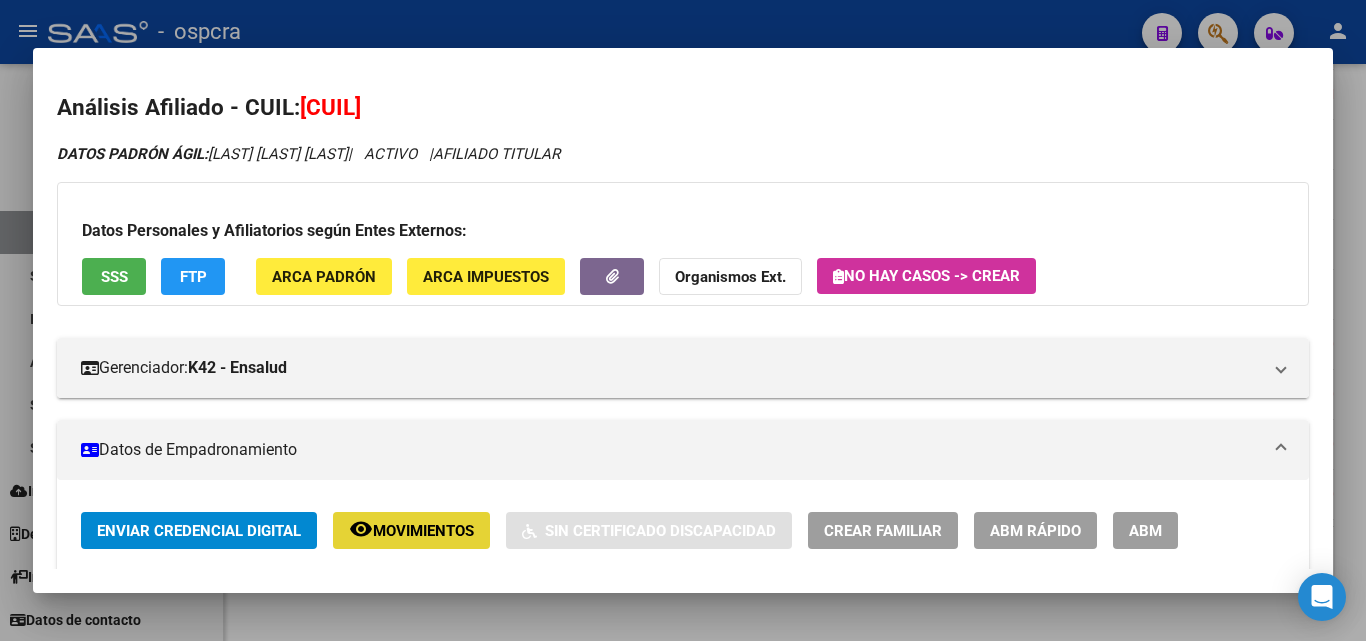 click on "Movimientos" 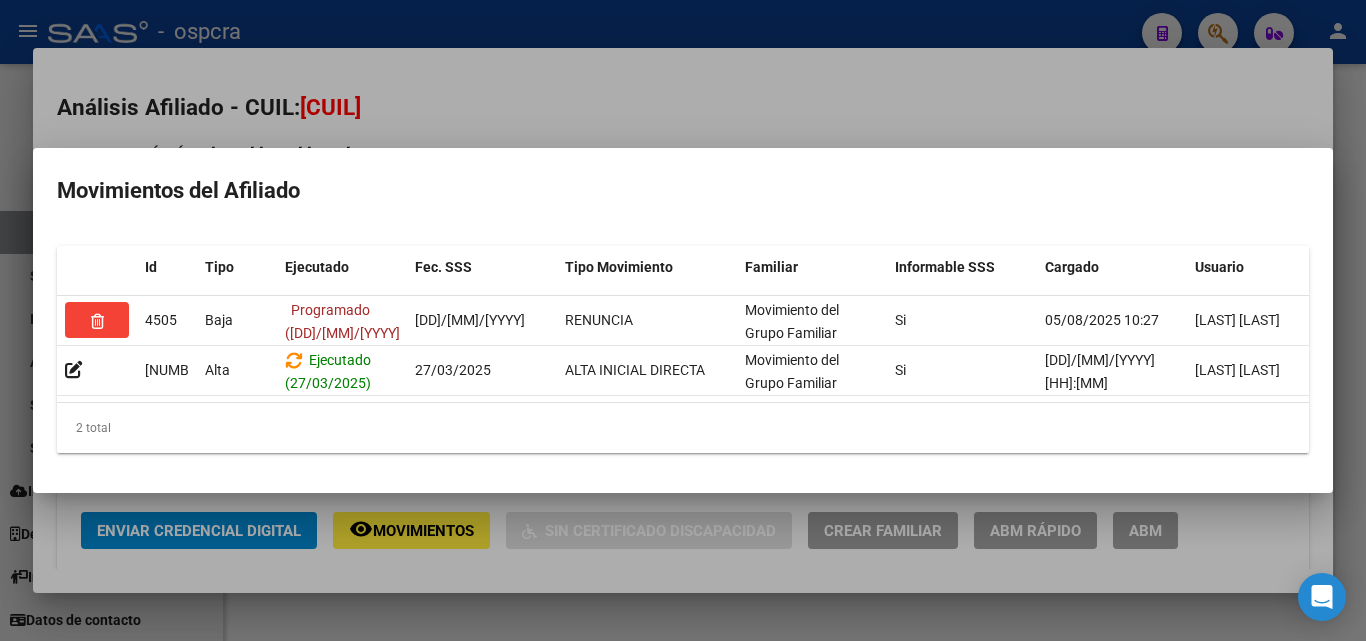 click at bounding box center (683, 320) 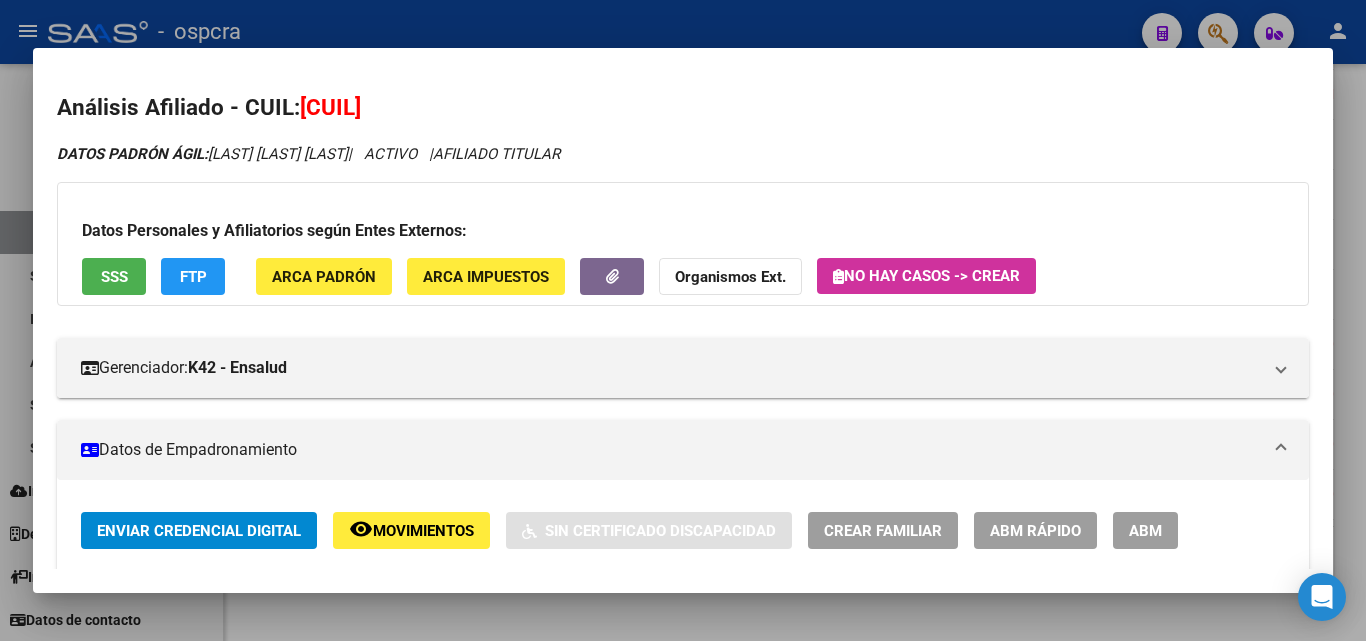 click at bounding box center (683, 320) 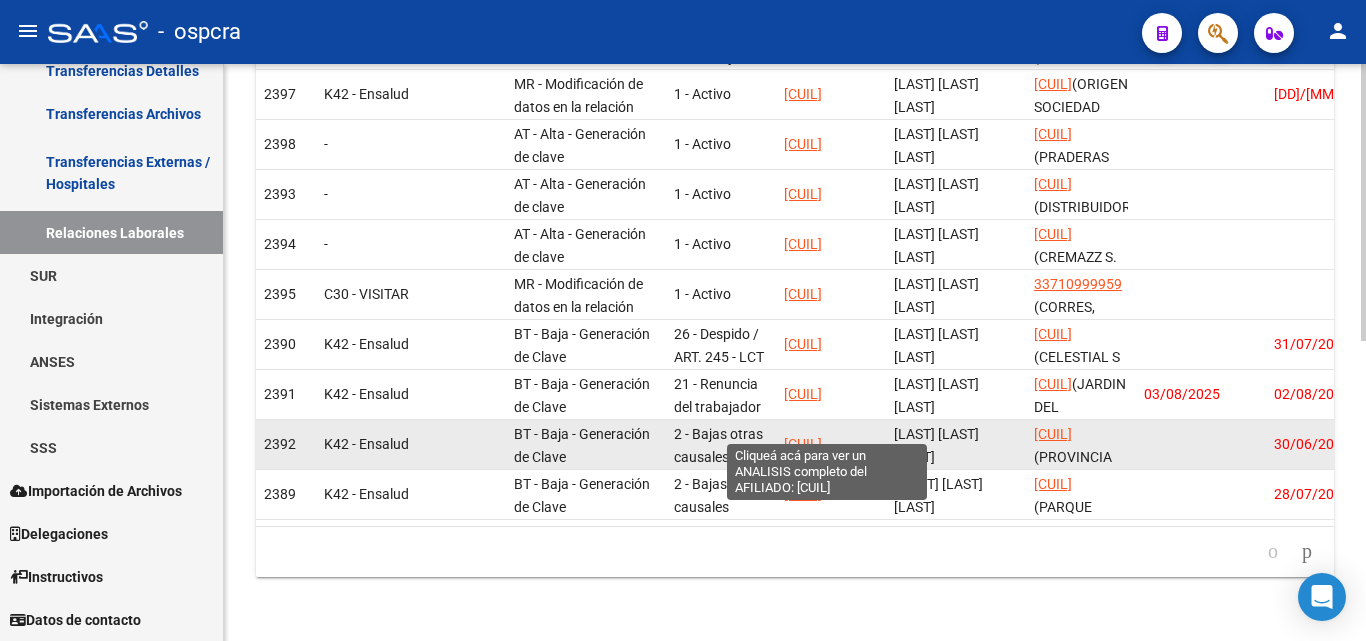 click on "[CUIL]" 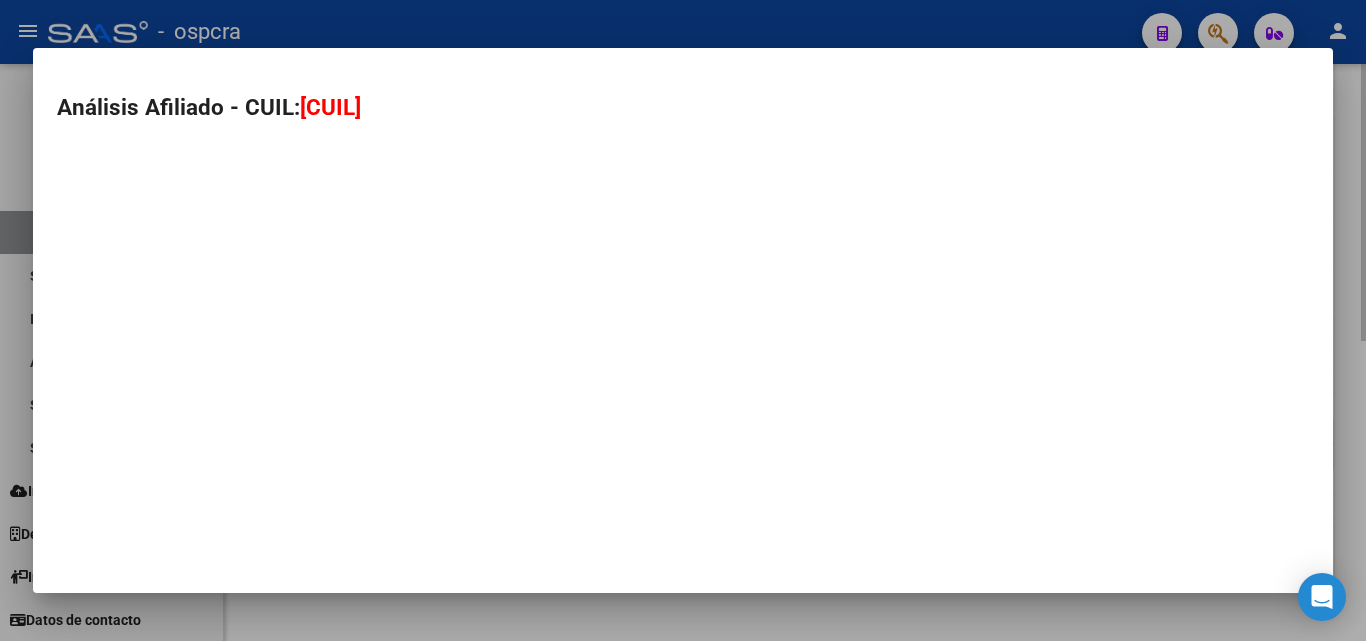 type on "[CUIL]" 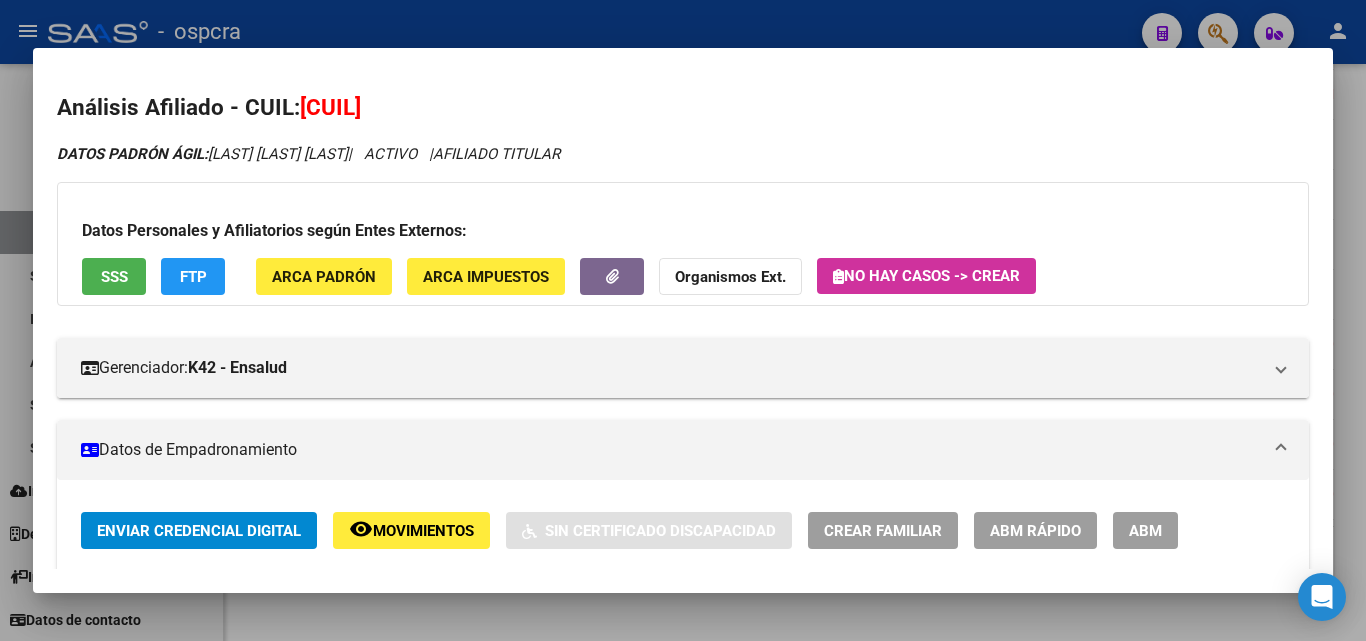 click on "Movimientos" 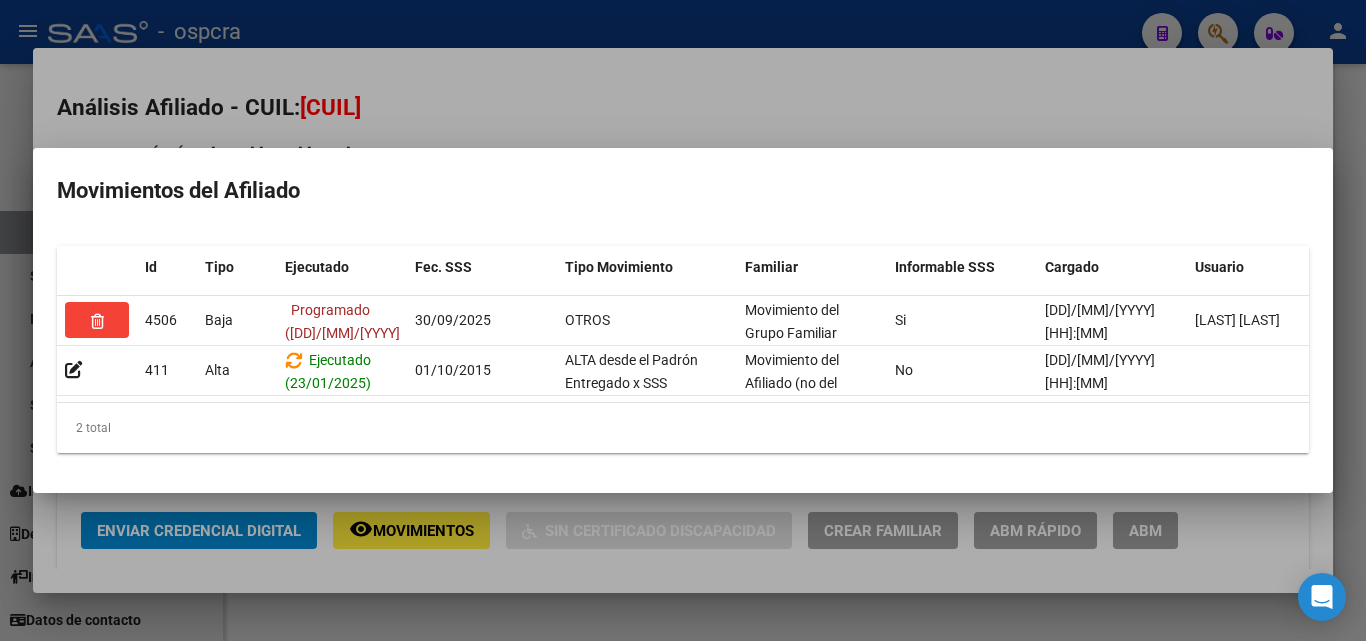 click at bounding box center [683, 320] 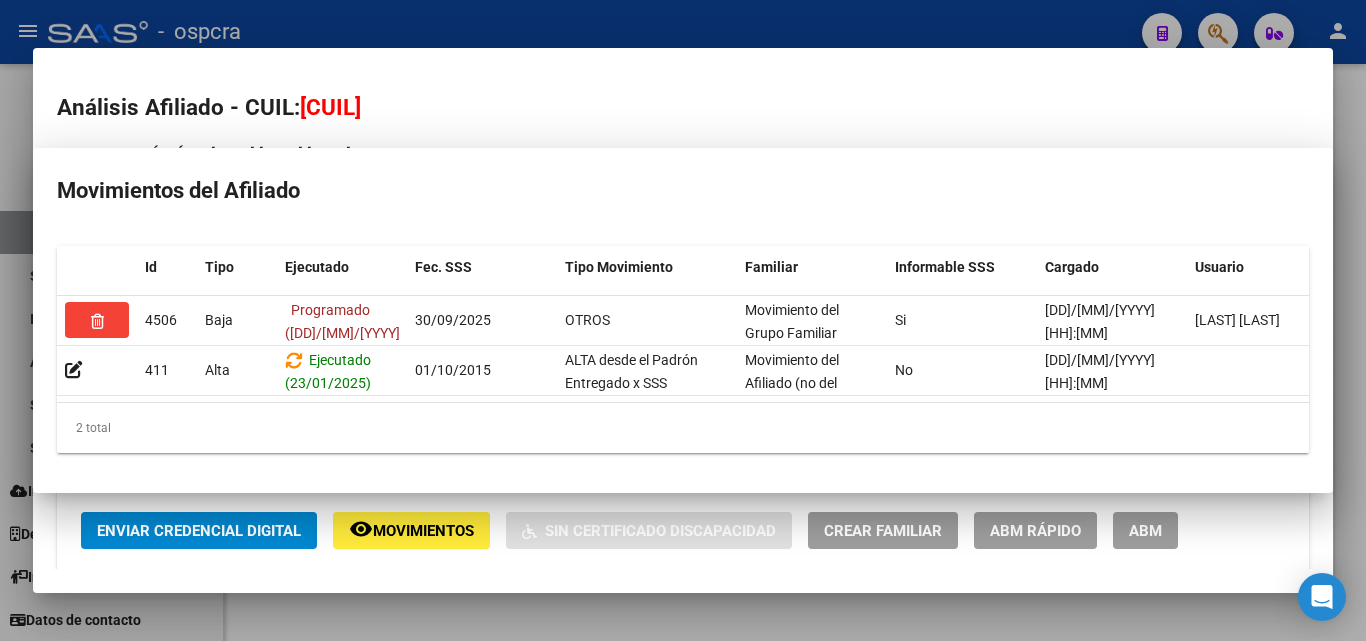 click at bounding box center (683, 320) 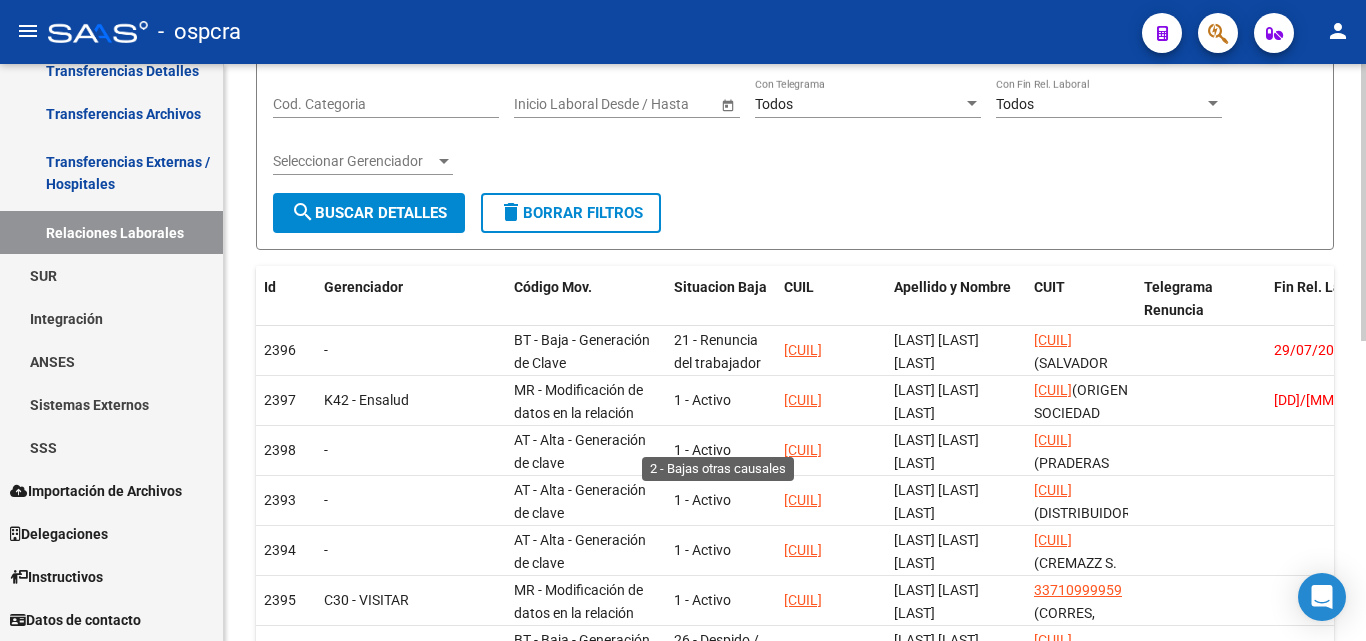 scroll, scrollTop: 0, scrollLeft: 0, axis: both 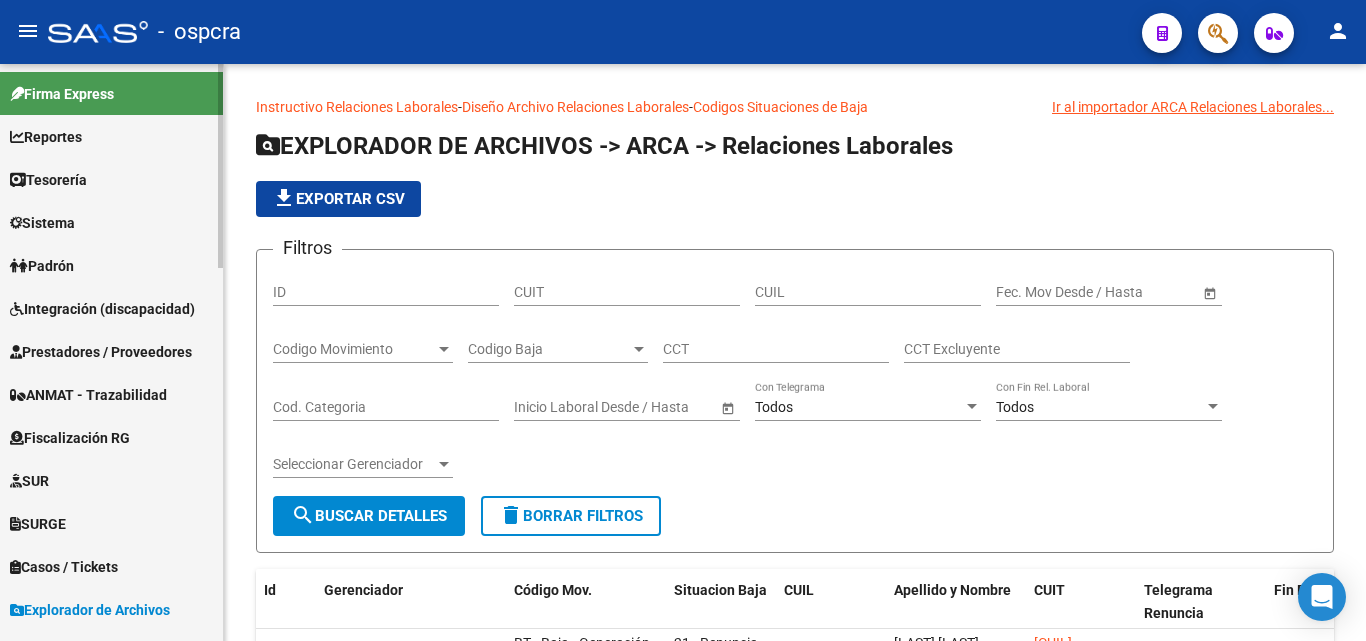 click on "Padrón" at bounding box center (111, 265) 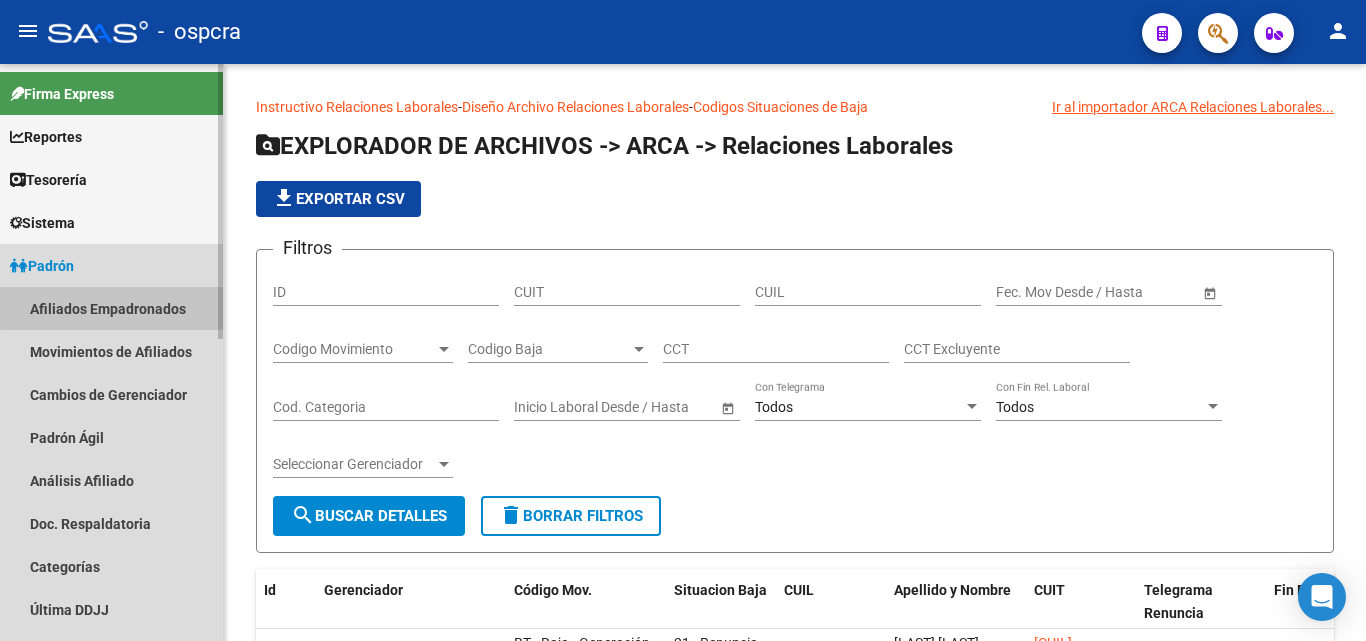 click on "Afiliados Empadronados" at bounding box center [111, 308] 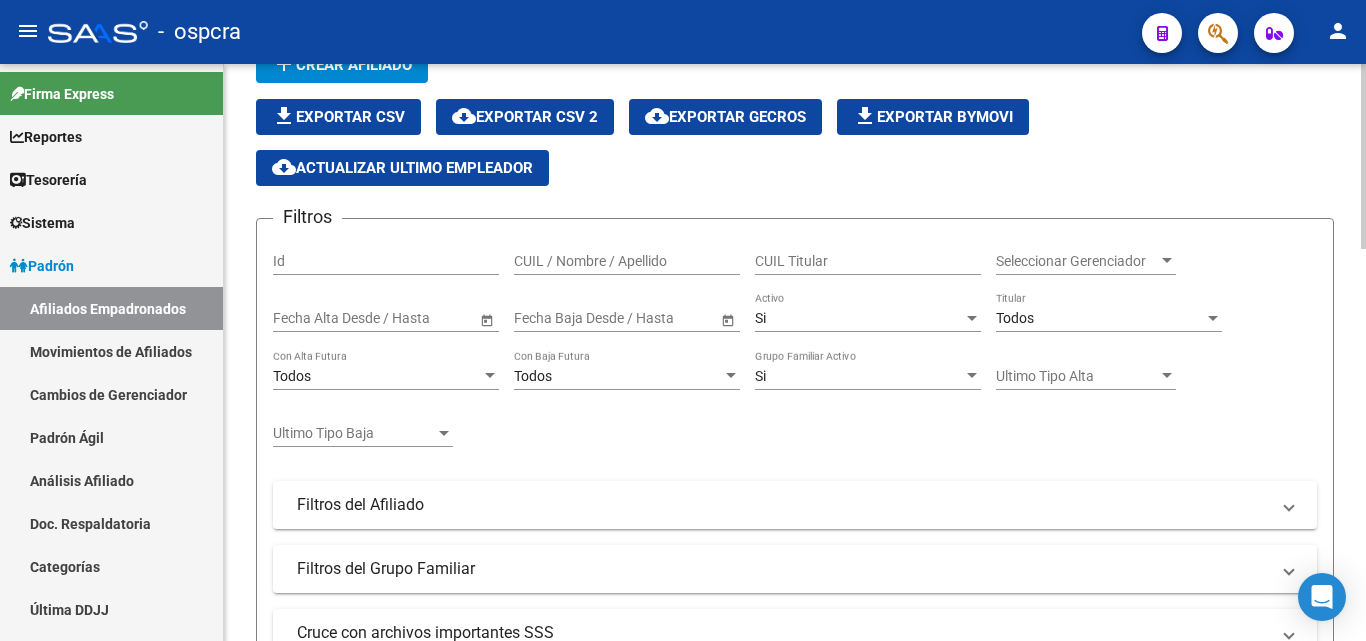 scroll, scrollTop: 0, scrollLeft: 0, axis: both 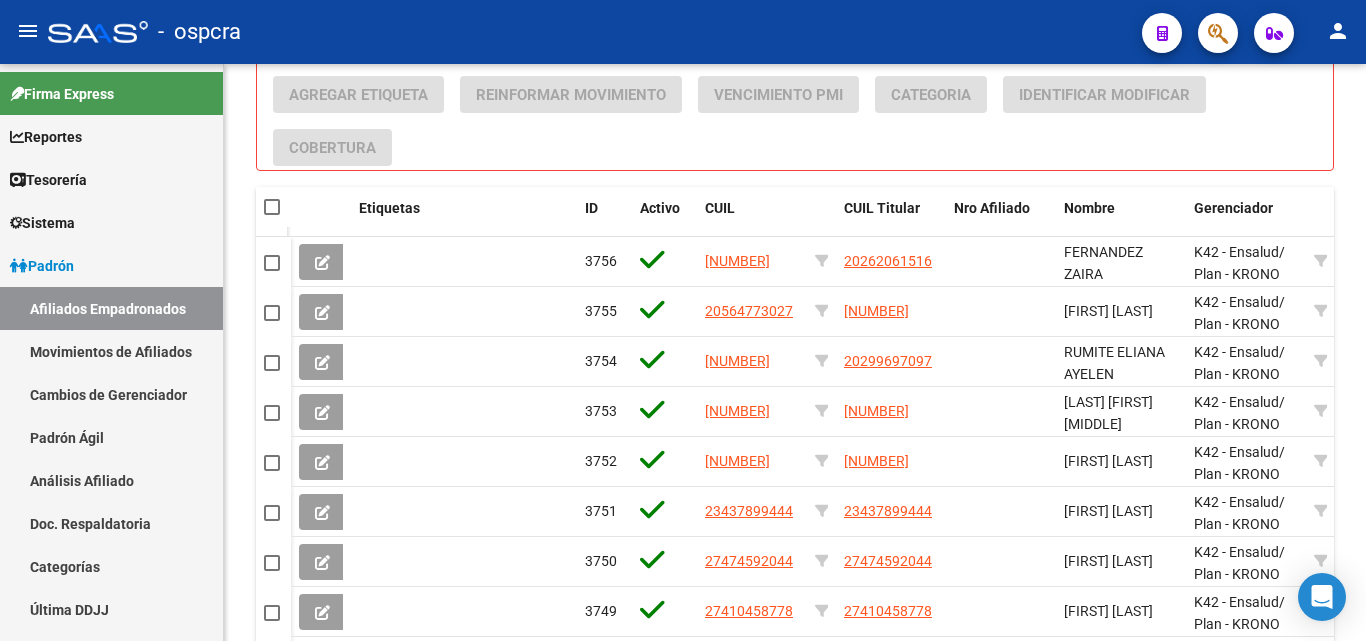 click 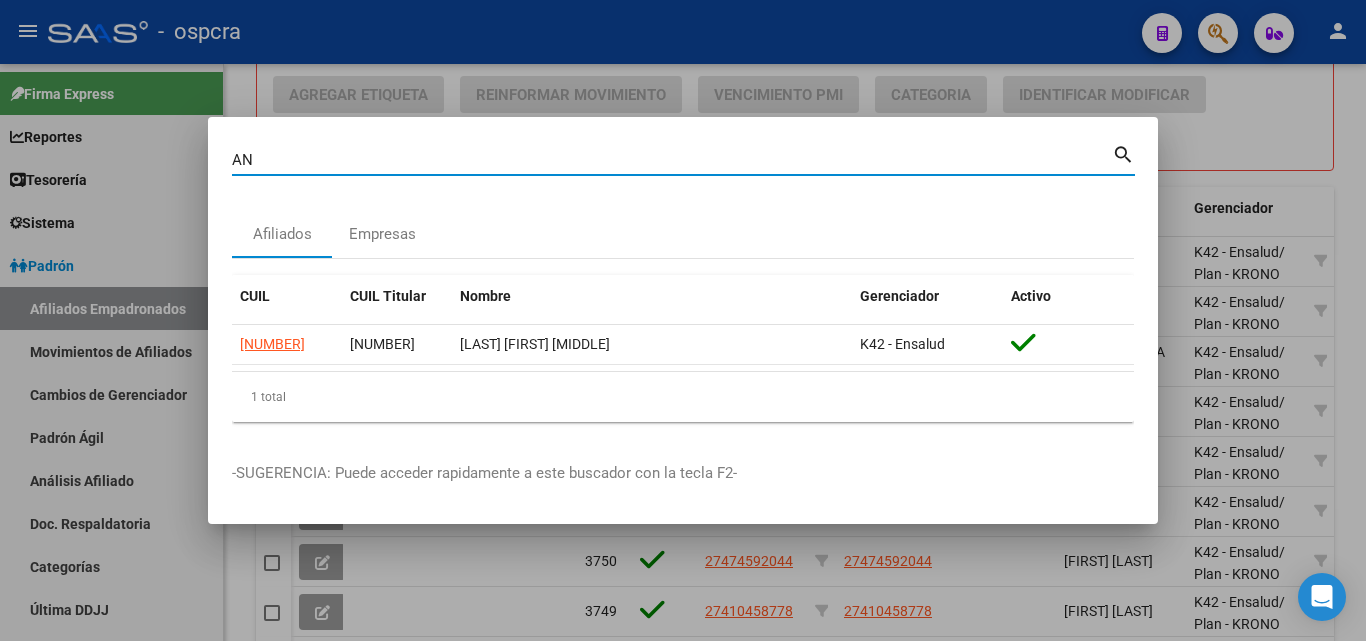 type on "A" 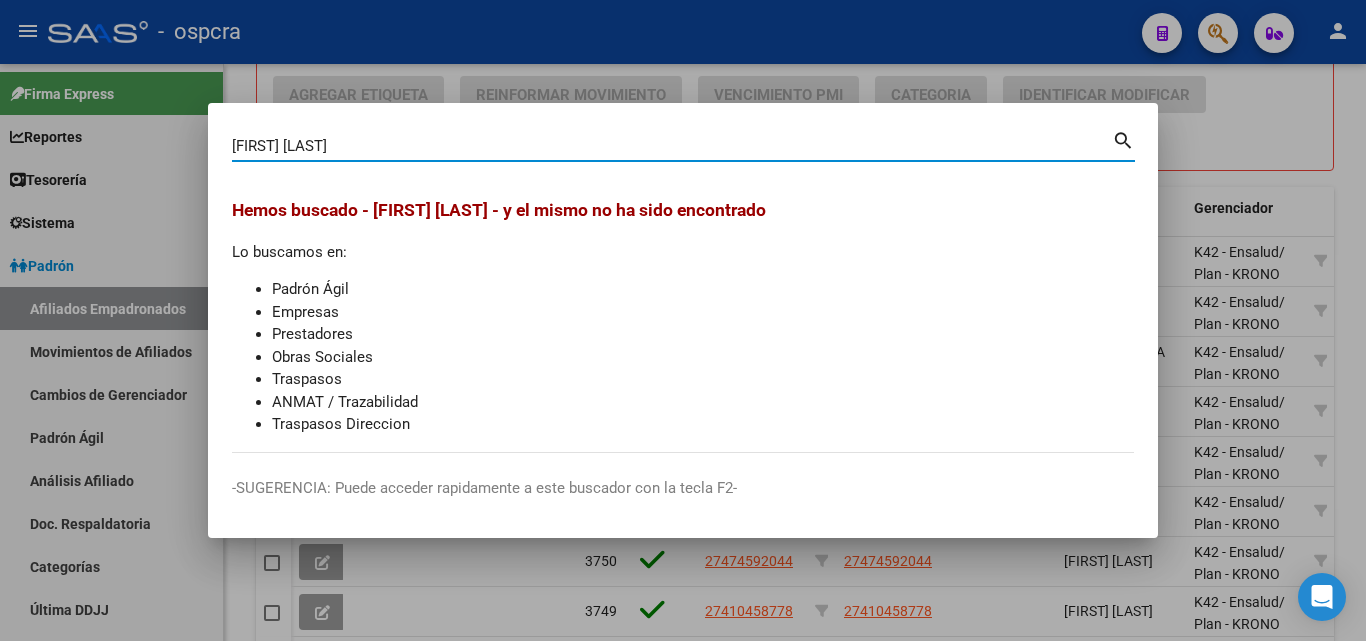 drag, startPoint x: 286, startPoint y: 144, endPoint x: 461, endPoint y: 149, distance: 175.07141 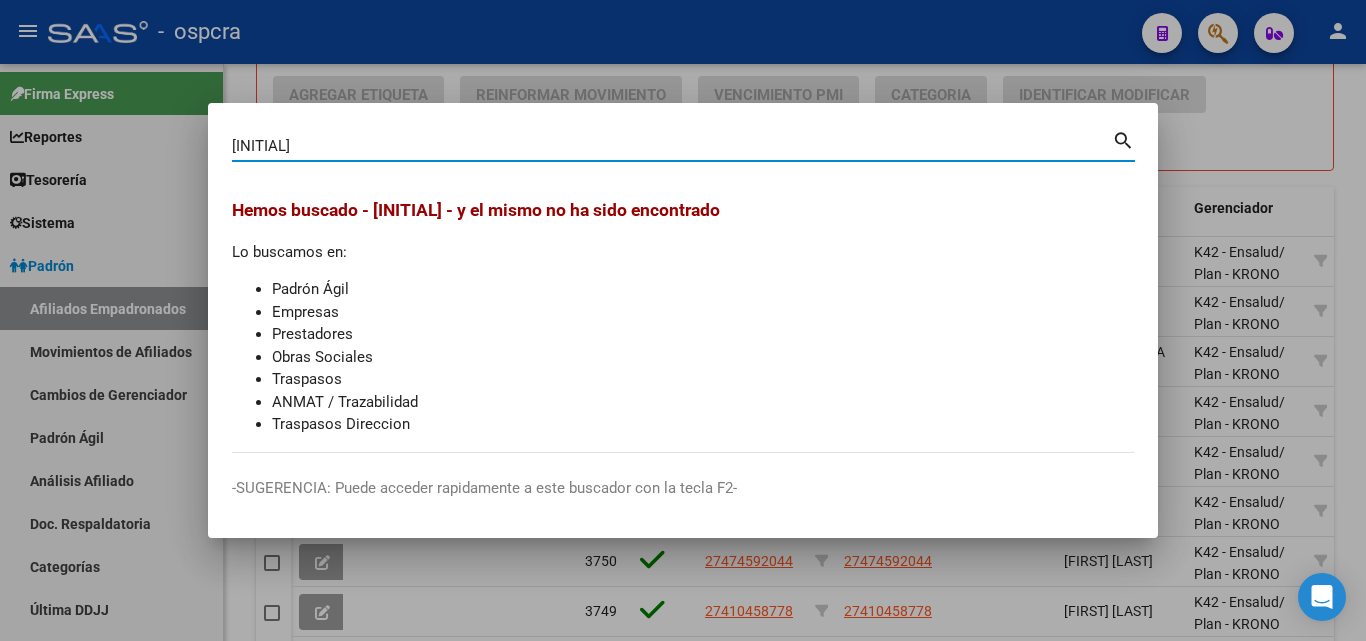 type on "J" 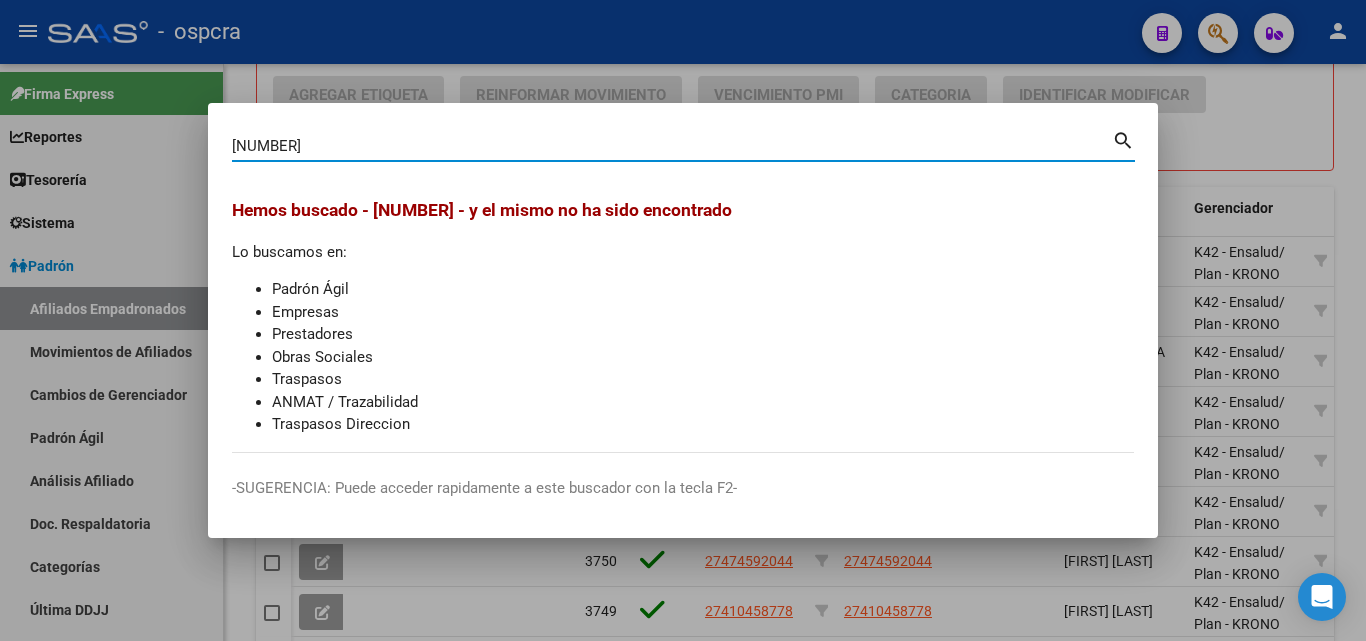 type on "[CUIL]" 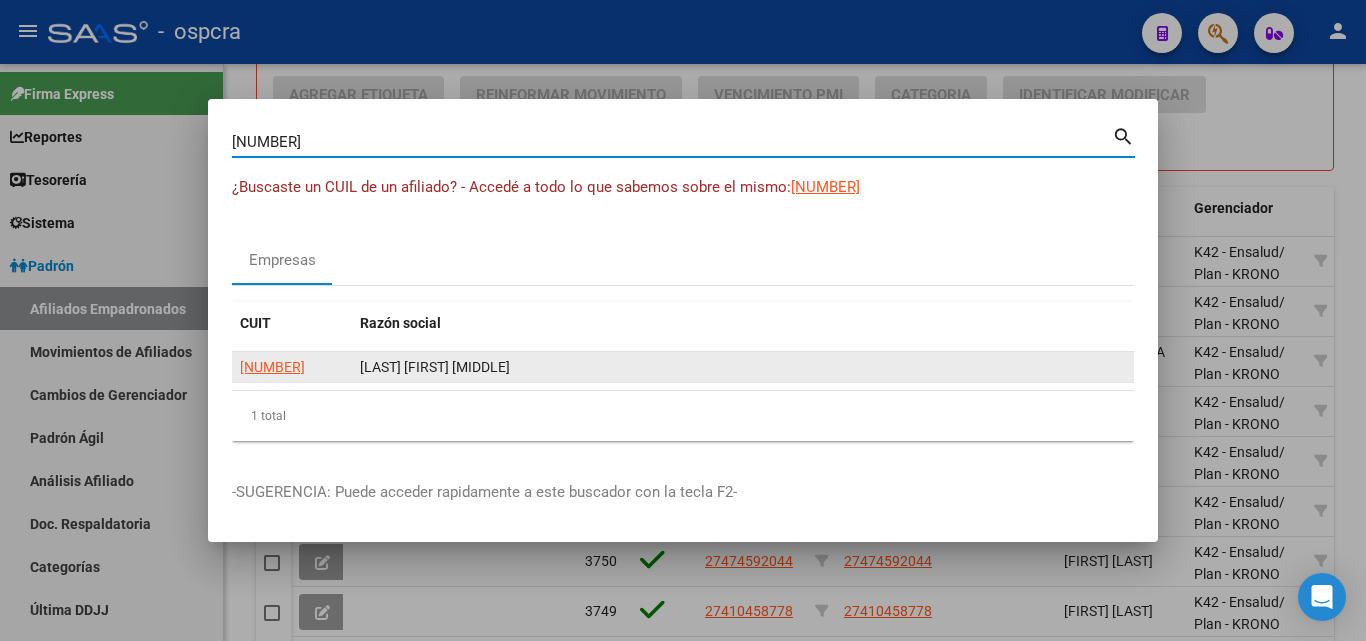 click on "[CUIL]" 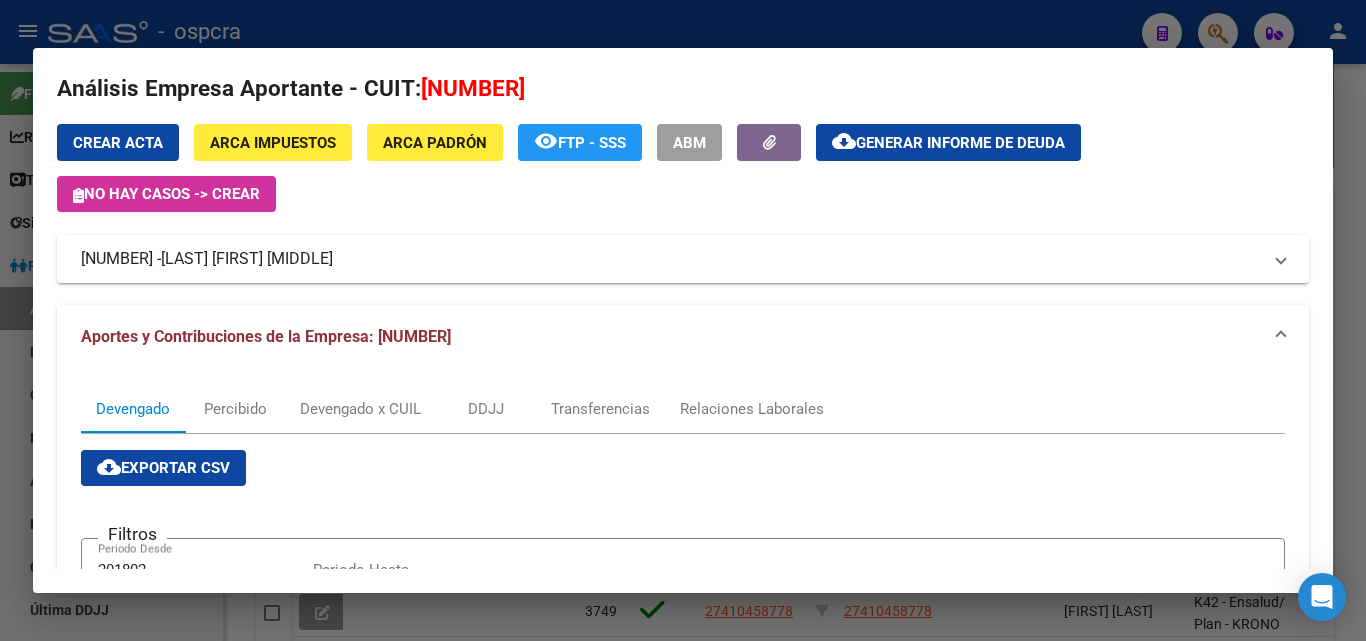 scroll, scrollTop: 0, scrollLeft: 0, axis: both 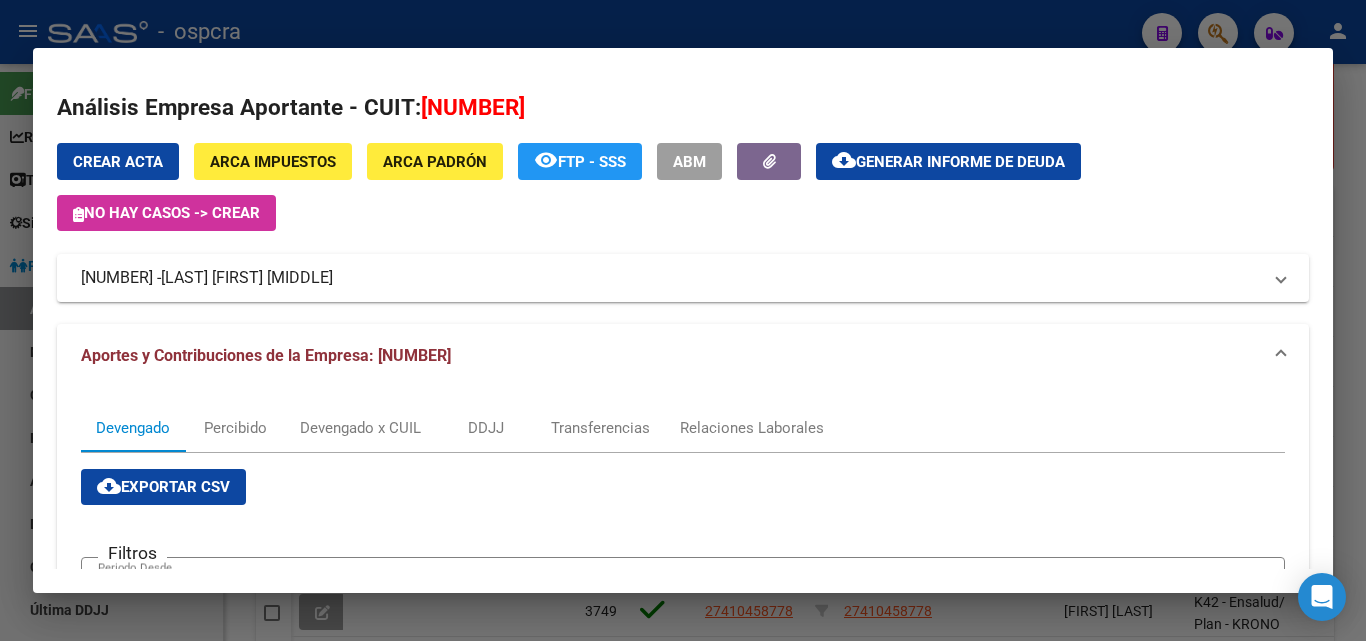 click on "Generar informe de deuda" 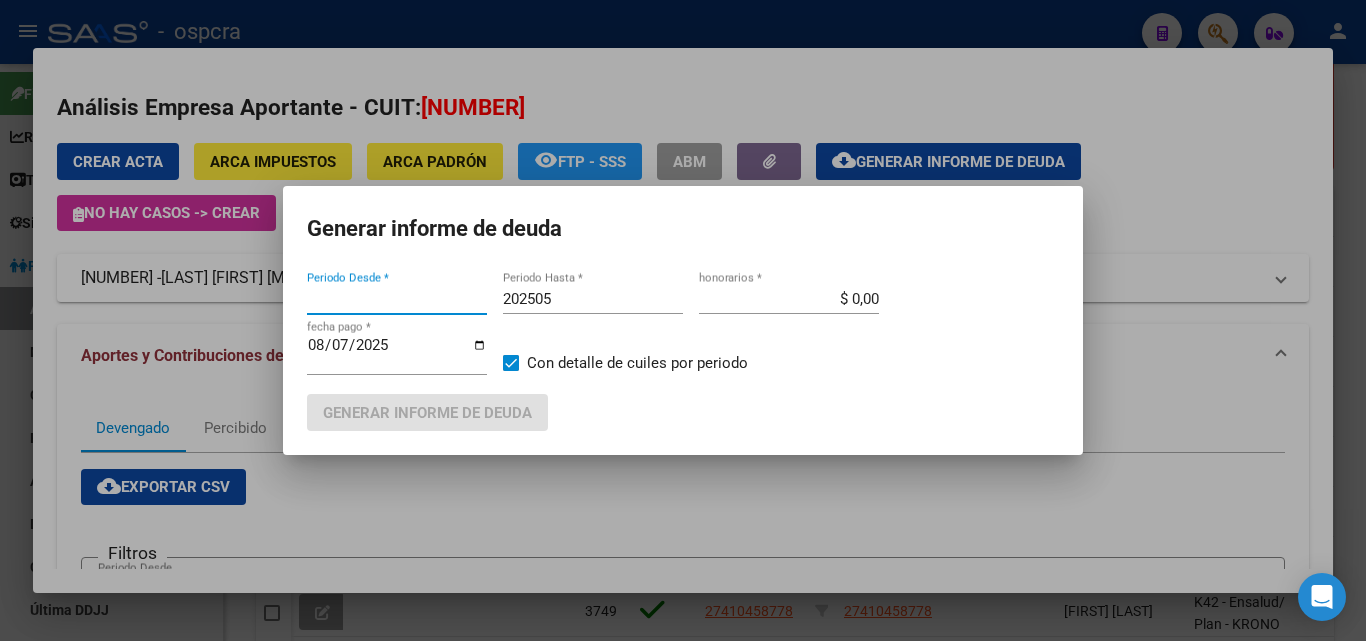 type on "201802" 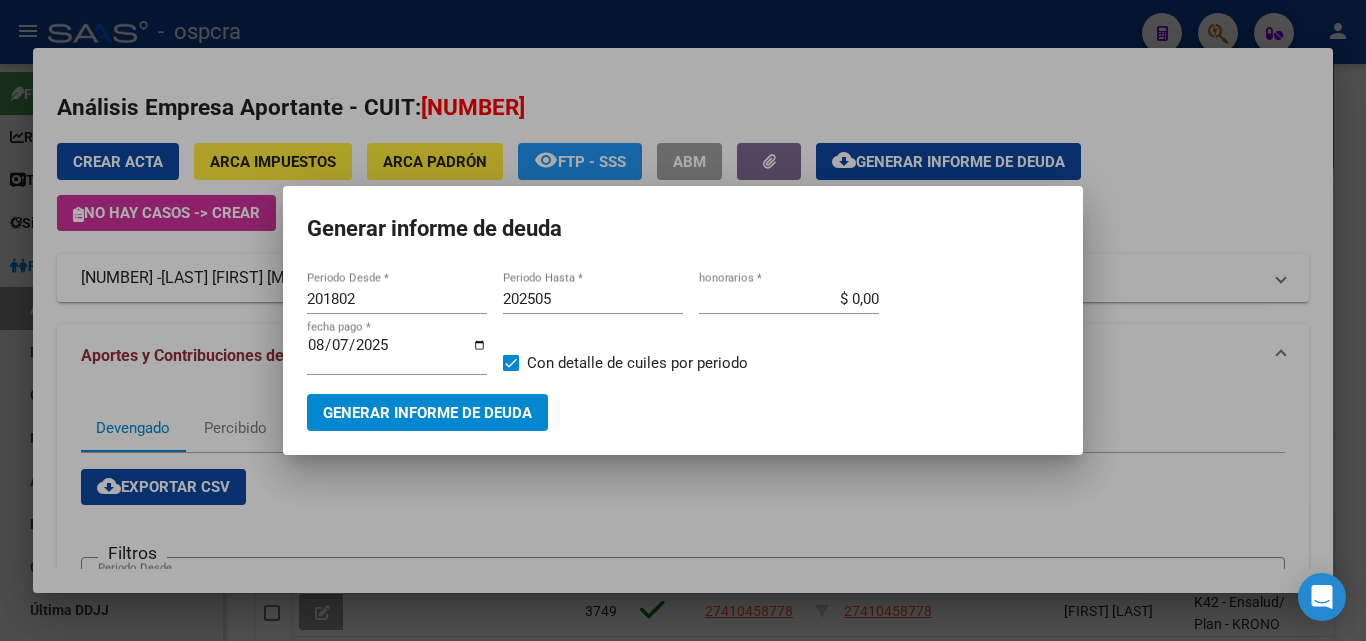 click at bounding box center (683, 320) 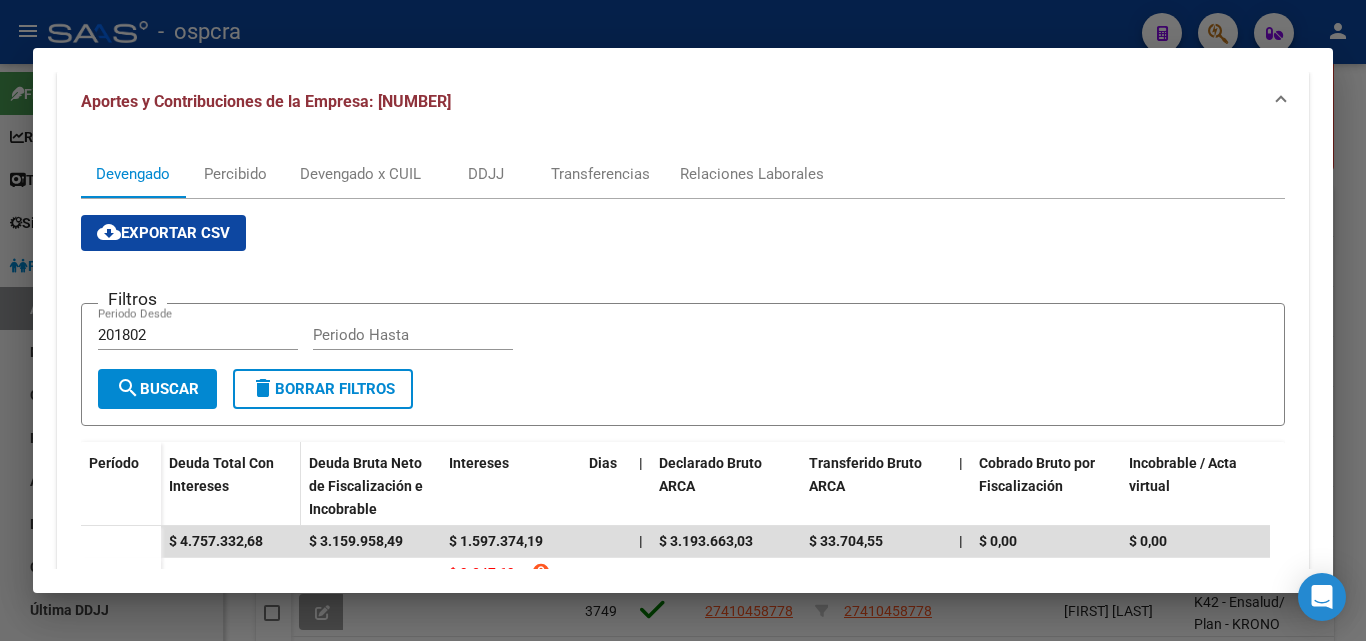 scroll, scrollTop: 200, scrollLeft: 0, axis: vertical 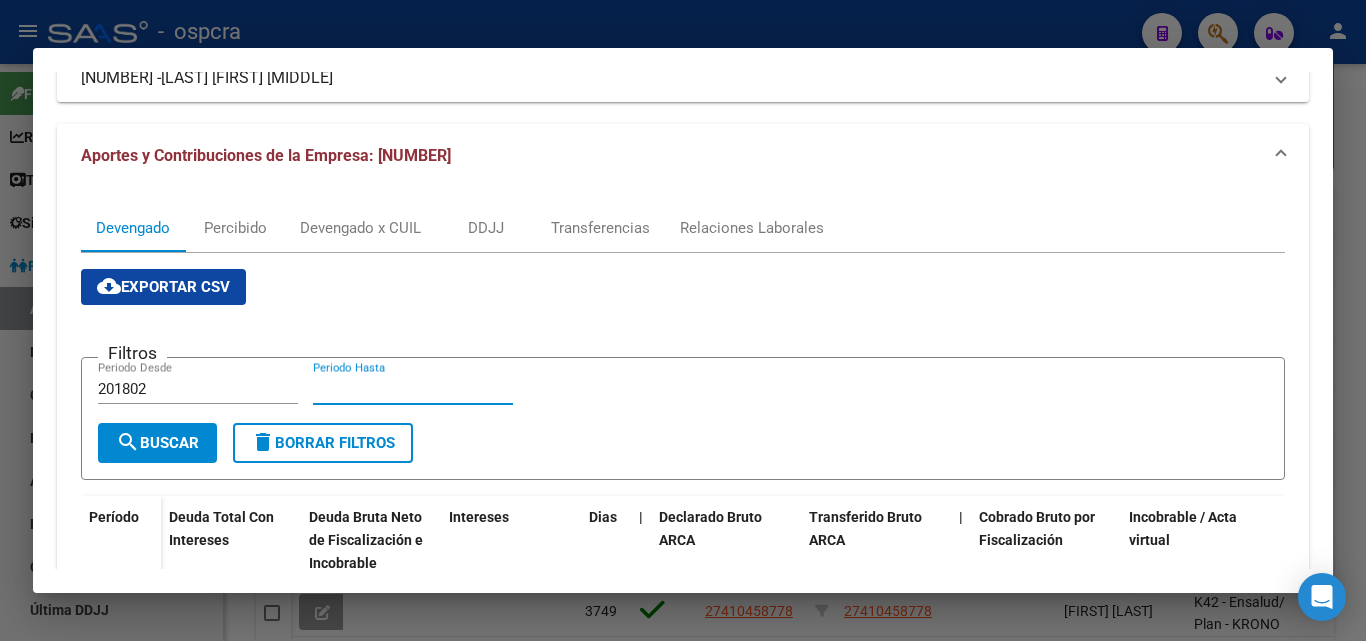click on "Periodo Hasta" at bounding box center [413, 389] 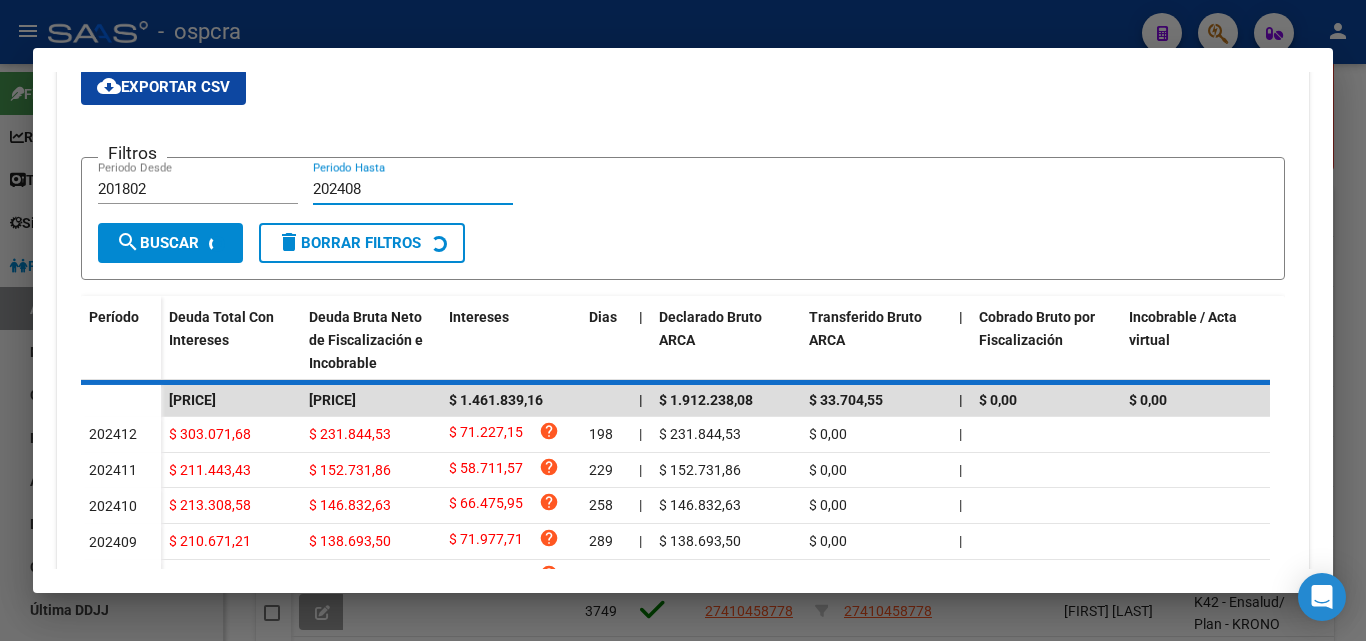 scroll, scrollTop: 400, scrollLeft: 0, axis: vertical 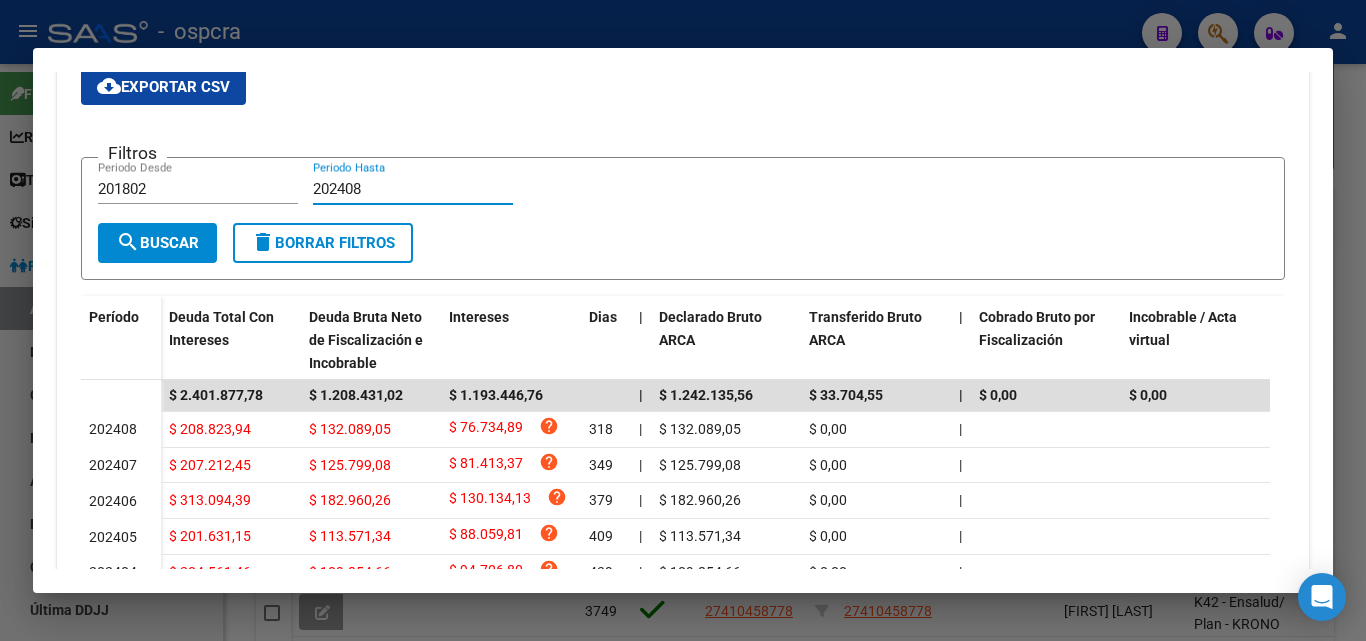 type on "202408" 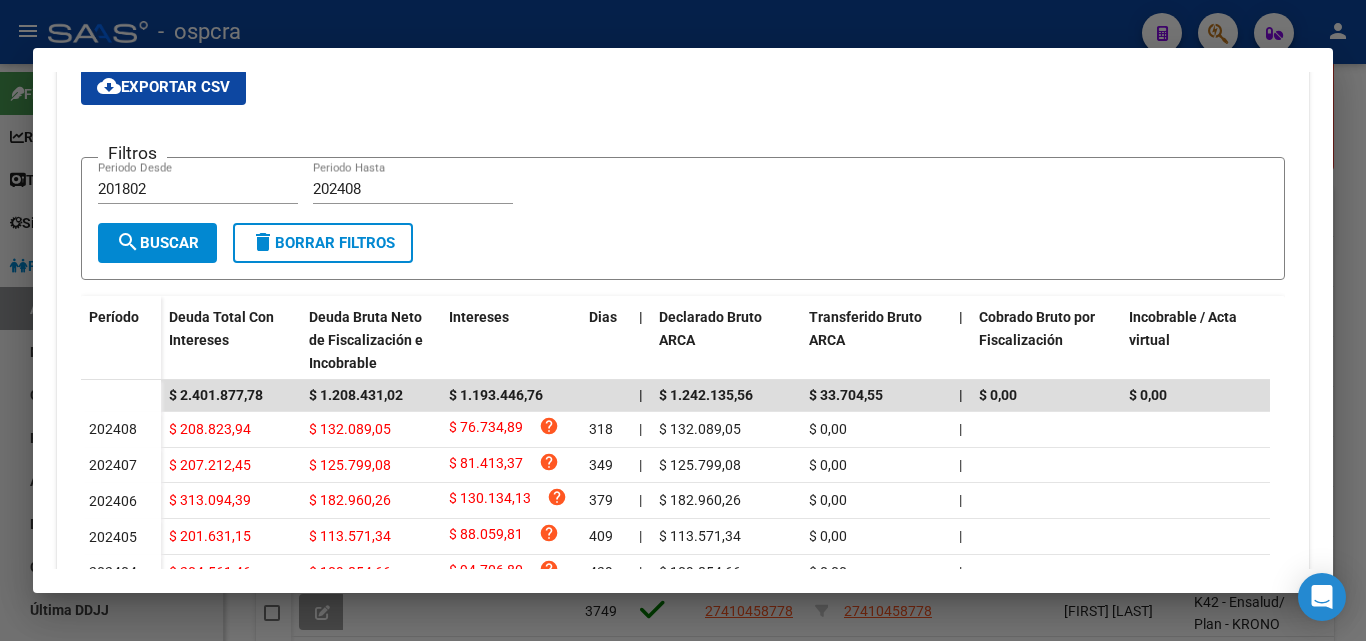 drag, startPoint x: 97, startPoint y: 183, endPoint x: 158, endPoint y: 179, distance: 61.13101 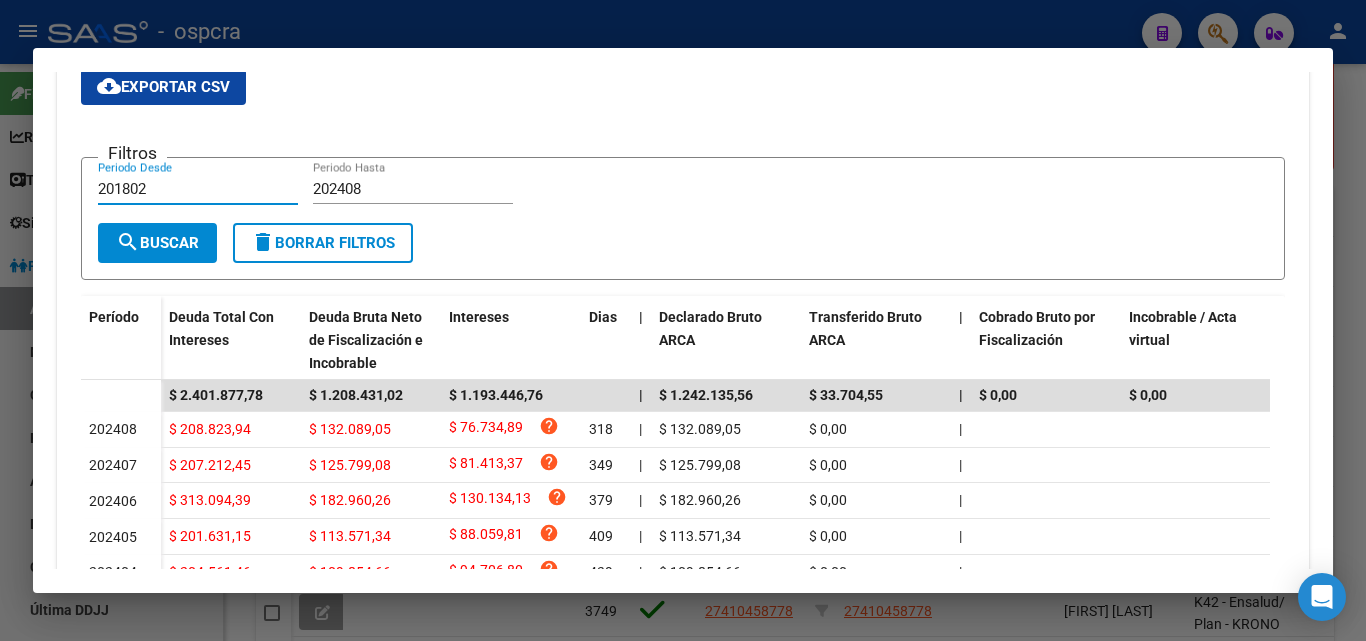 drag, startPoint x: 121, startPoint y: 198, endPoint x: 79, endPoint y: 197, distance: 42.0119 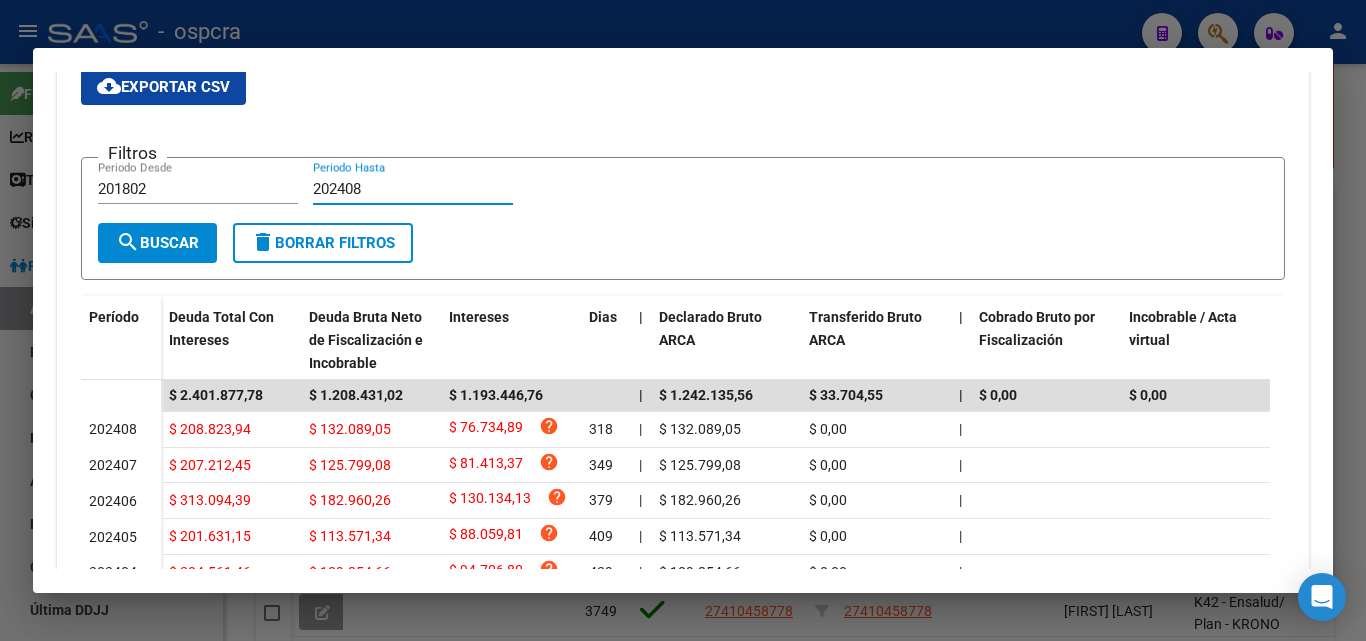 drag, startPoint x: 313, startPoint y: 189, endPoint x: 400, endPoint y: 186, distance: 87.05171 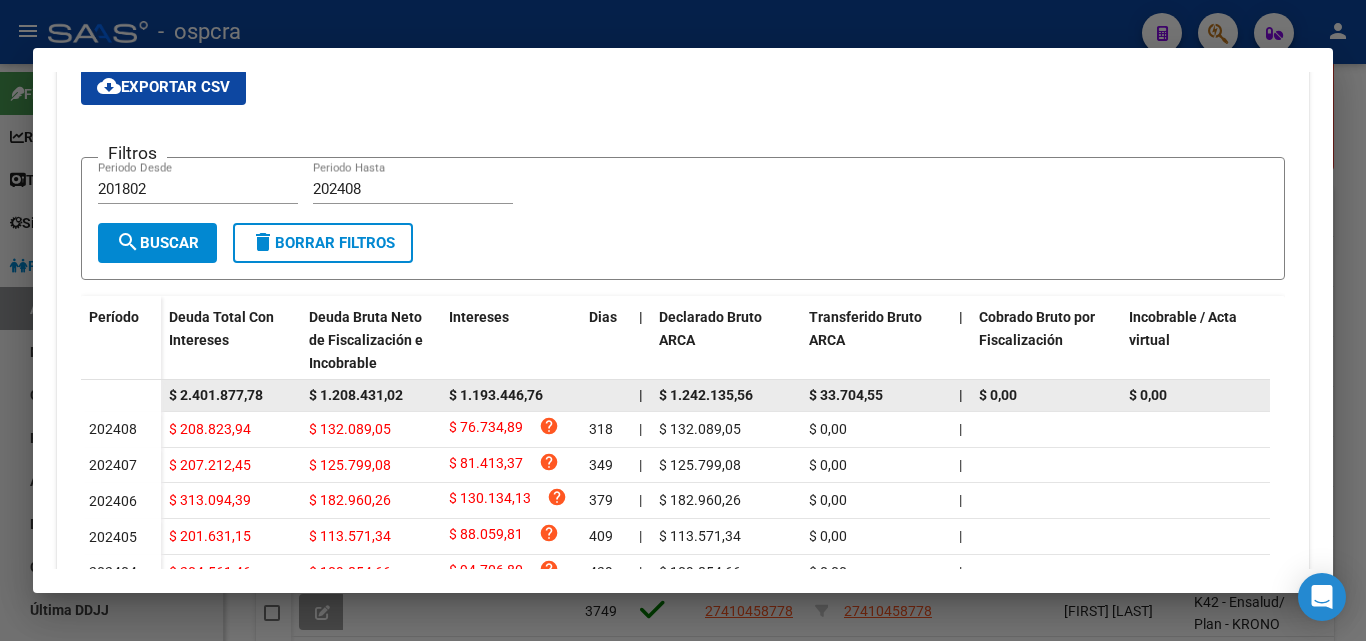 drag, startPoint x: 169, startPoint y: 393, endPoint x: 271, endPoint y: 393, distance: 102 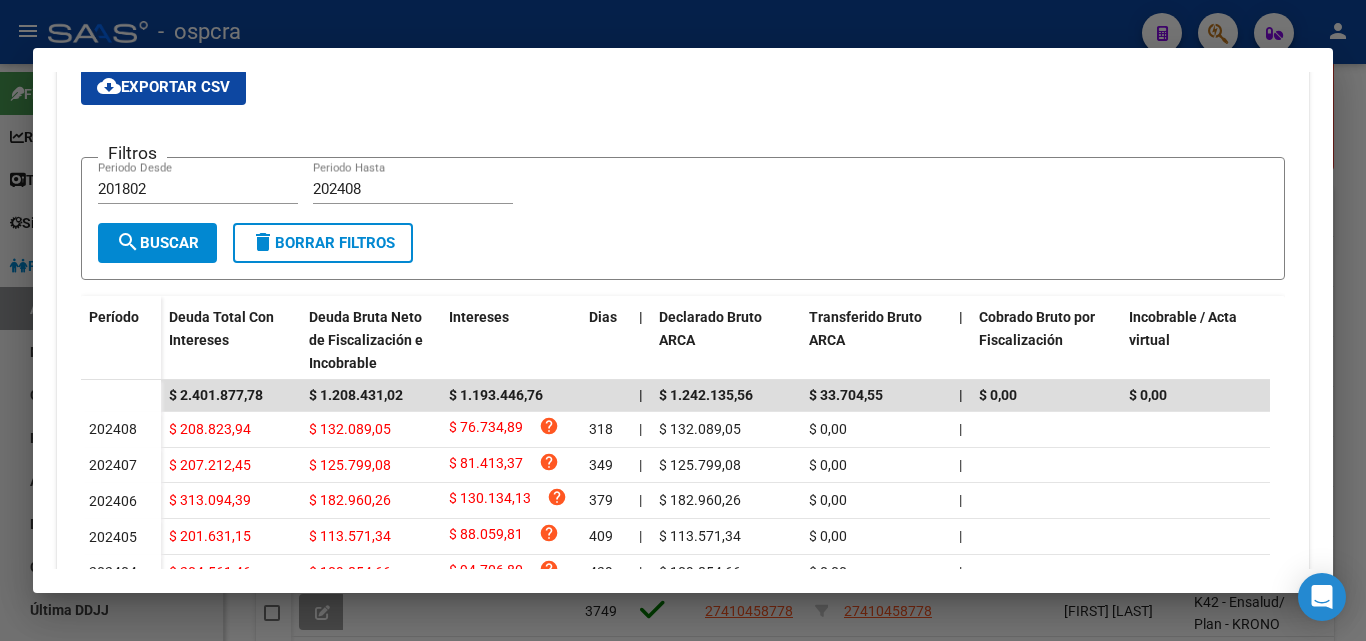 click at bounding box center [683, 320] 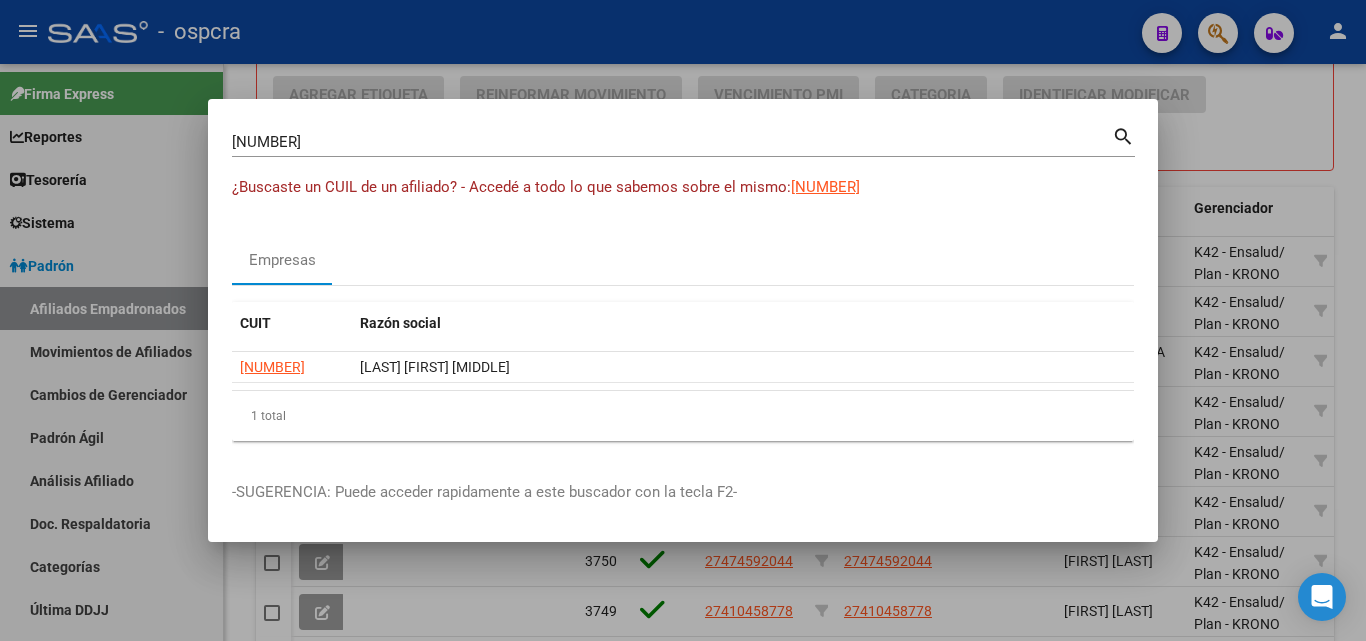 click at bounding box center [683, 320] 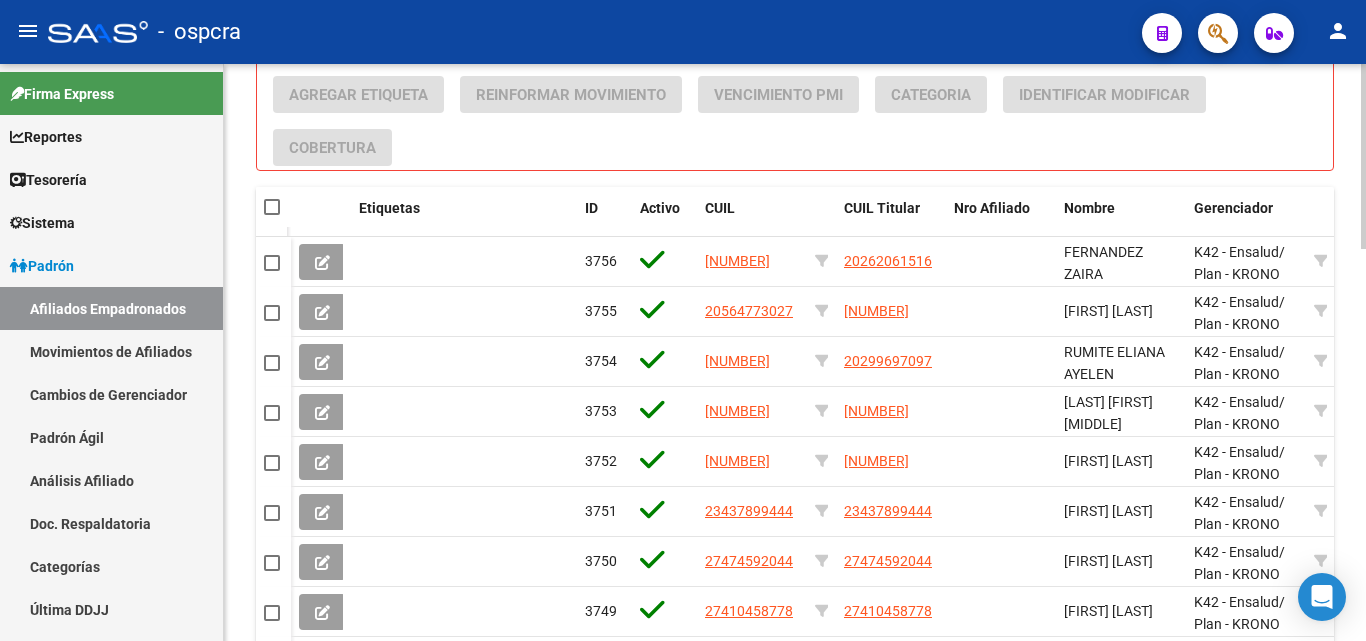 scroll, scrollTop: 300, scrollLeft: 0, axis: vertical 